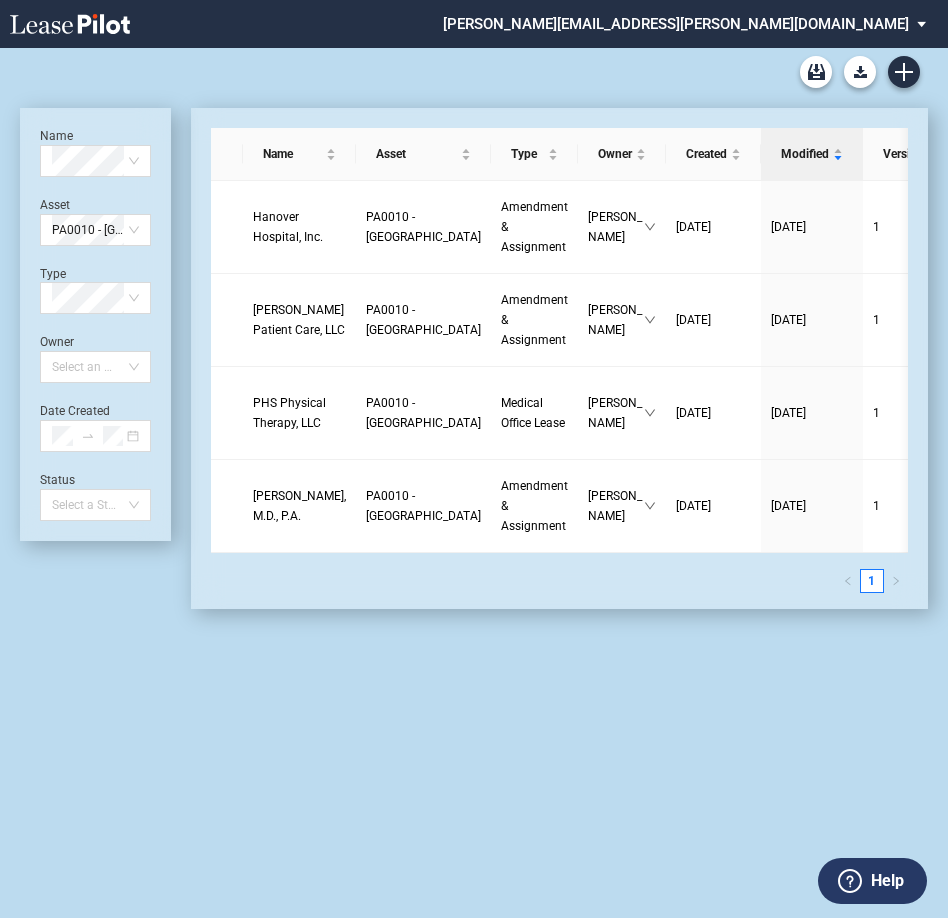 scroll, scrollTop: 0, scrollLeft: 0, axis: both 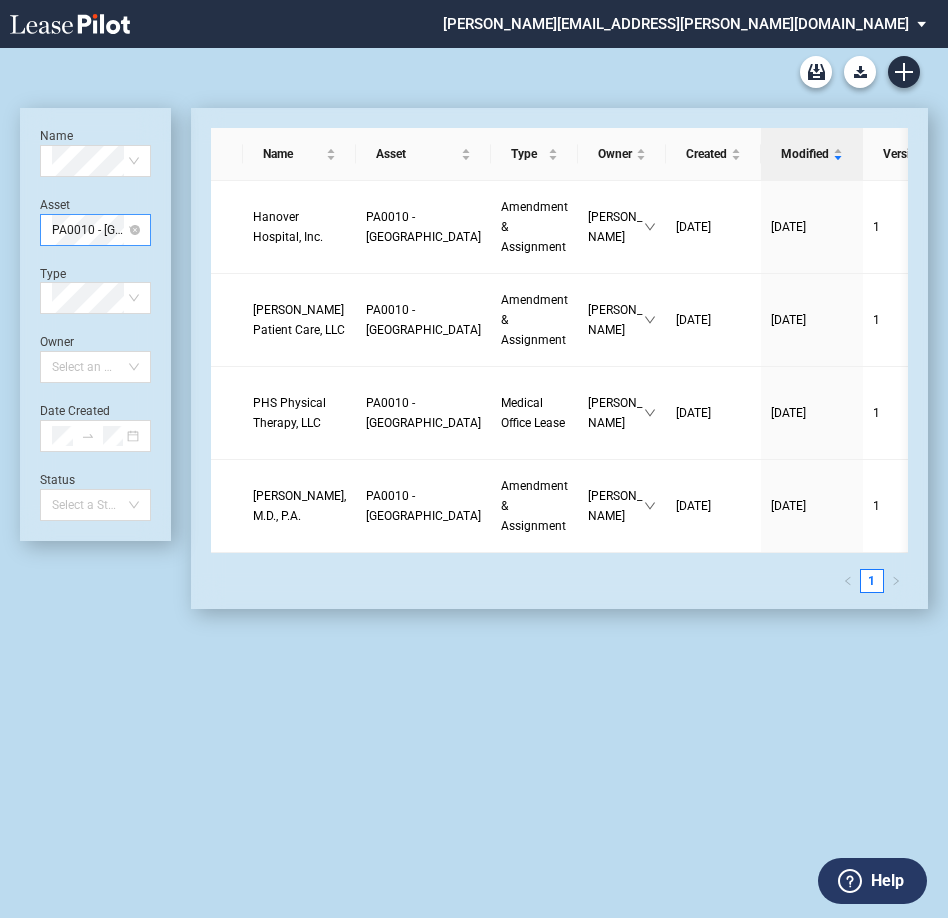 click on "PA0010 - Hillside Medical Center" at bounding box center [95, 230] 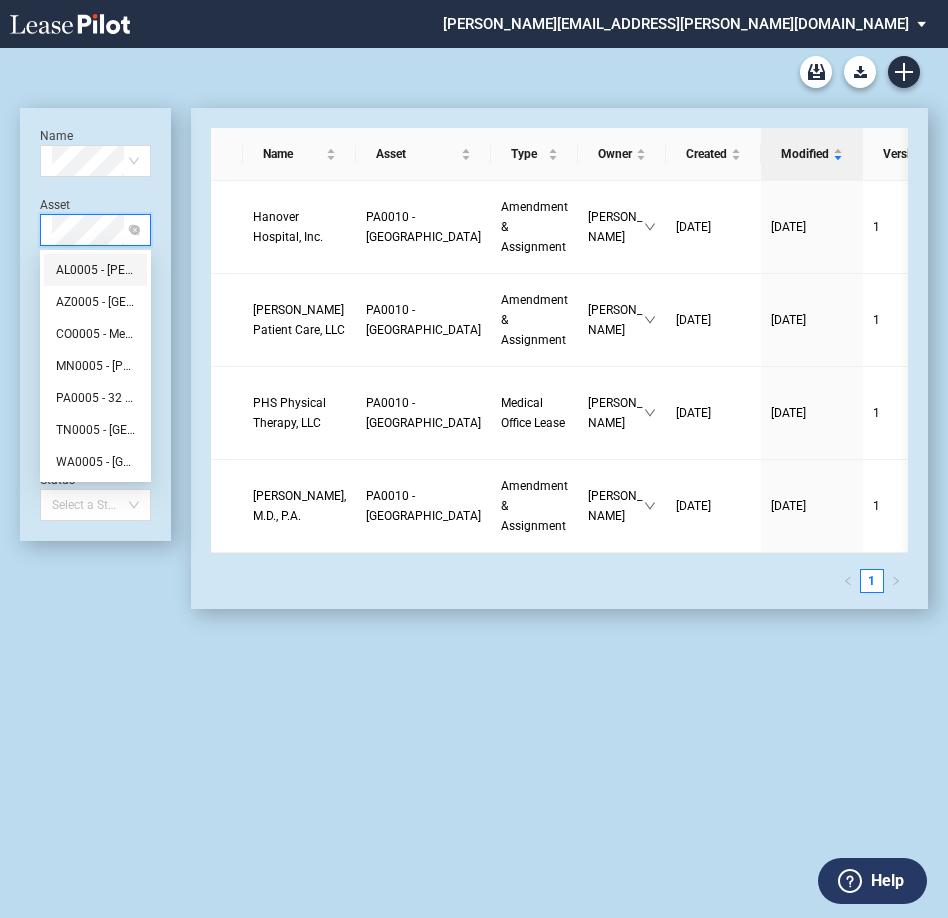 scroll, scrollTop: 0, scrollLeft: 0, axis: both 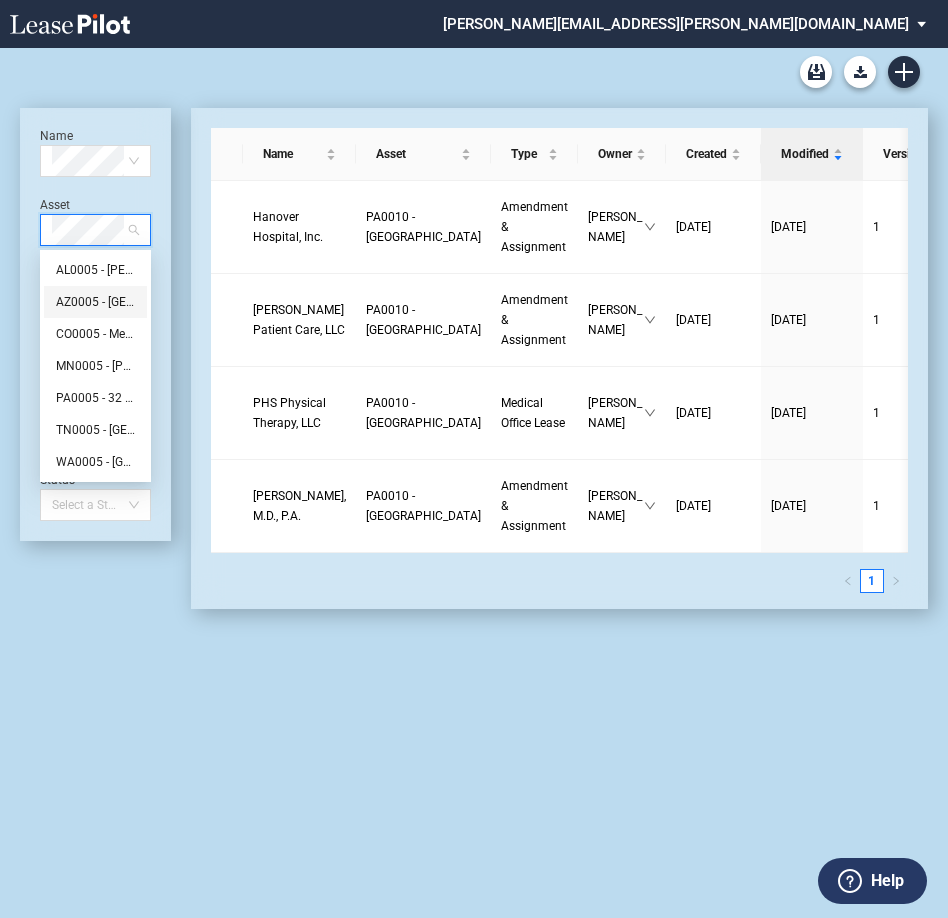 click on "AZ0005 - North Mountain MOB" at bounding box center (95, 302) 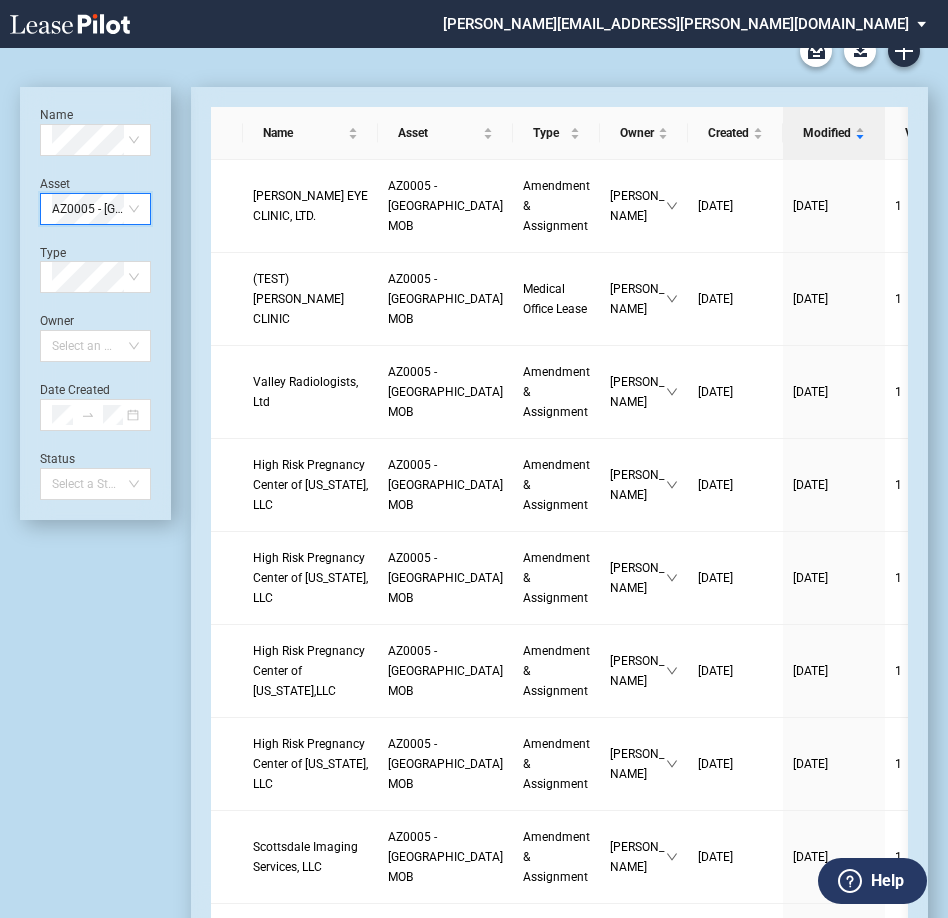 scroll, scrollTop: 0, scrollLeft: 0, axis: both 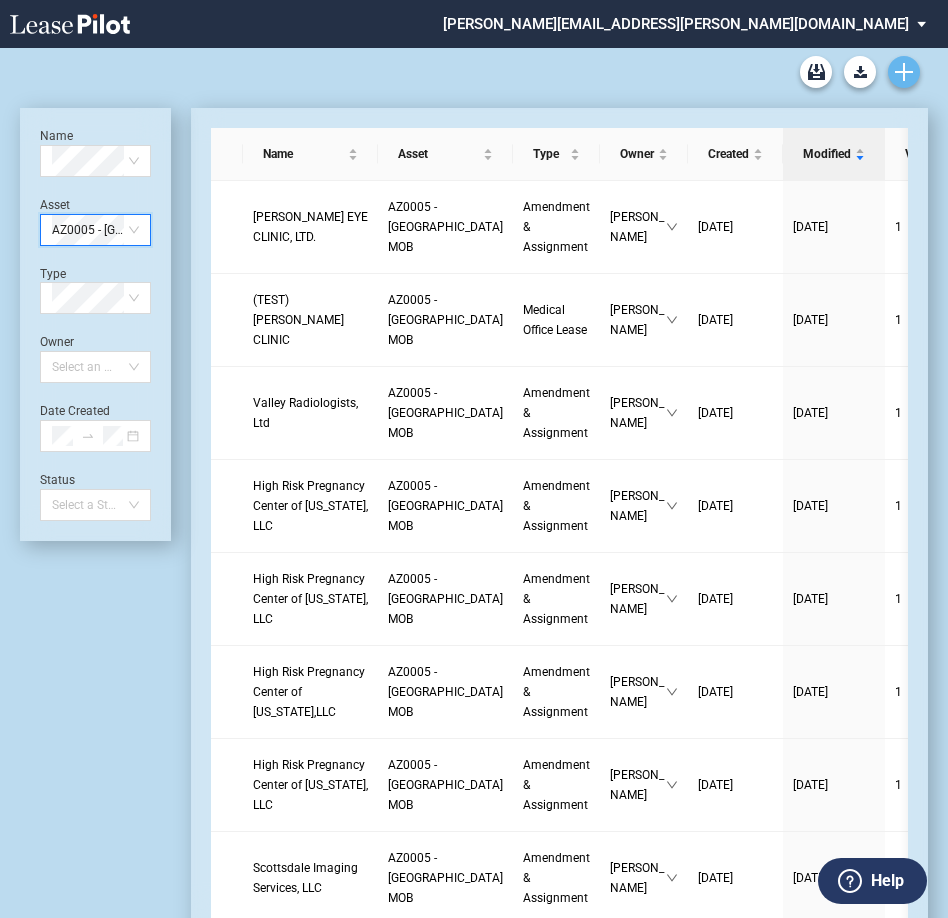 click 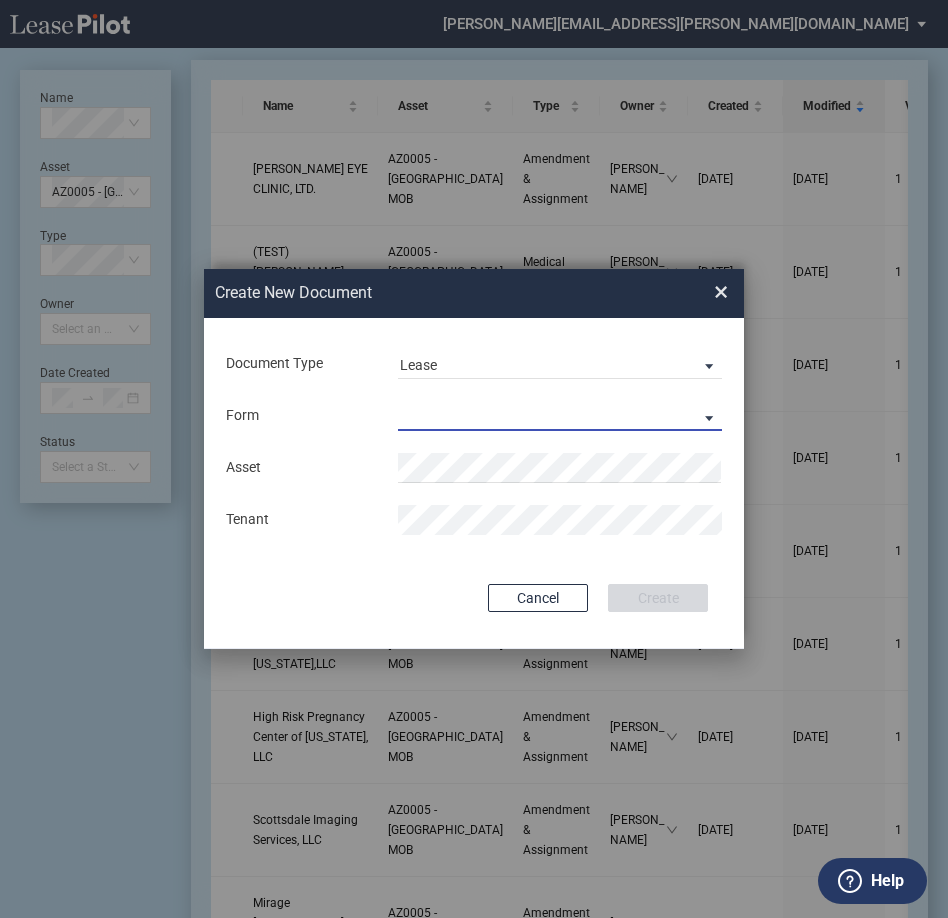 click on "Medical Office Lease
Scottsdale Lease
Louisville Lease
1370 Medical Place Lease
Medical City Lease
HCA Lease
Seattle Lease
Nordstrom Tower Lease" at bounding box center (560, 416) 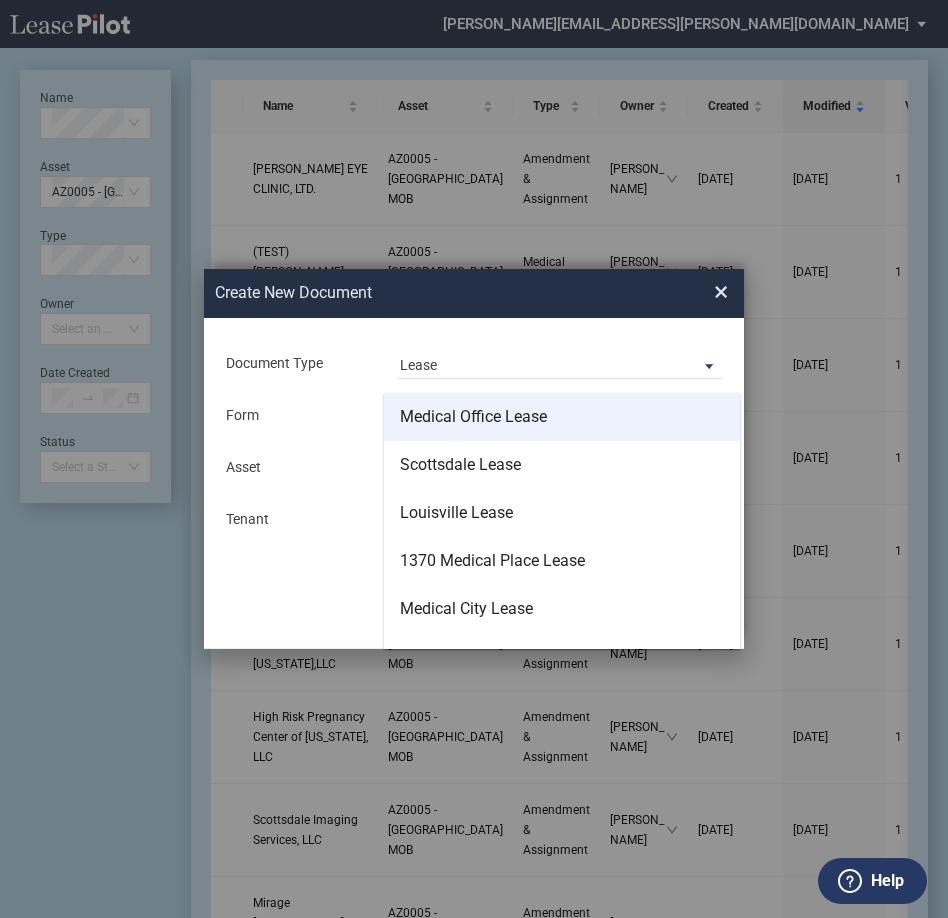 click on "Medical Office Lease" at bounding box center [473, 417] 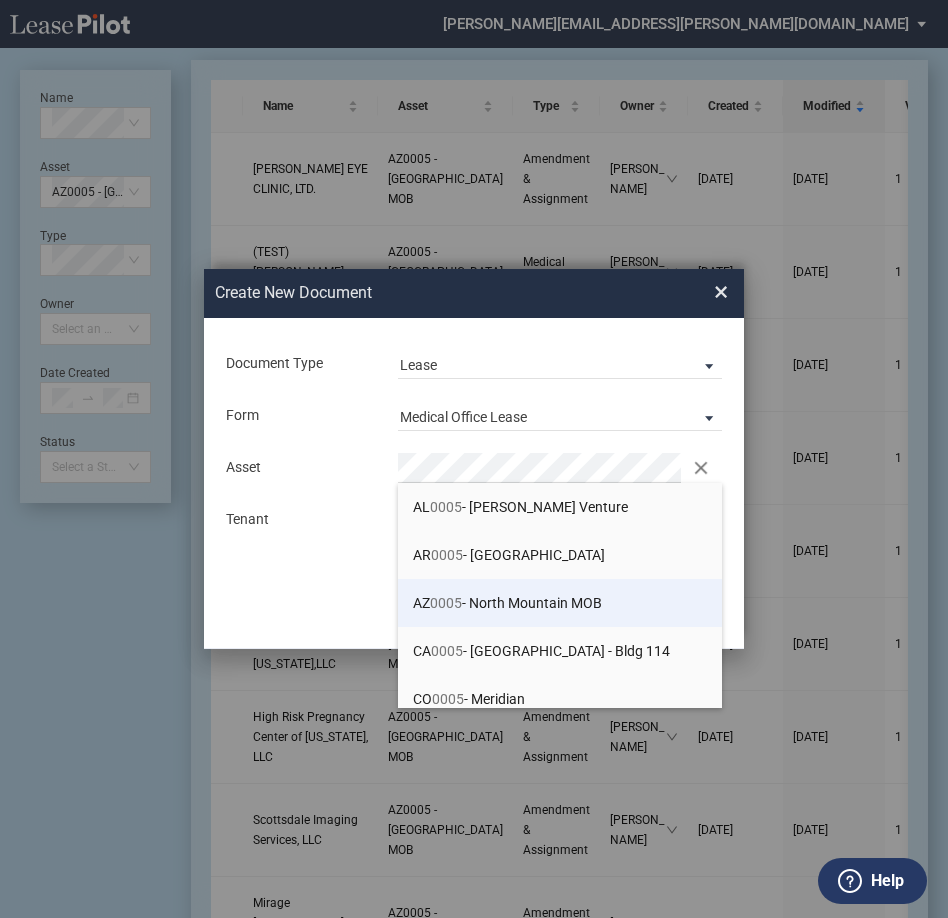 click on "AZ 0005  - North Mountain MOB" at bounding box center [560, 603] 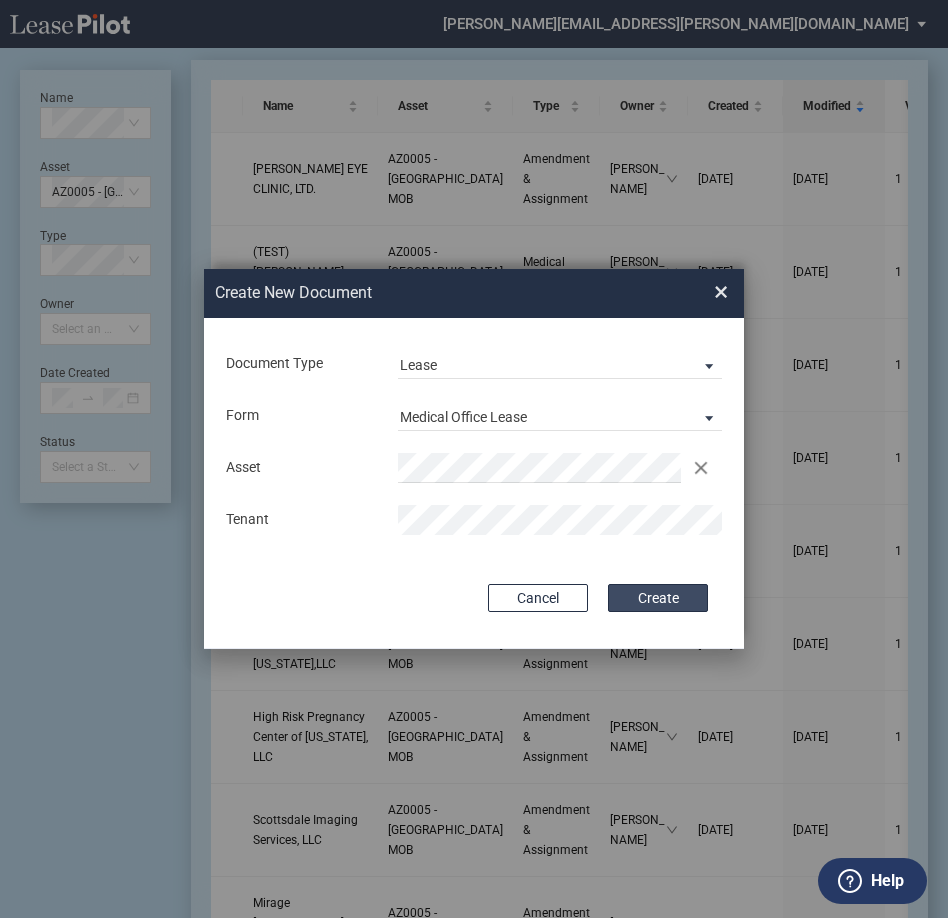 click on "Create" at bounding box center (658, 598) 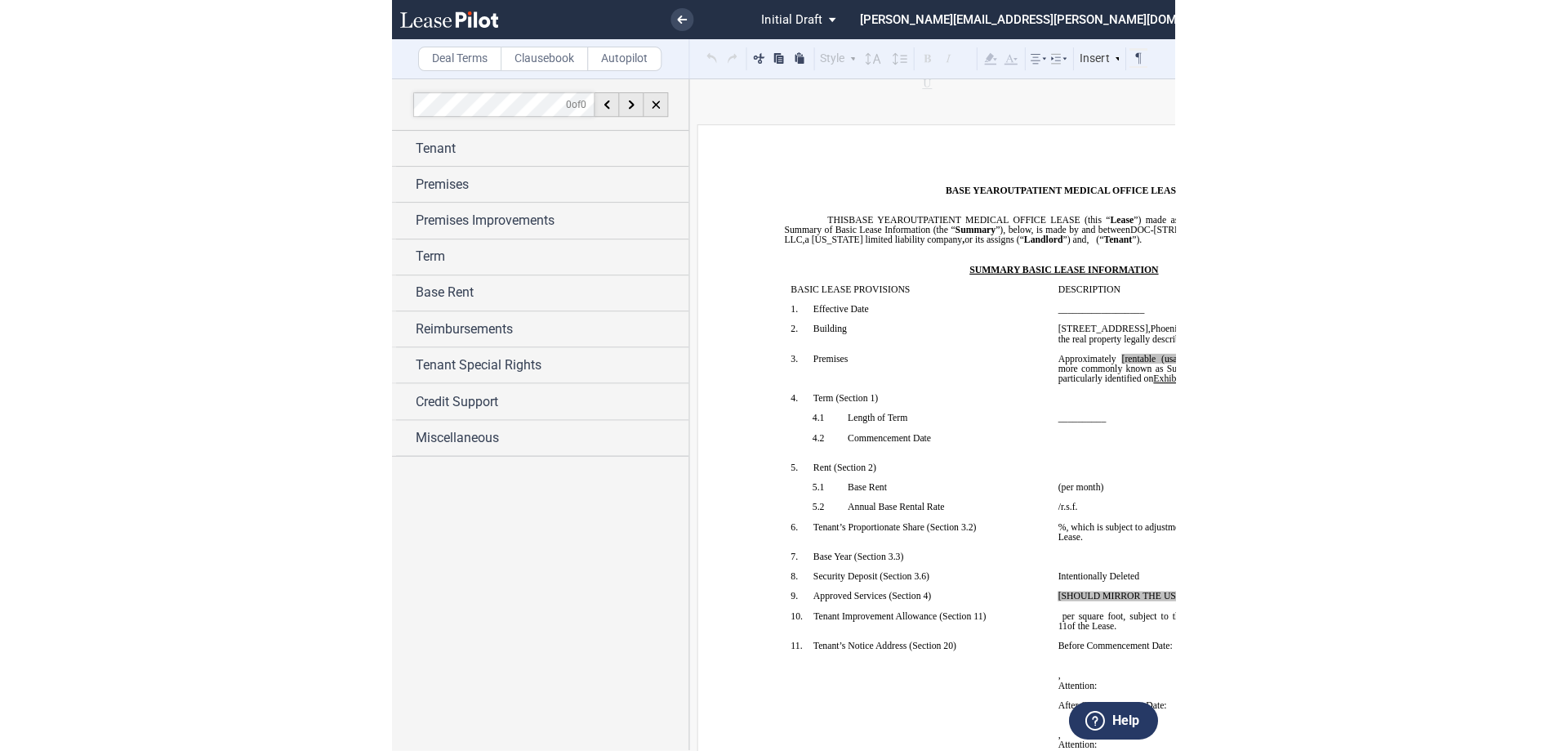 scroll, scrollTop: 0, scrollLeft: 0, axis: both 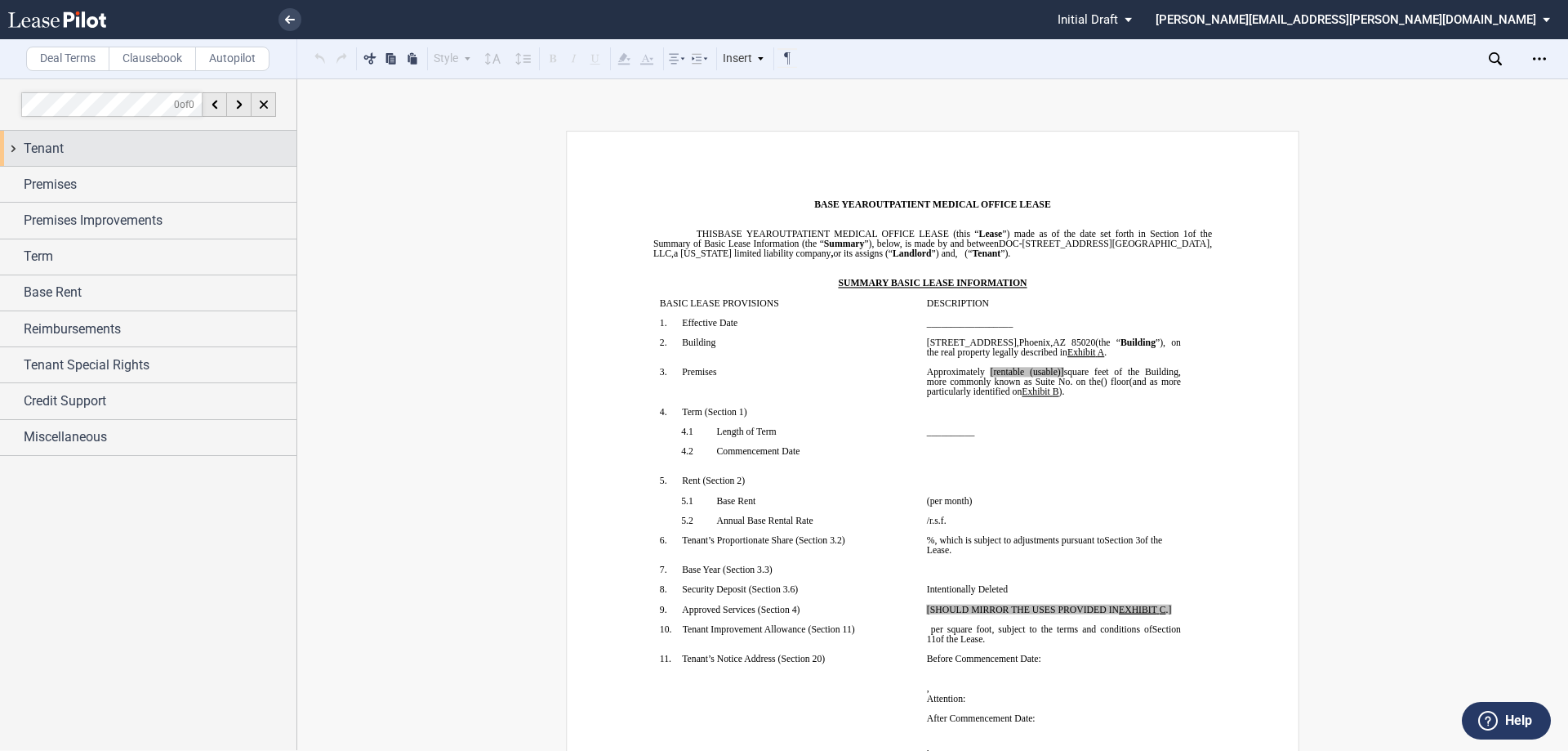 click on "Tenant" at bounding box center (43, 149) 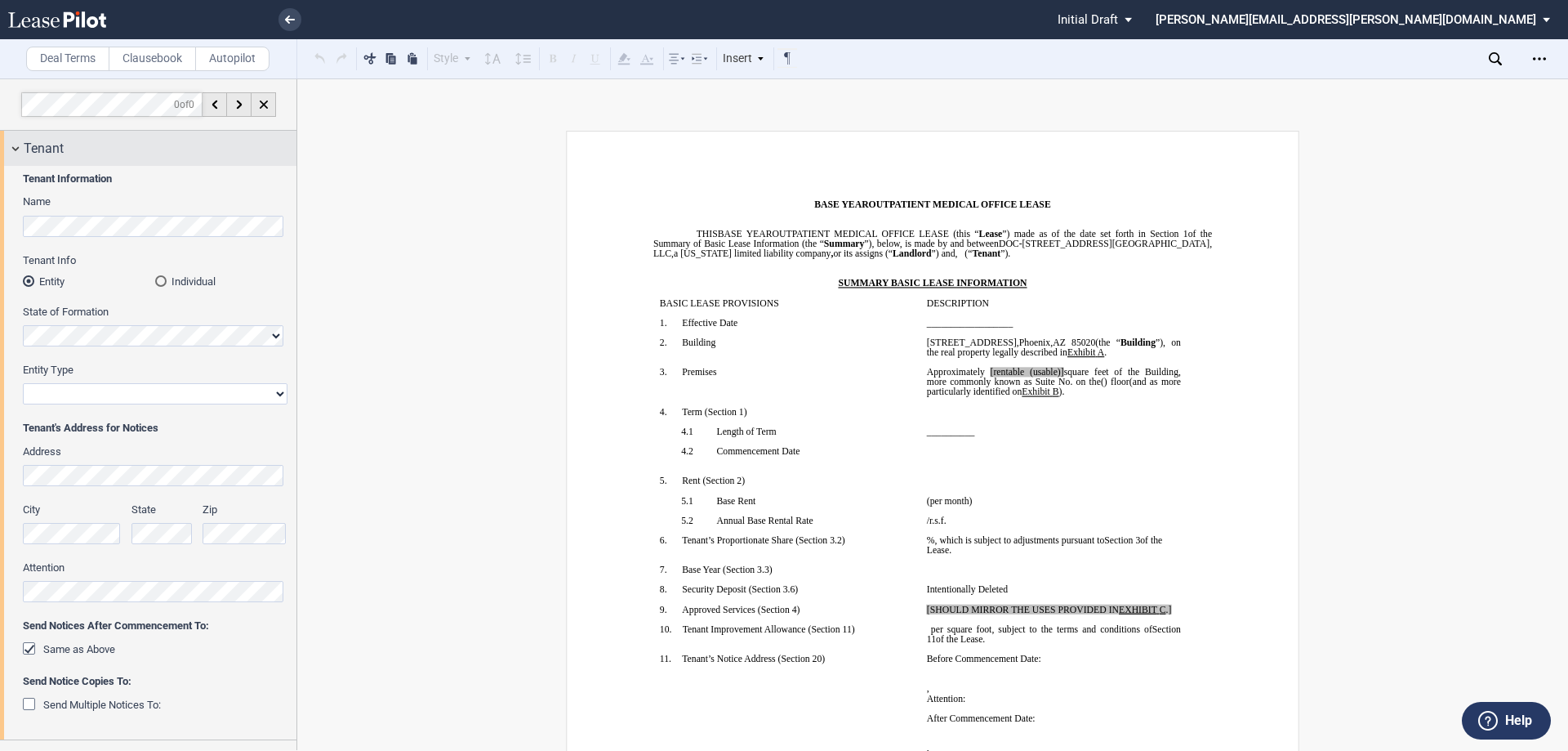 click on "Tenant" at bounding box center (43, 149) 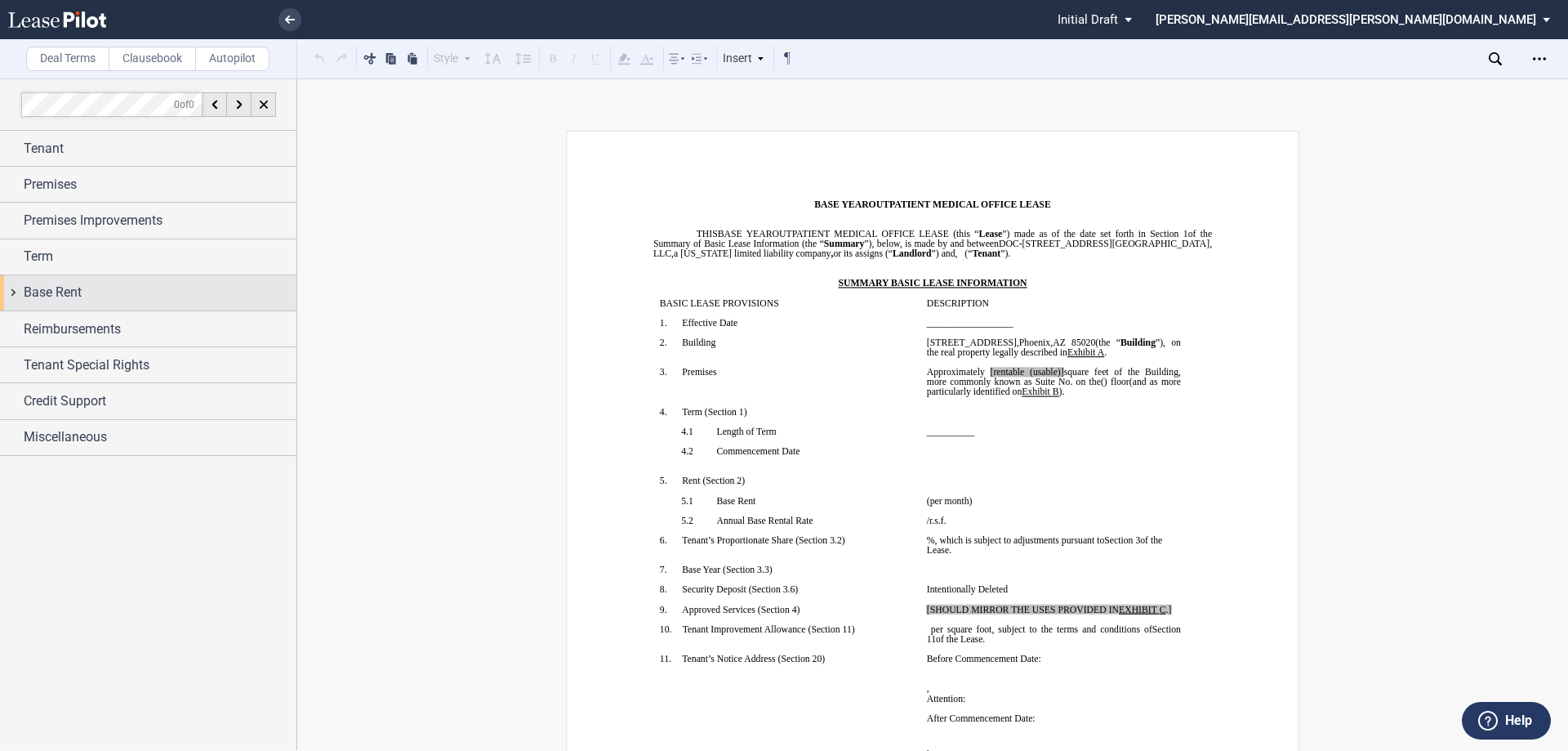 click on "Base Rent" at bounding box center (52, 293) 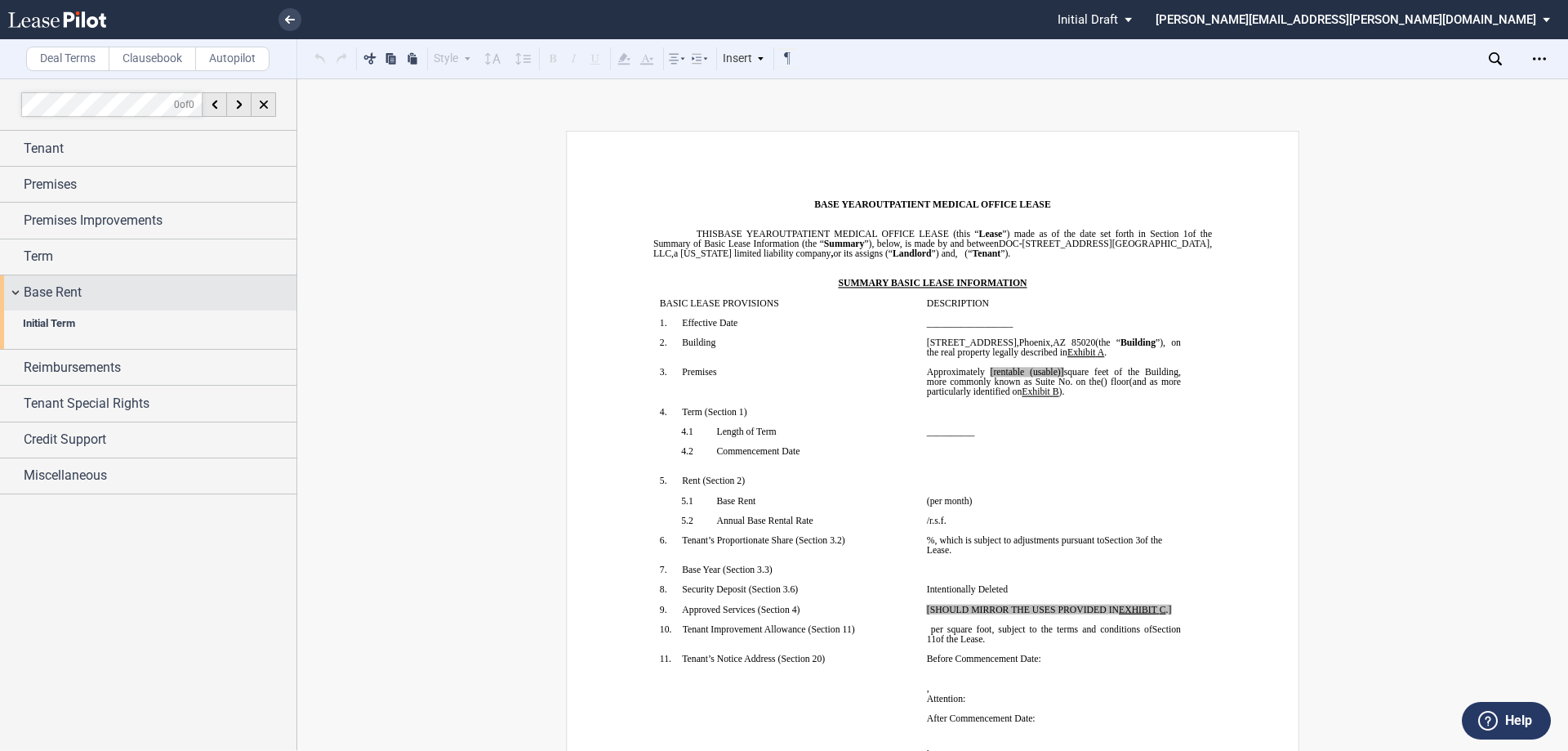 click on "Base Rent" at bounding box center [52, 293] 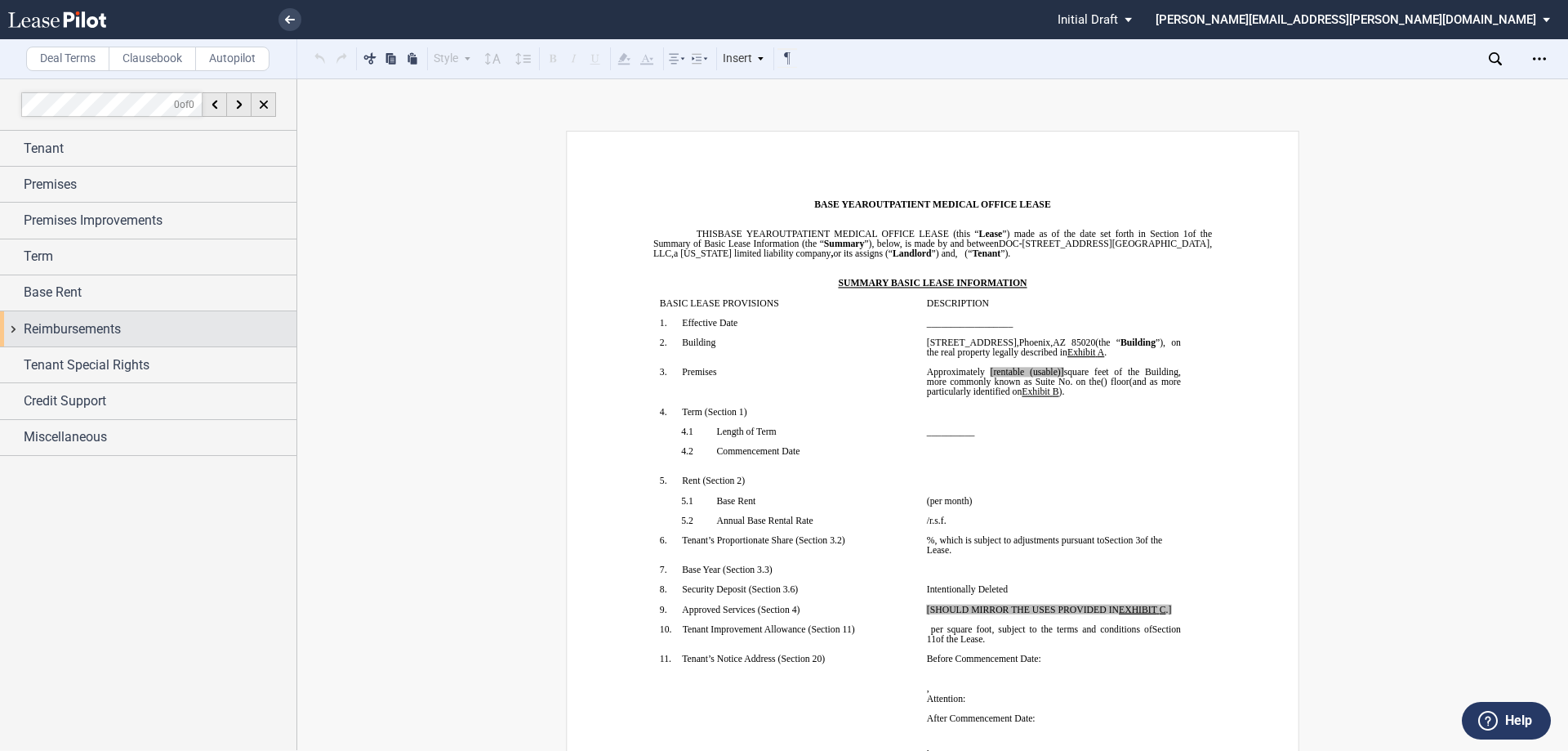 click on "Reimbursements" at bounding box center (72, 329) 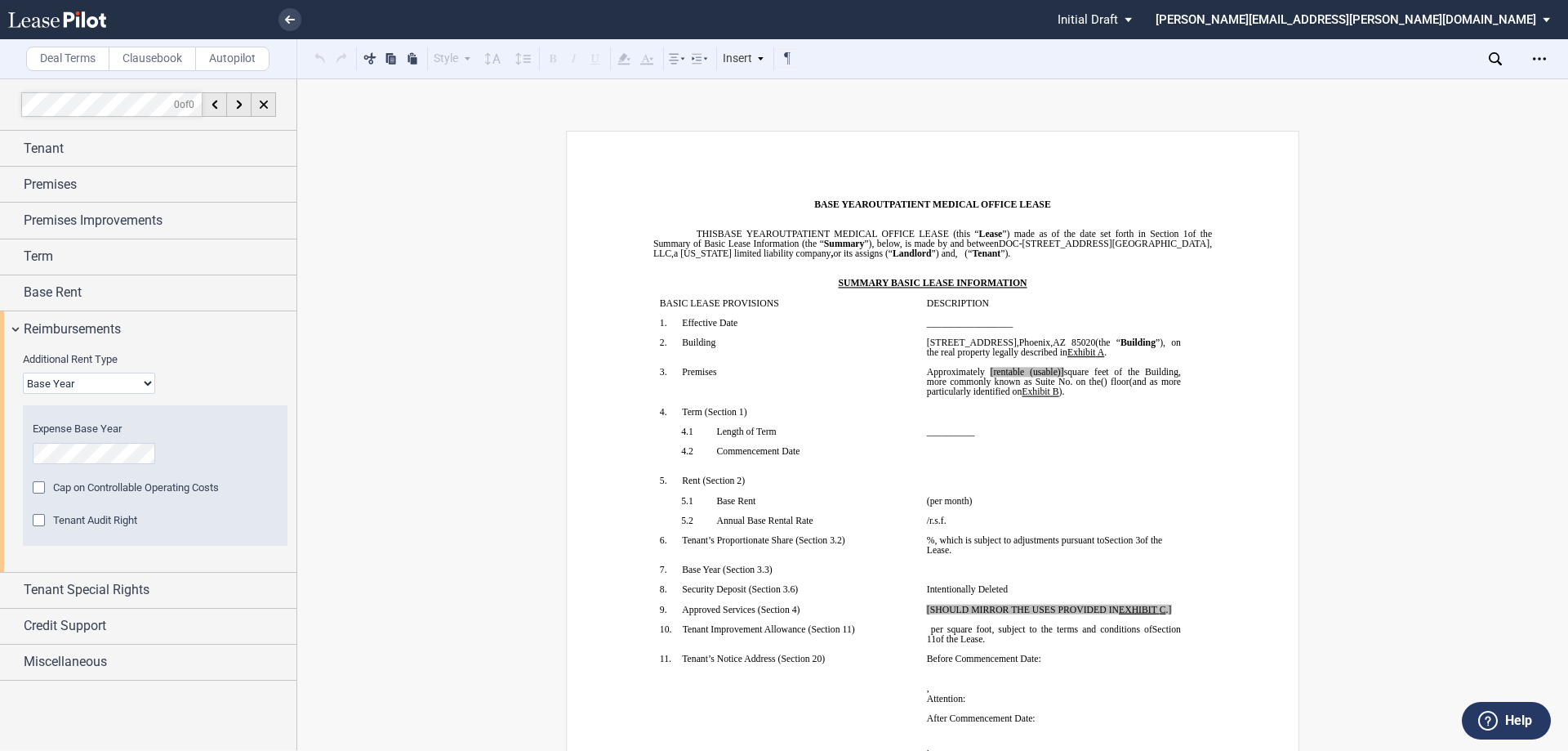 click on "Base Year
Triple Net" at bounding box center [89, 383] 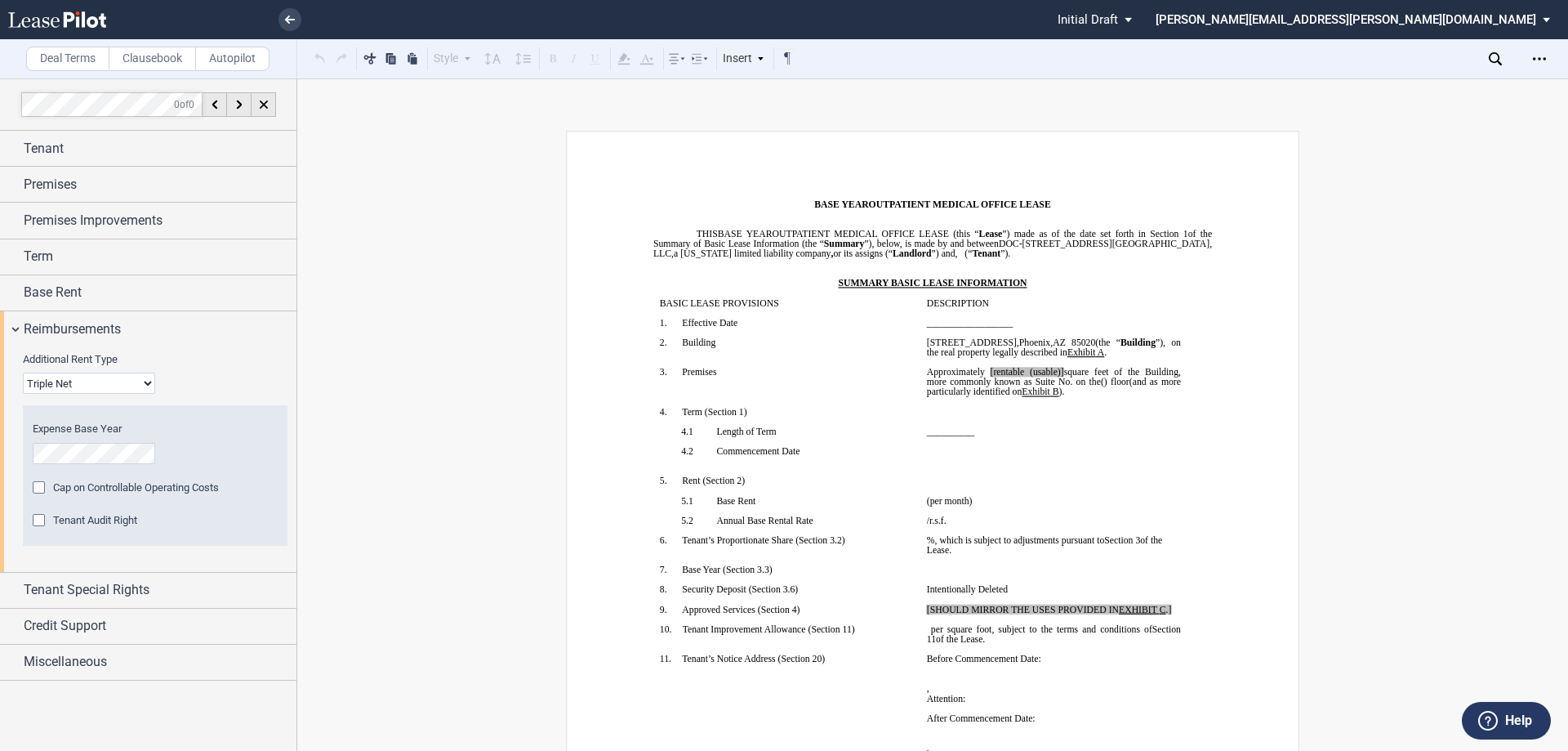 click on "Base Year
Triple Net" at bounding box center [89, 383] 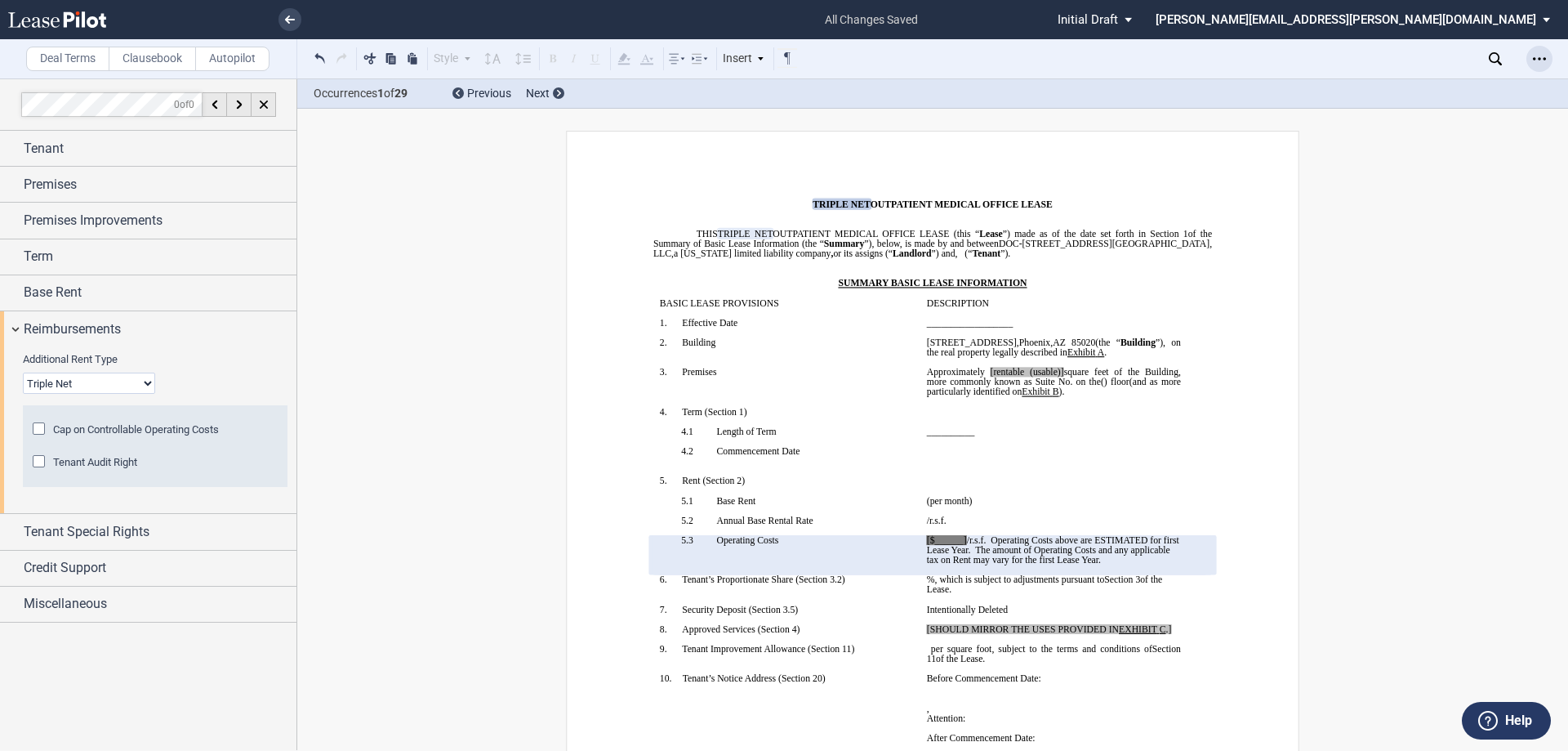 click at bounding box center [1539, 59] 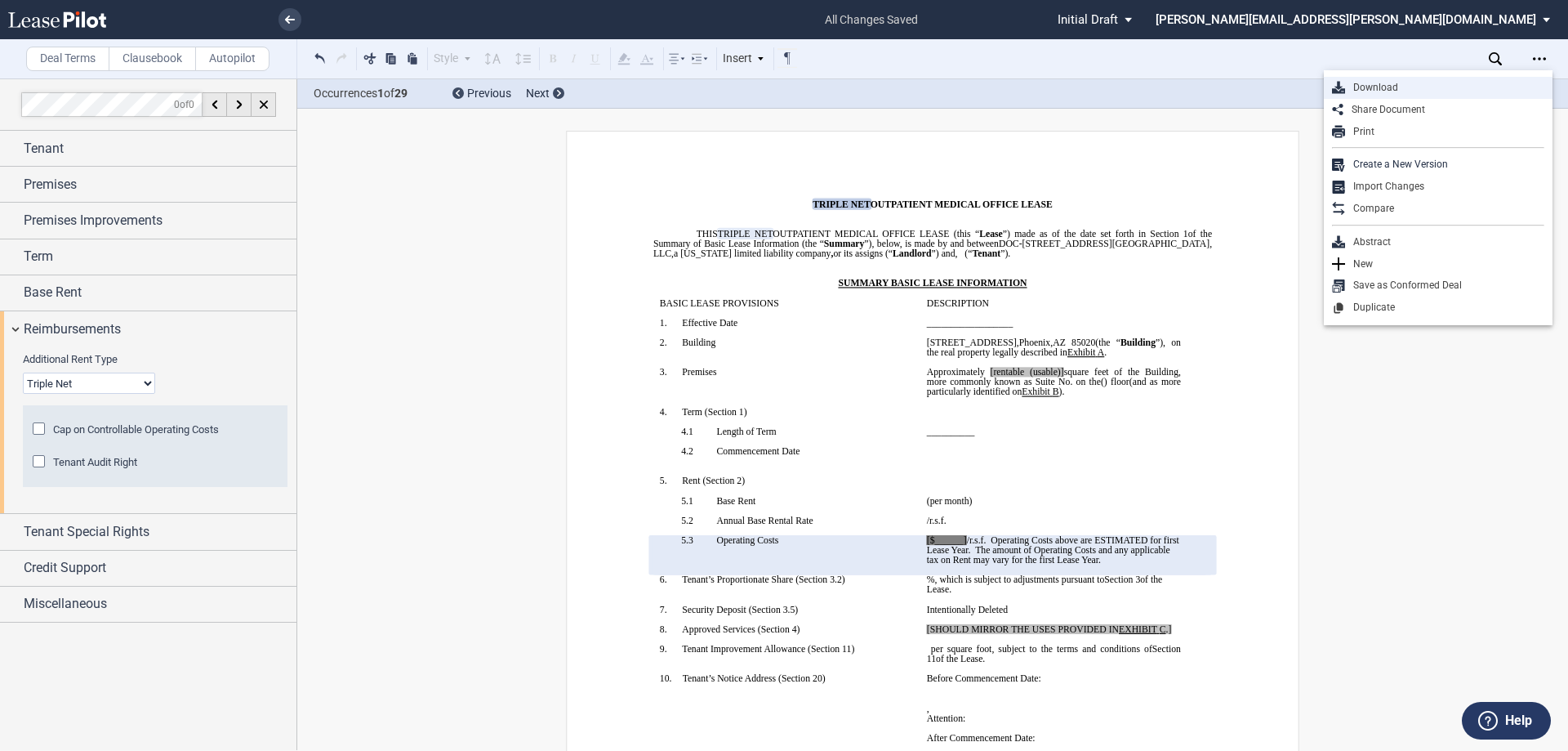click on "Download" at bounding box center [1445, 87] 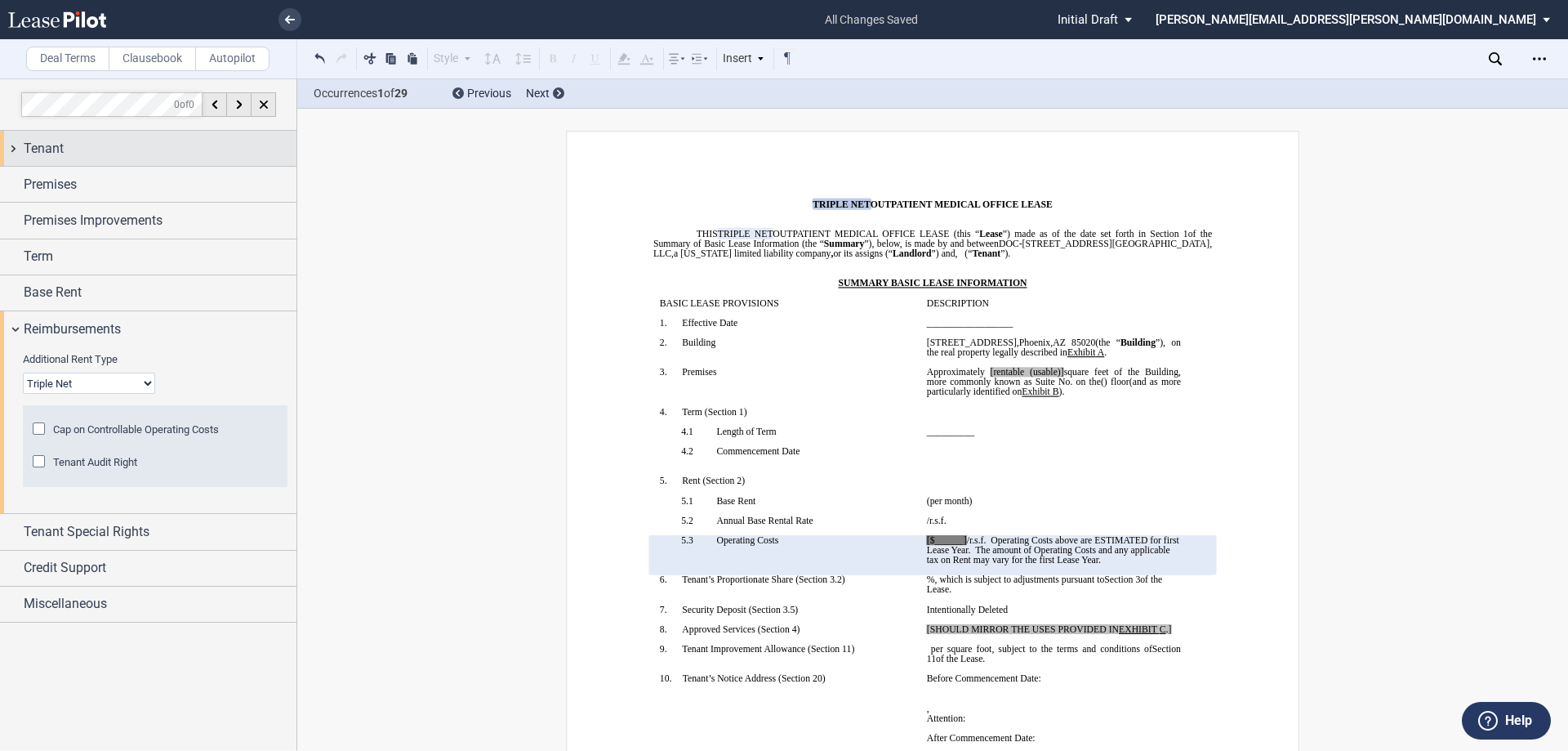 click on "Tenant" at bounding box center (43, 149) 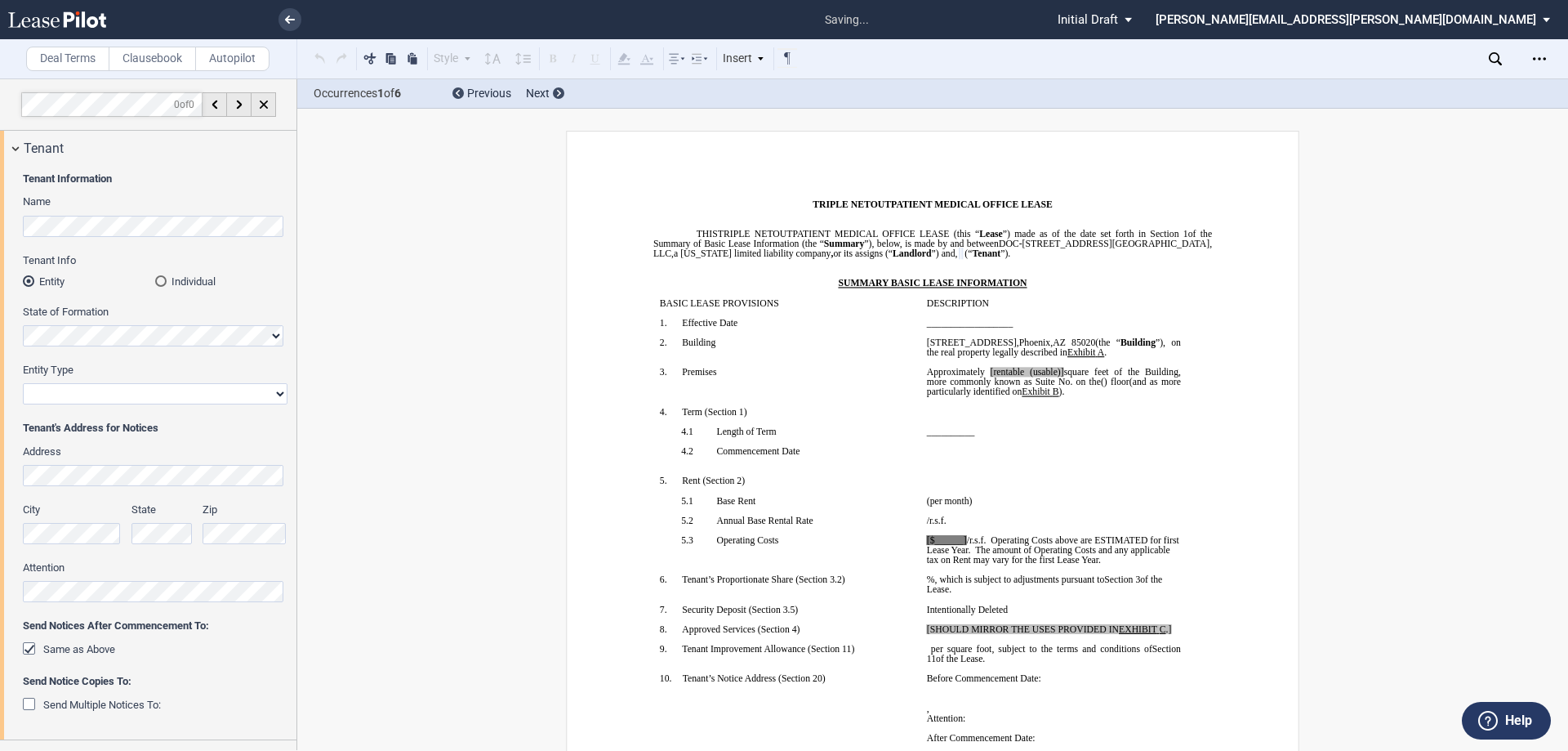click on "Corporation
Limited Liability Company
General Partnership
Limited Partnership
Other" at bounding box center (155, 394) 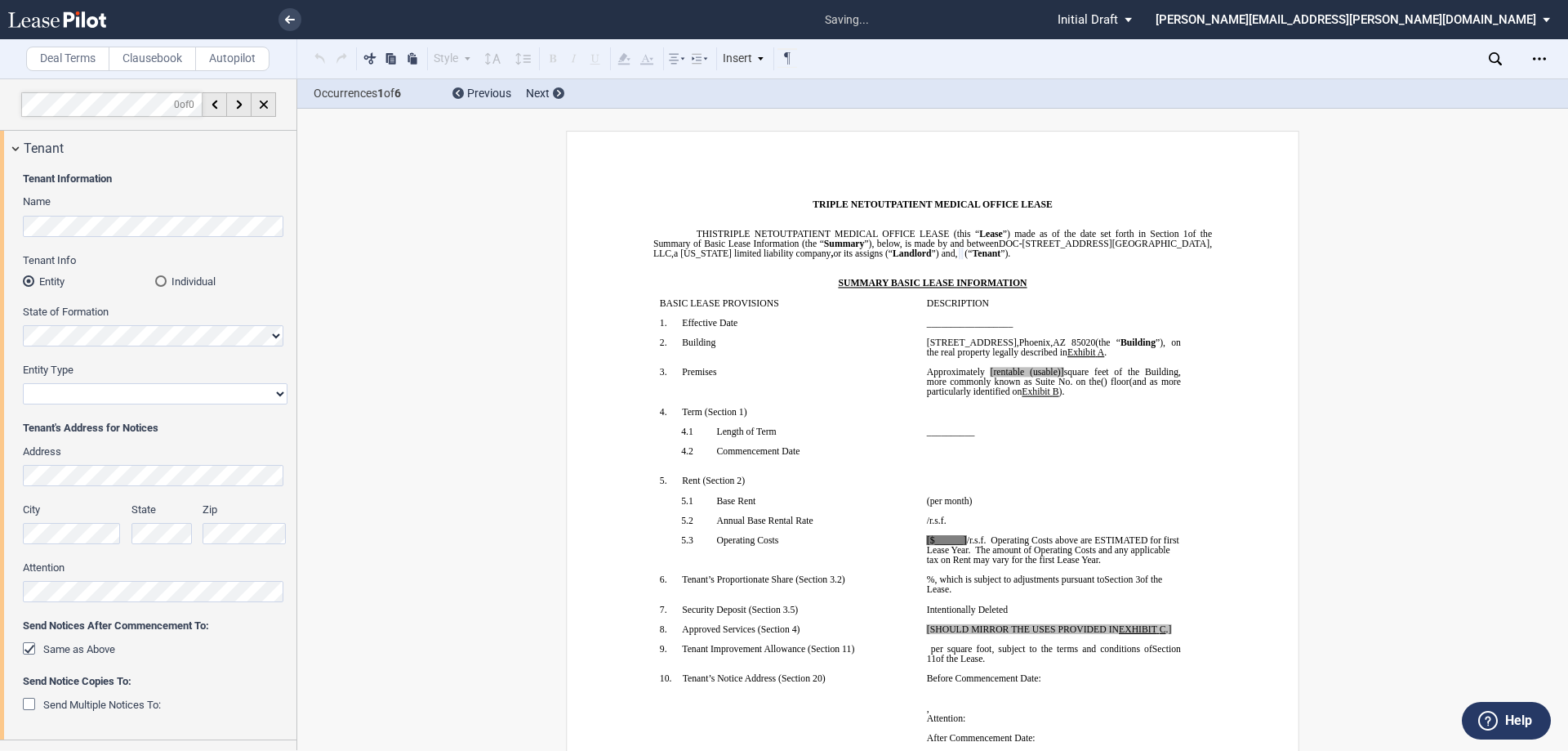 select on "Other" 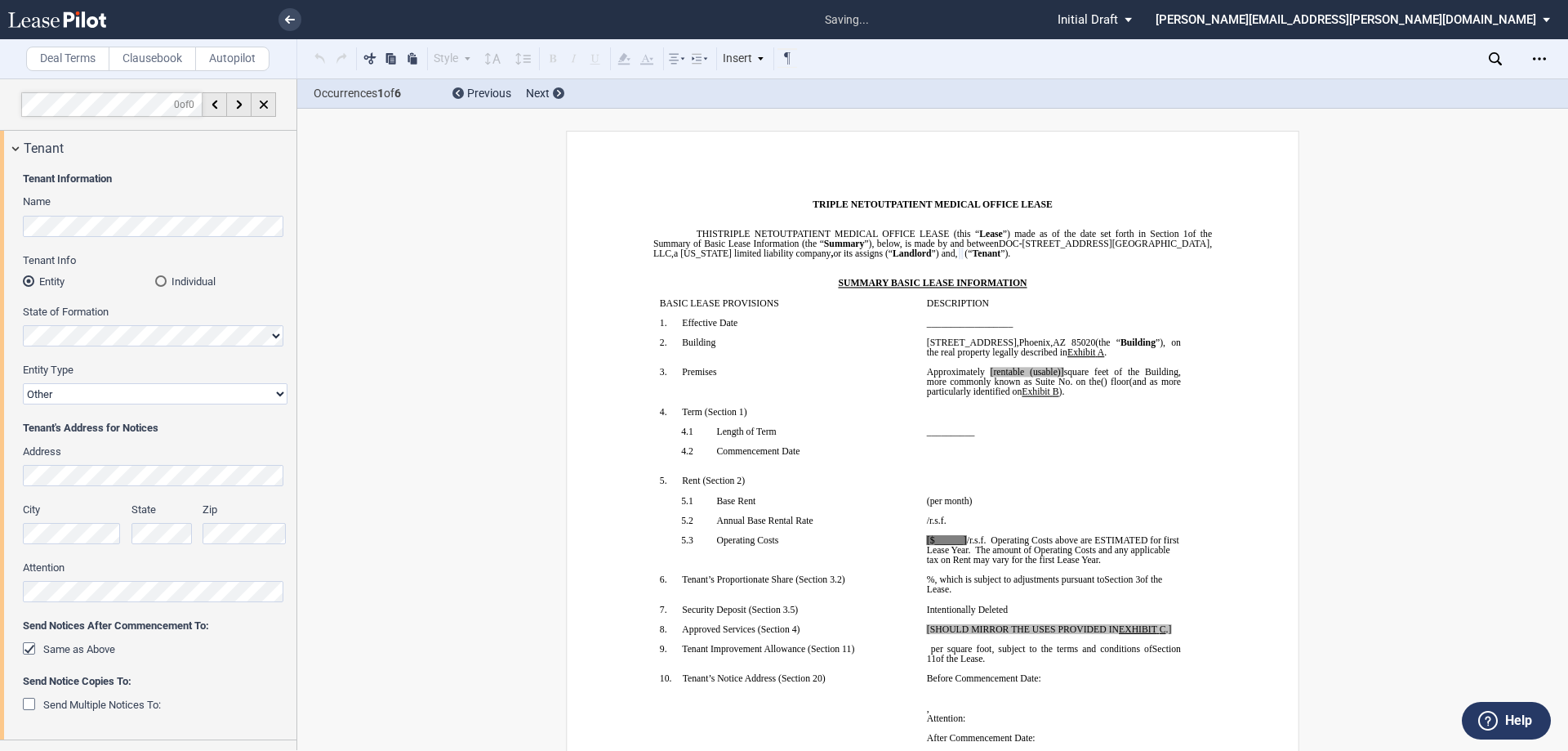 click on "Corporation
Limited Liability Company
General Partnership
Limited Partnership
Other" at bounding box center (155, 394) 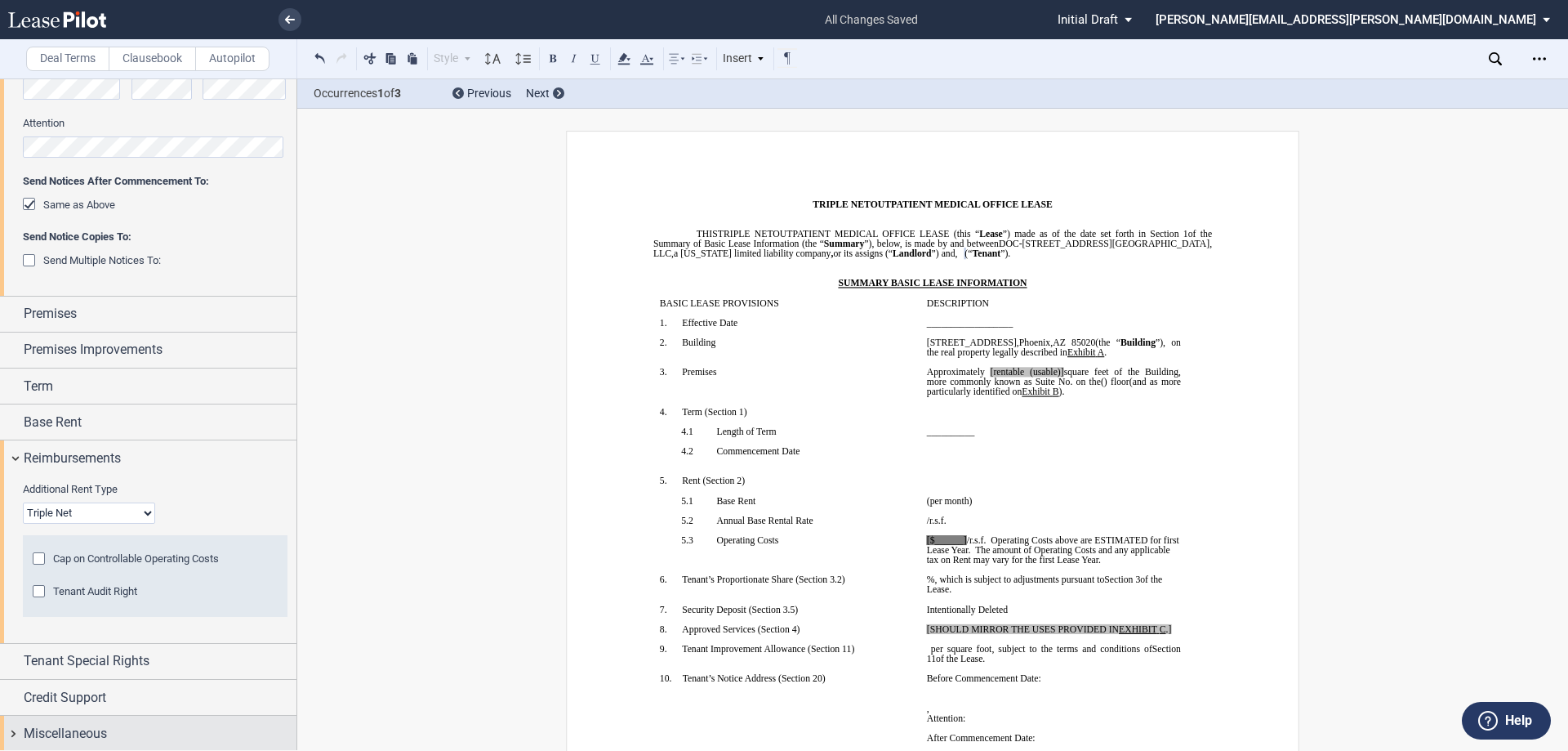 scroll, scrollTop: 532, scrollLeft: 0, axis: vertical 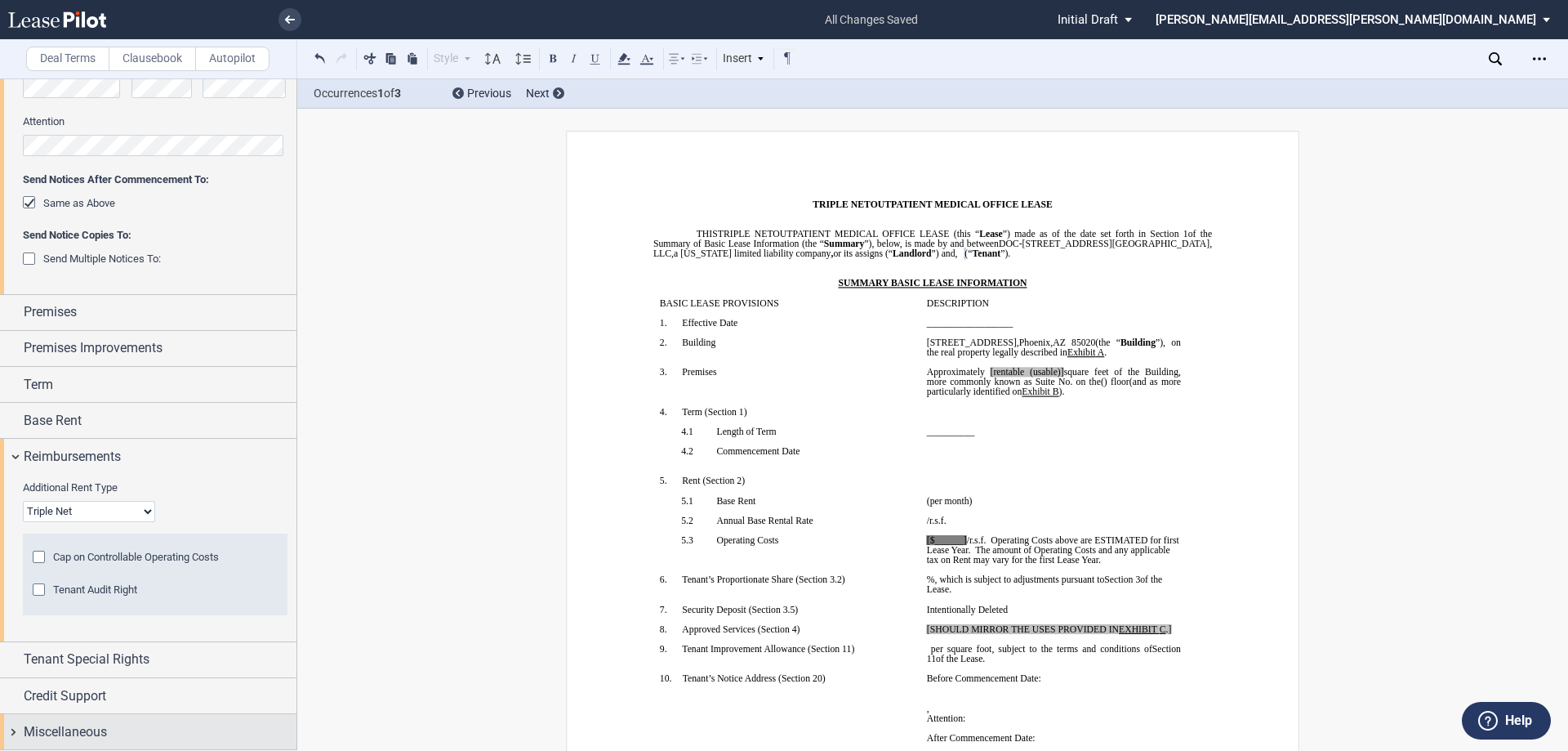 click on "Miscellaneous" at bounding box center (65, 732) 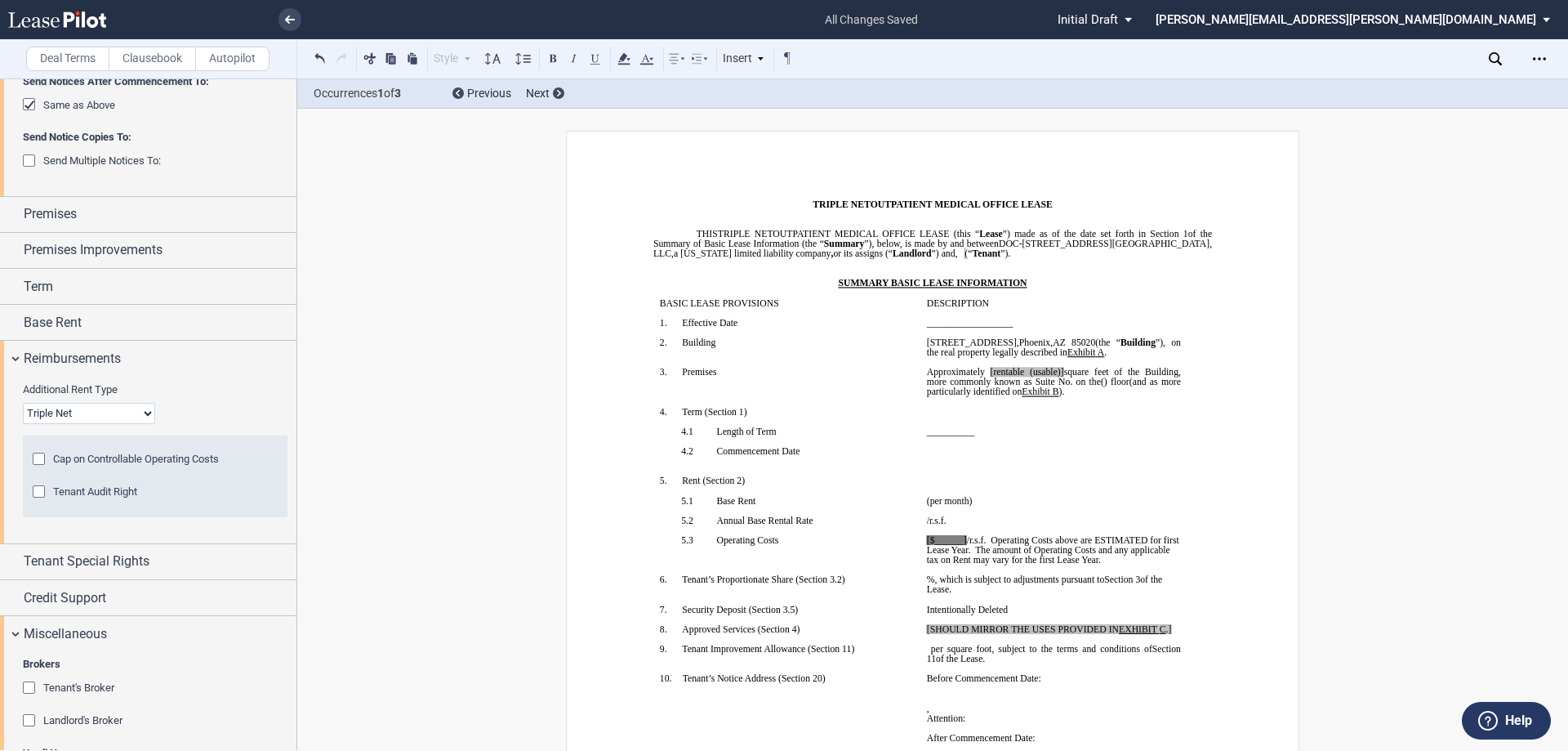 scroll, scrollTop: 703, scrollLeft: 0, axis: vertical 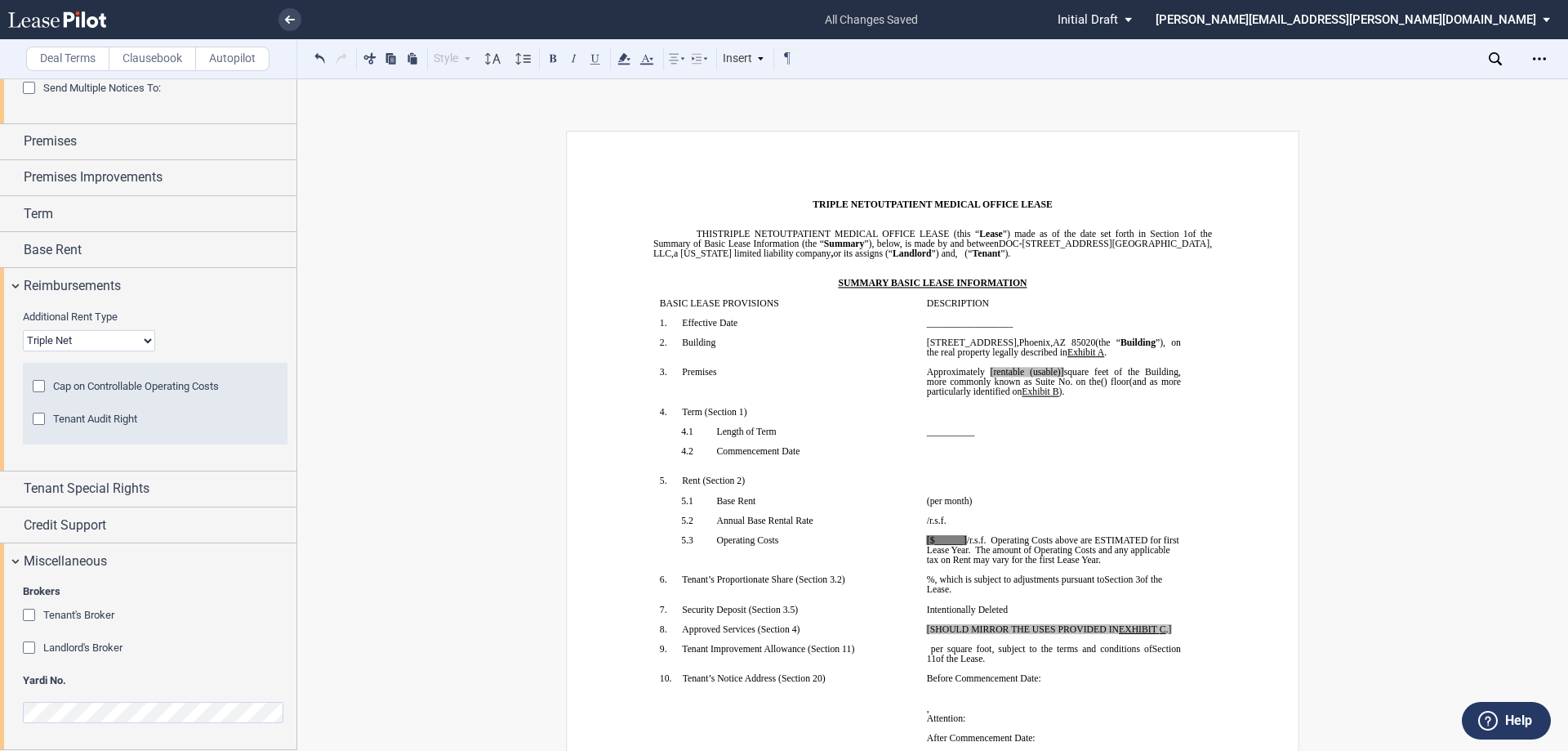 click on "Landlord's Broker" at bounding box center [82, 647] 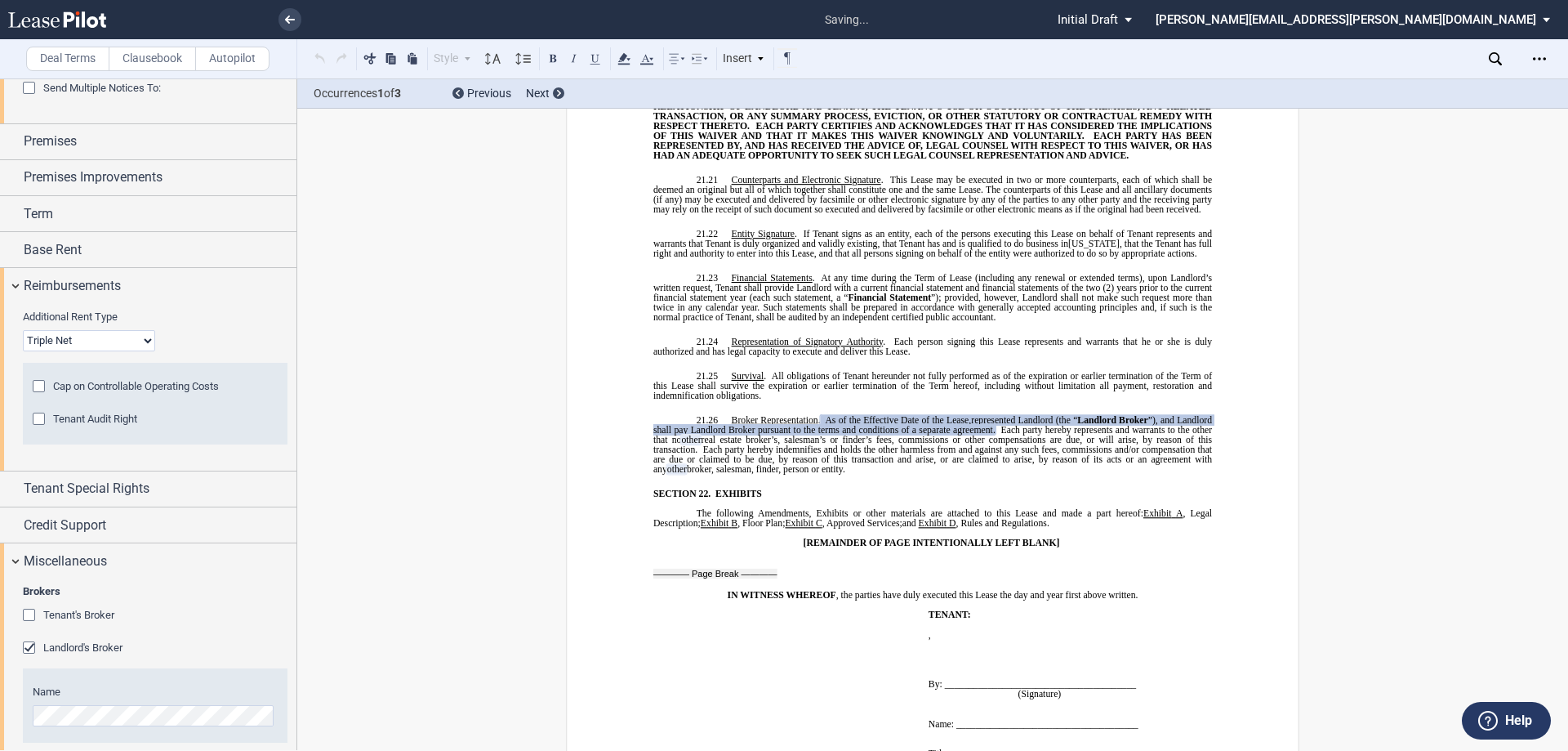 scroll, scrollTop: 13145, scrollLeft: 0, axis: vertical 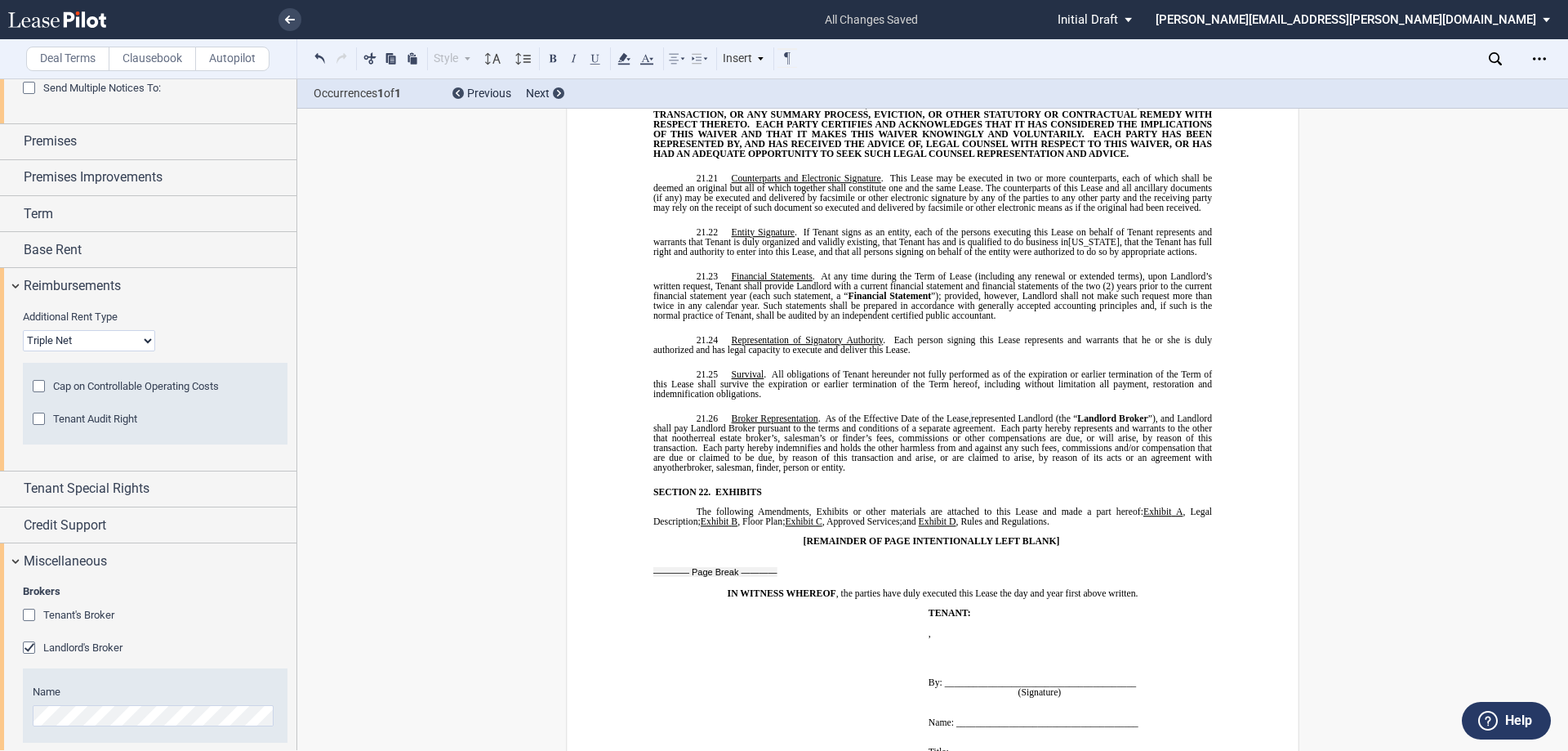 click on "Tenant's Broker" at bounding box center [78, 615] 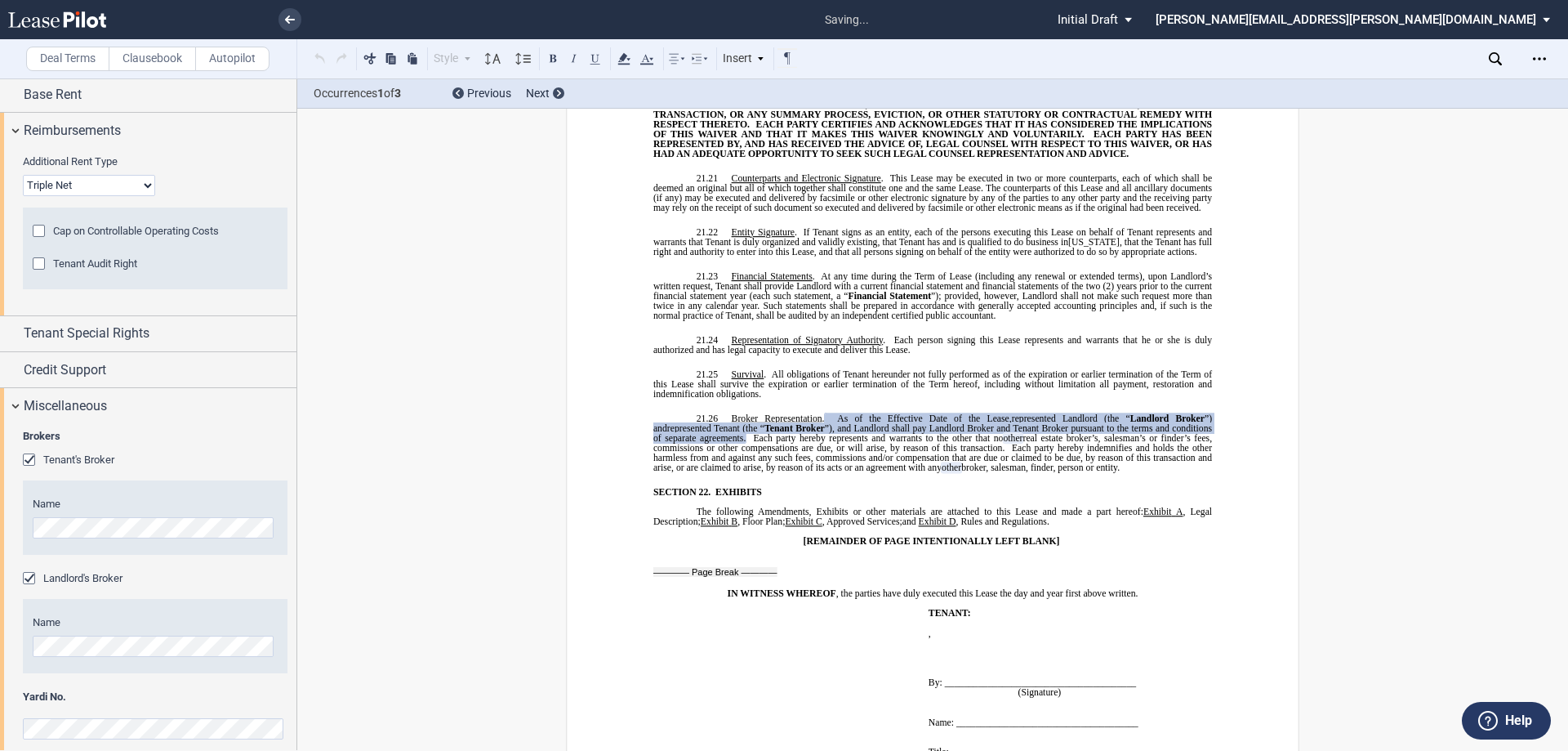 scroll, scrollTop: 874, scrollLeft: 0, axis: vertical 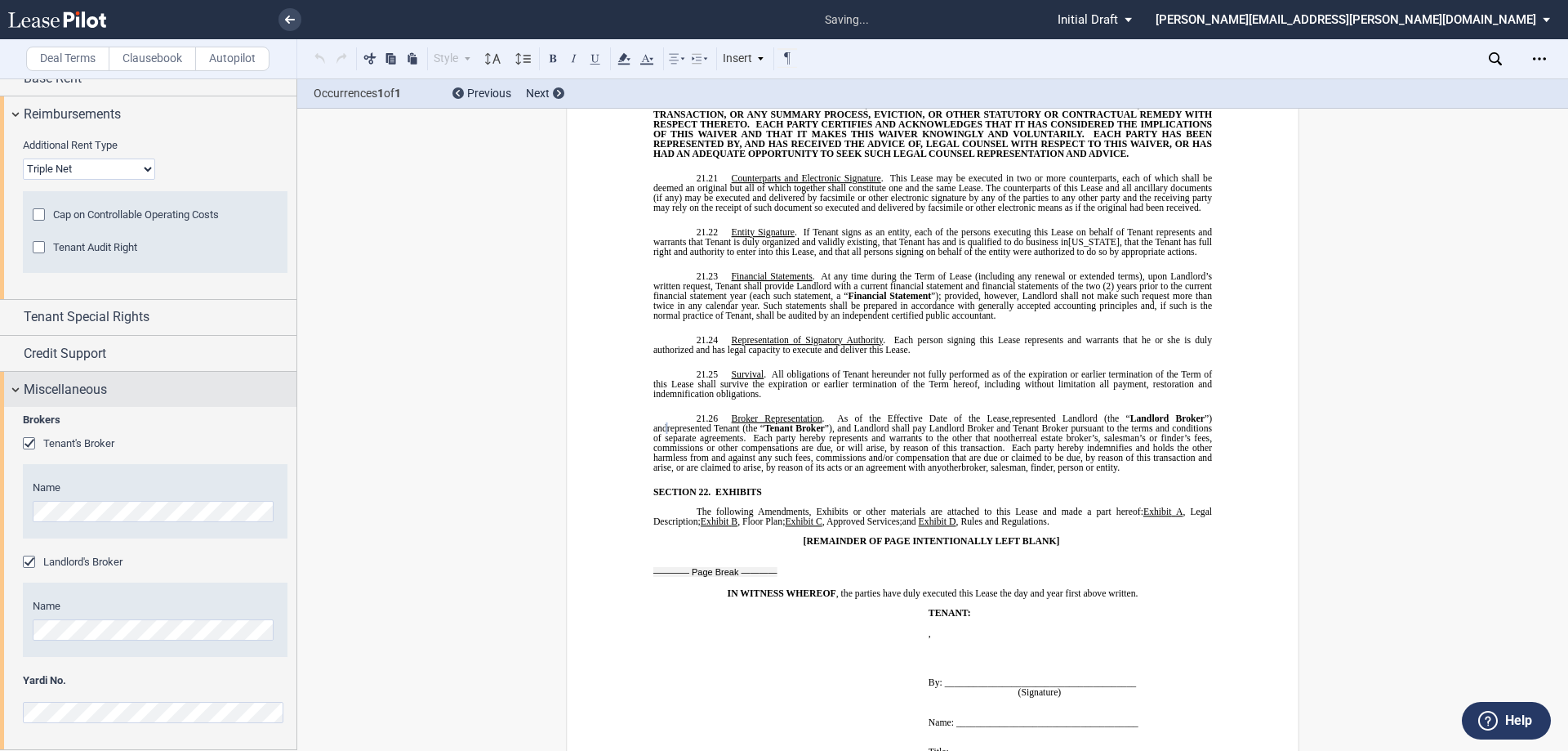 click on "Miscellaneous" at bounding box center [65, 390] 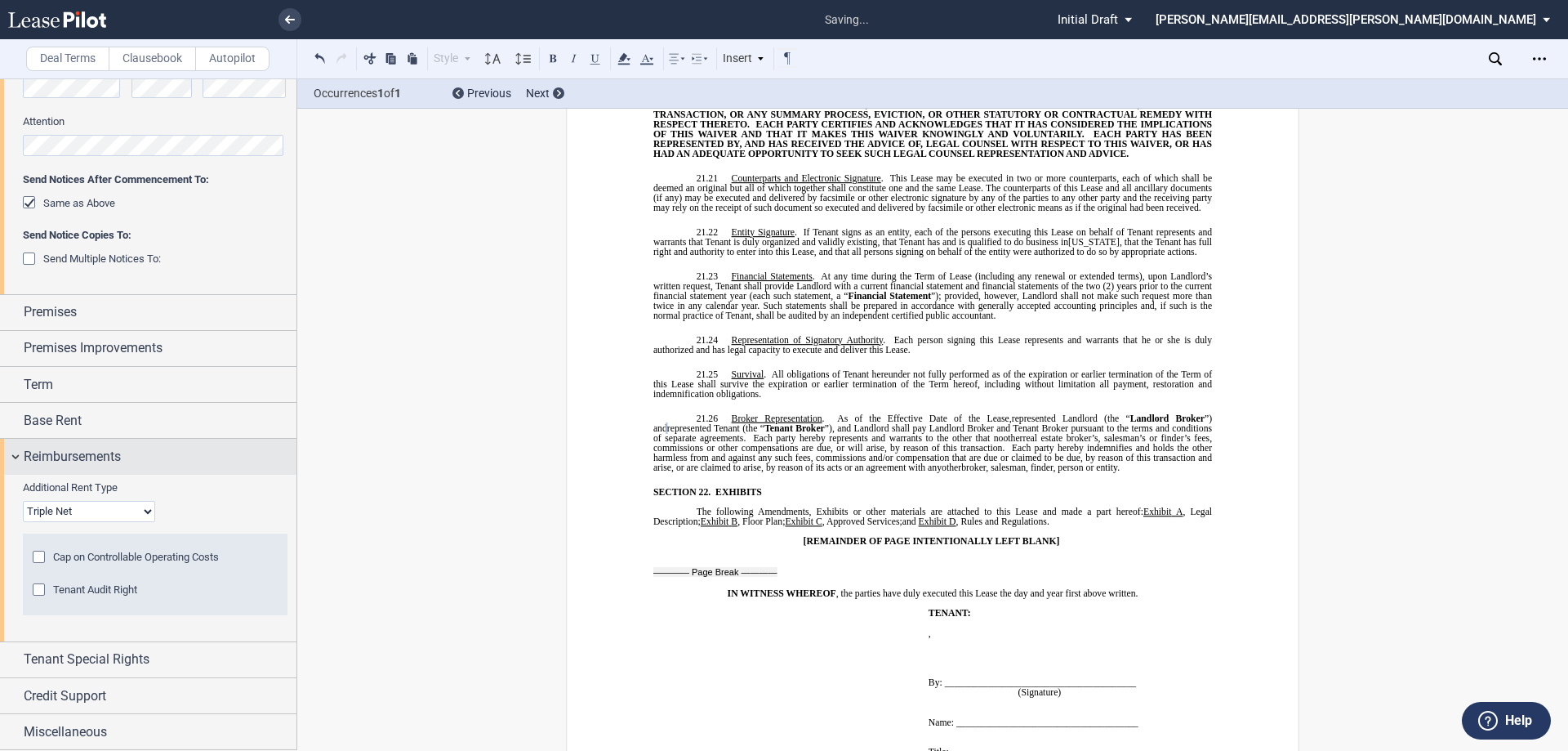 scroll, scrollTop: 532, scrollLeft: 0, axis: vertical 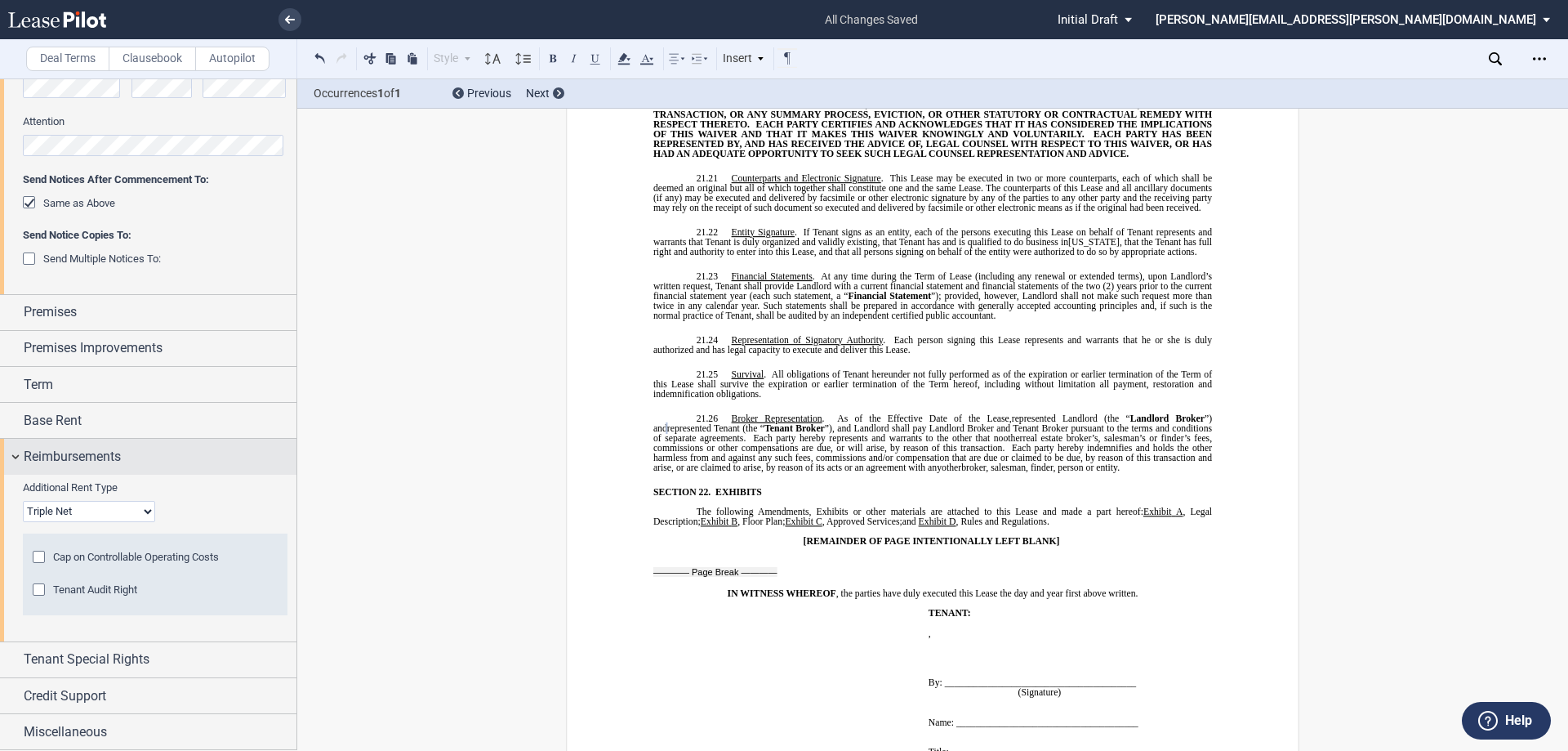click on "Reimbursements" at bounding box center [72, 457] 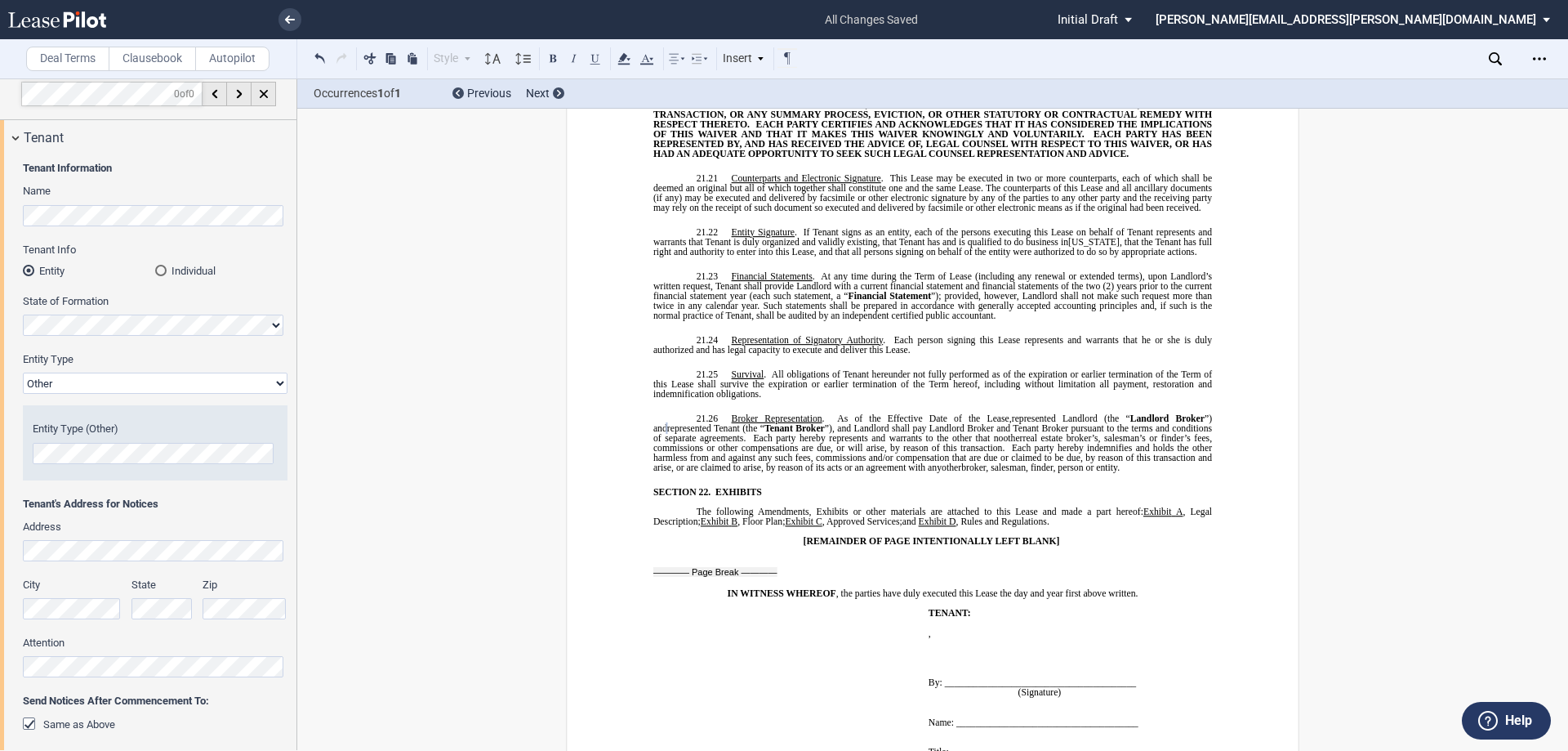 scroll, scrollTop: 0, scrollLeft: 0, axis: both 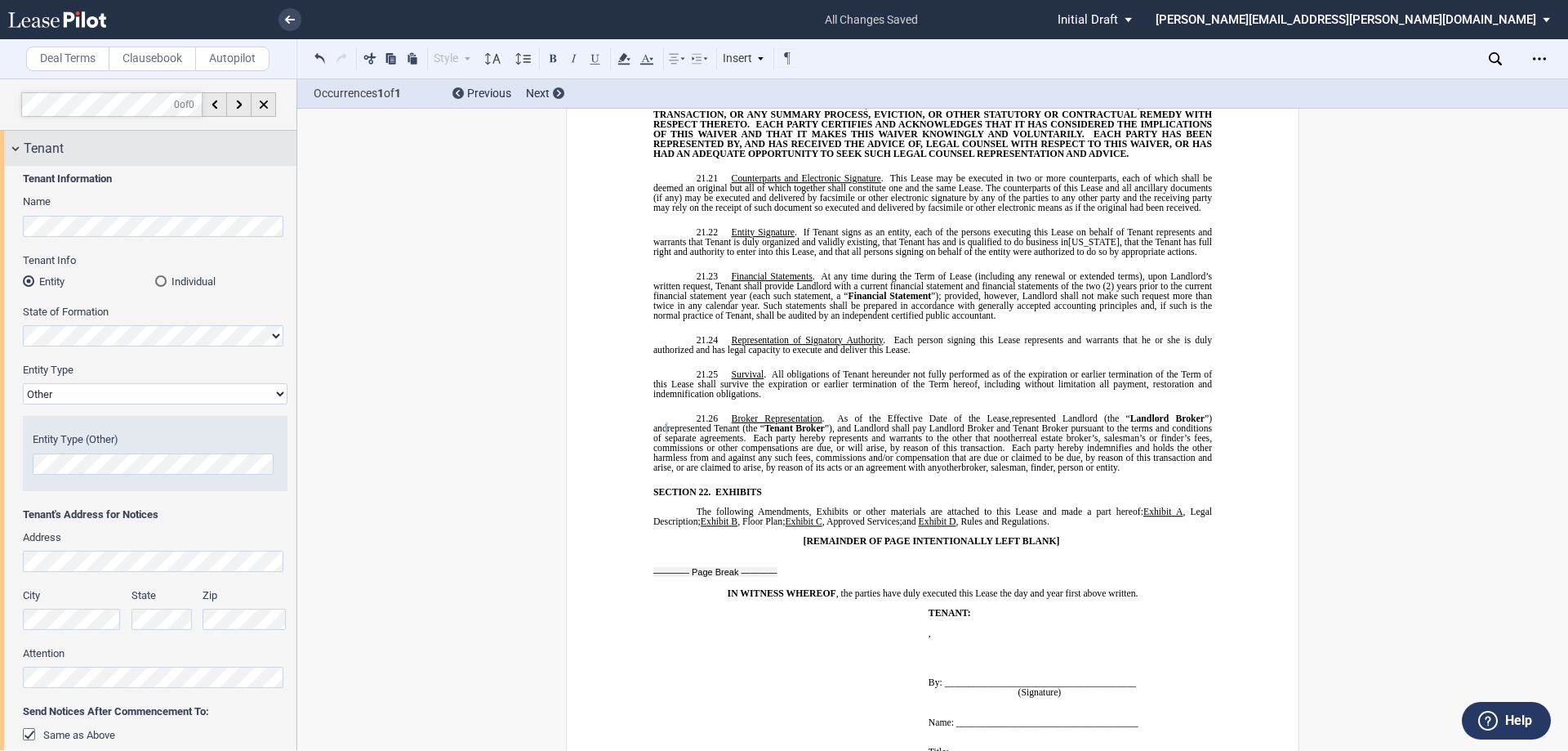 click on "Tenant" at bounding box center (43, 149) 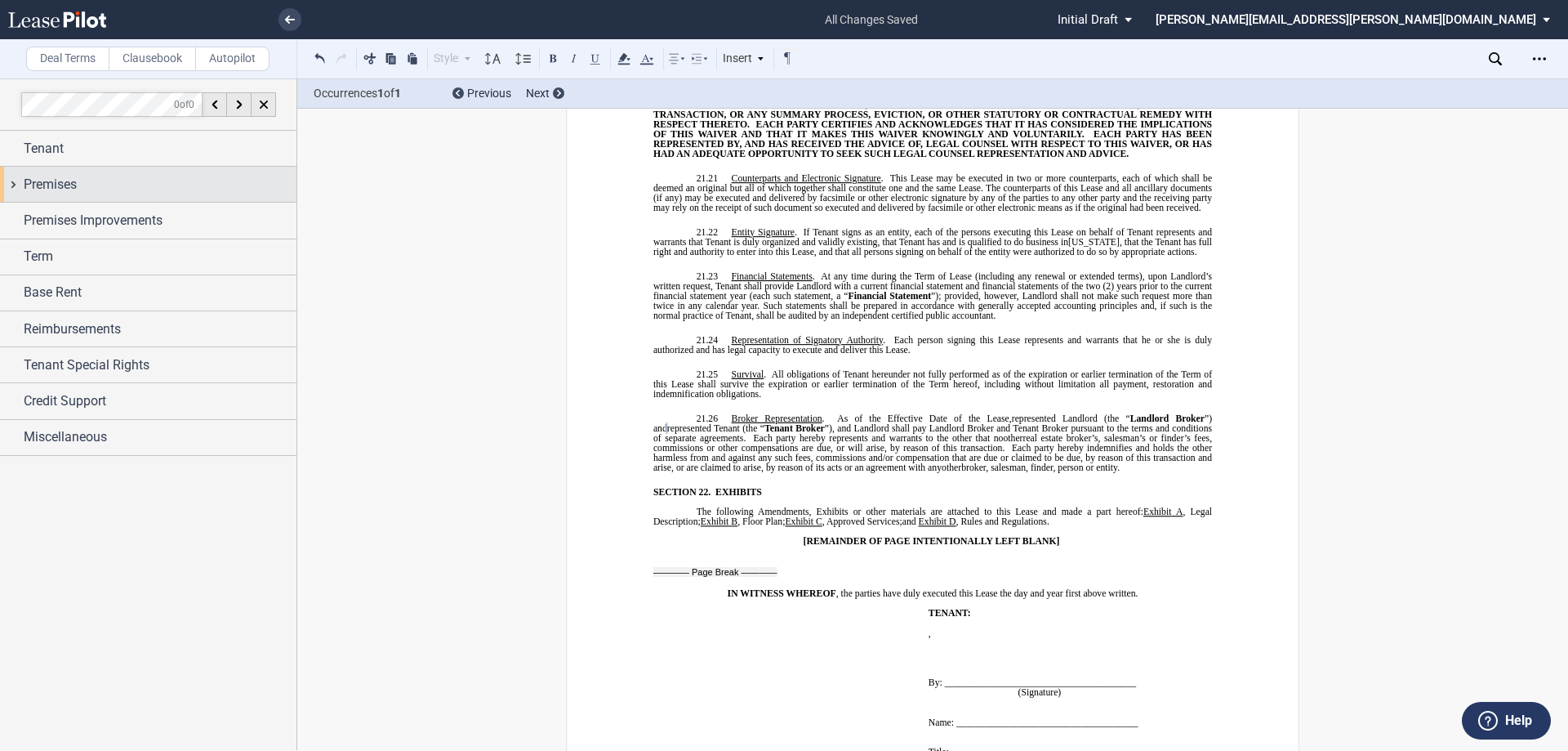 click on "Premises" at bounding box center (50, 185) 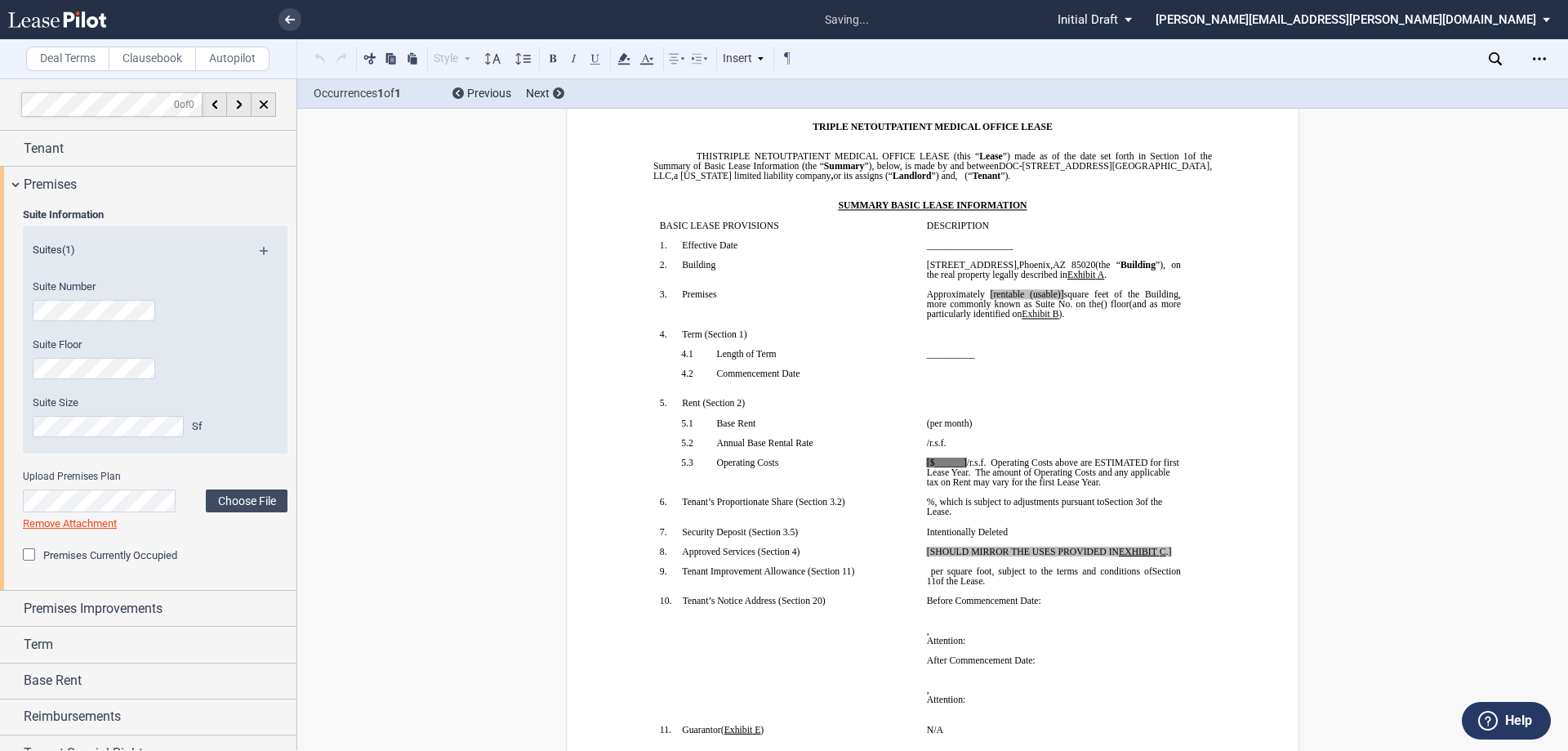 scroll, scrollTop: 19, scrollLeft: 0, axis: vertical 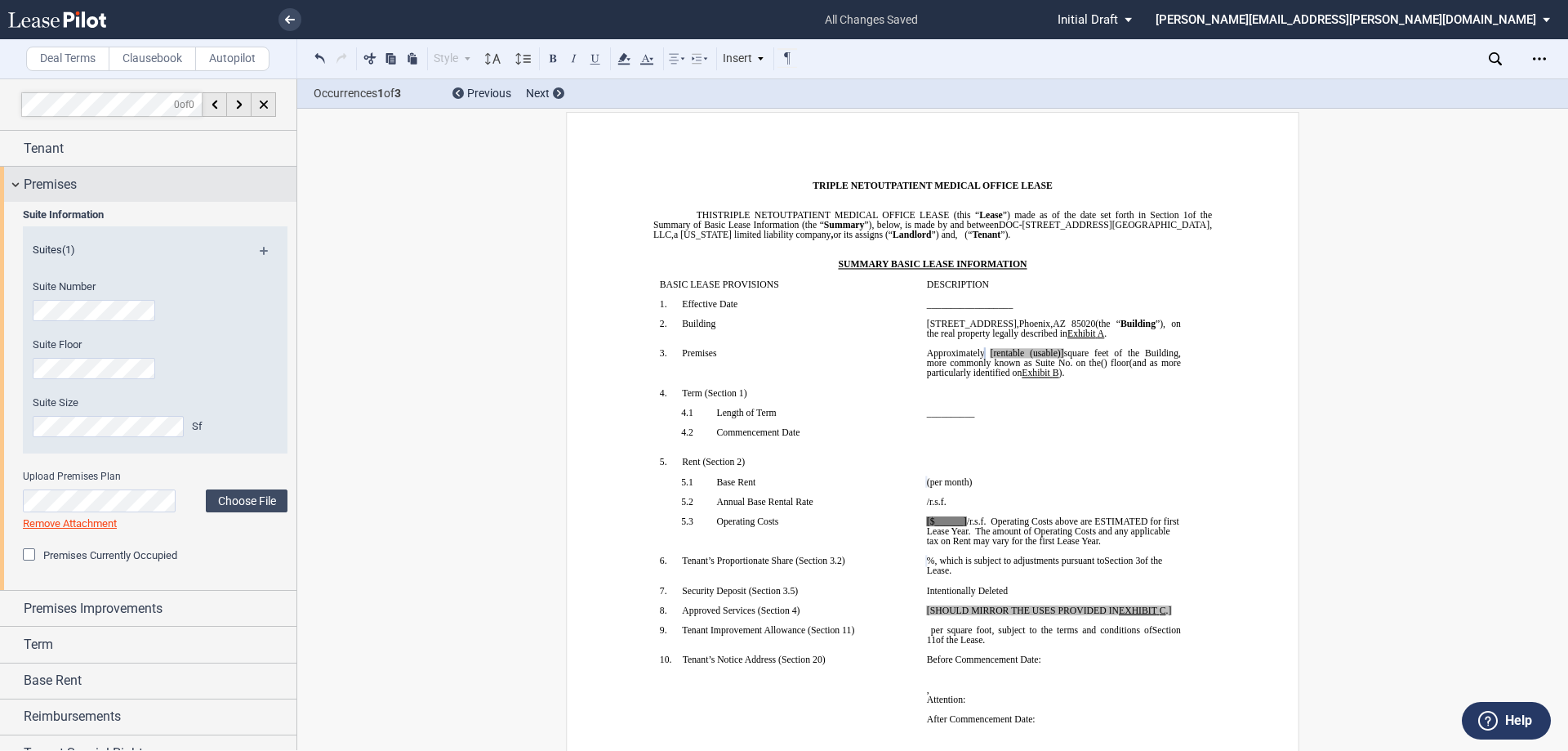 click on "Premises" at bounding box center [50, 185] 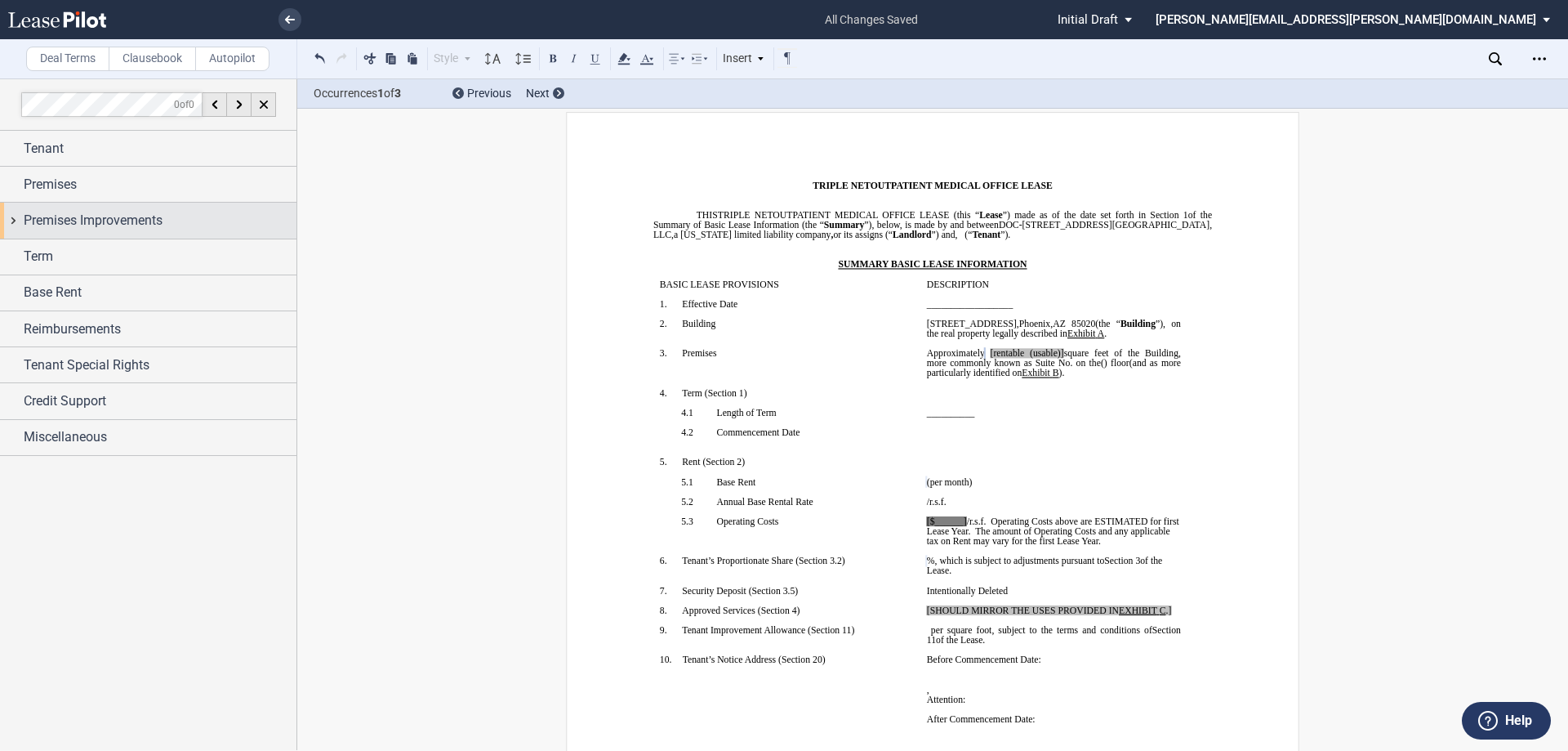click on "Premises Improvements" at bounding box center [93, 221] 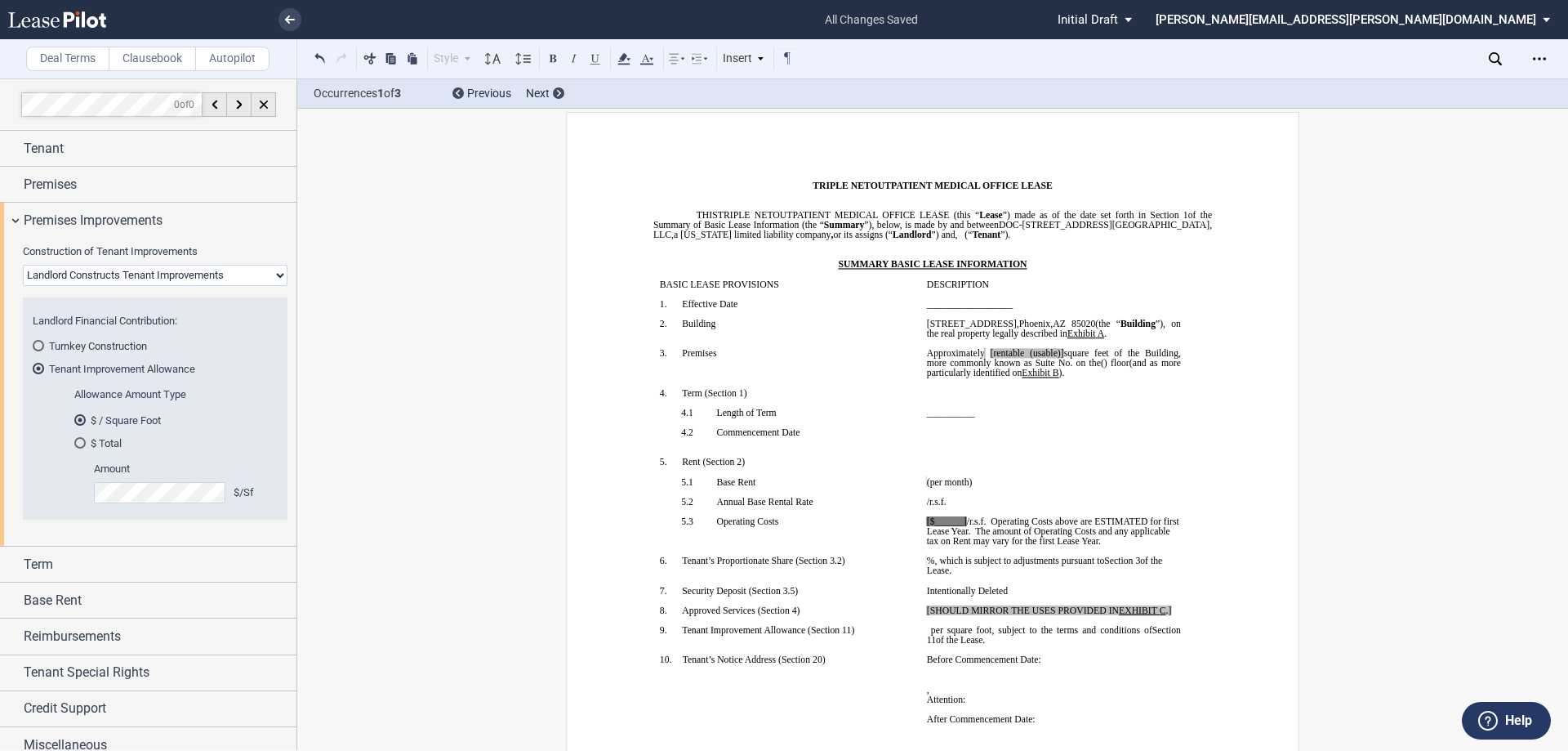 click on "Landlord Constructs Tenant Improvements
Tenant Constructs Tenant Improvements
"As Is" - No Tenant Improvements" at bounding box center [155, 275] 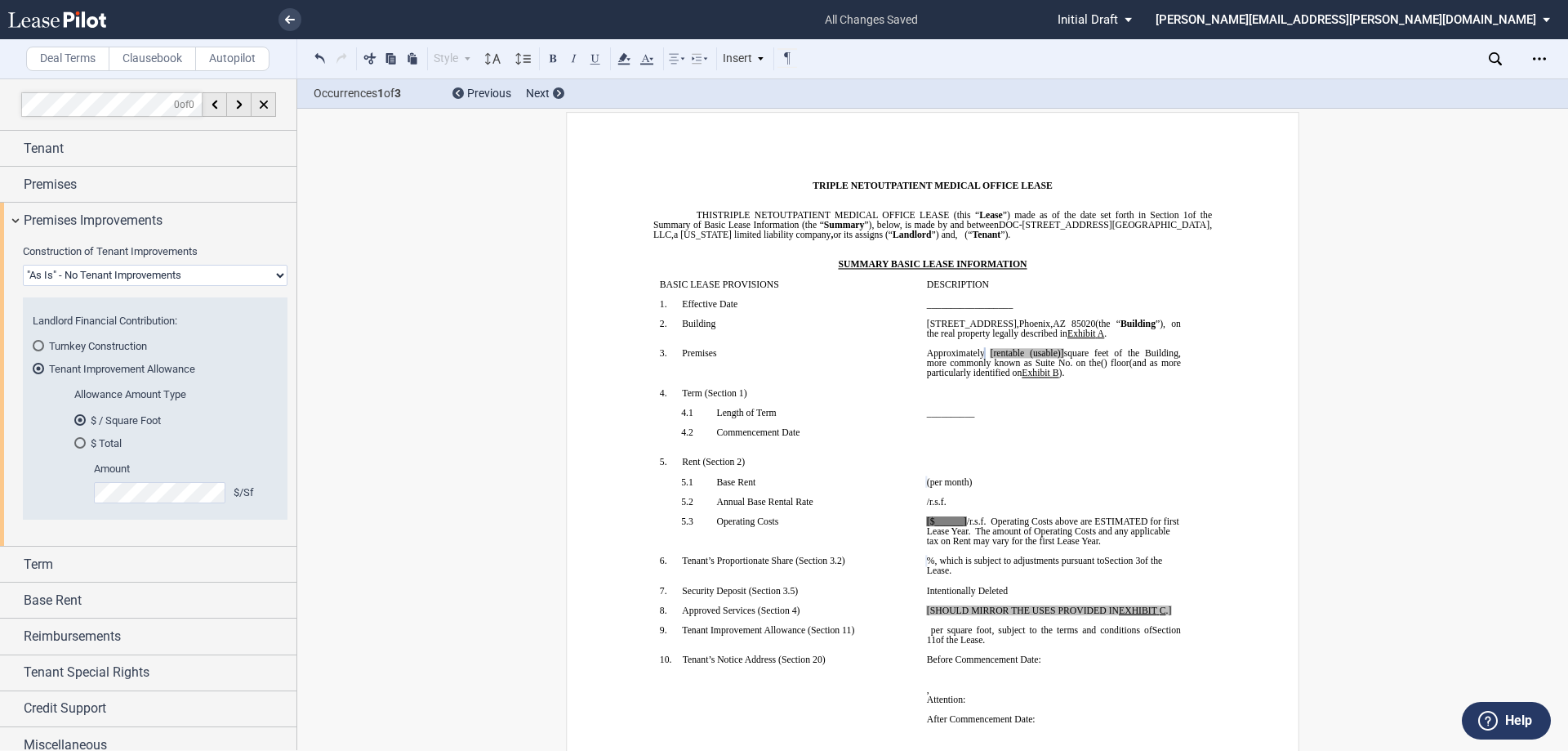 click on "Landlord Constructs Tenant Improvements
Tenant Constructs Tenant Improvements
"As Is" - No Tenant Improvements" at bounding box center (155, 275) 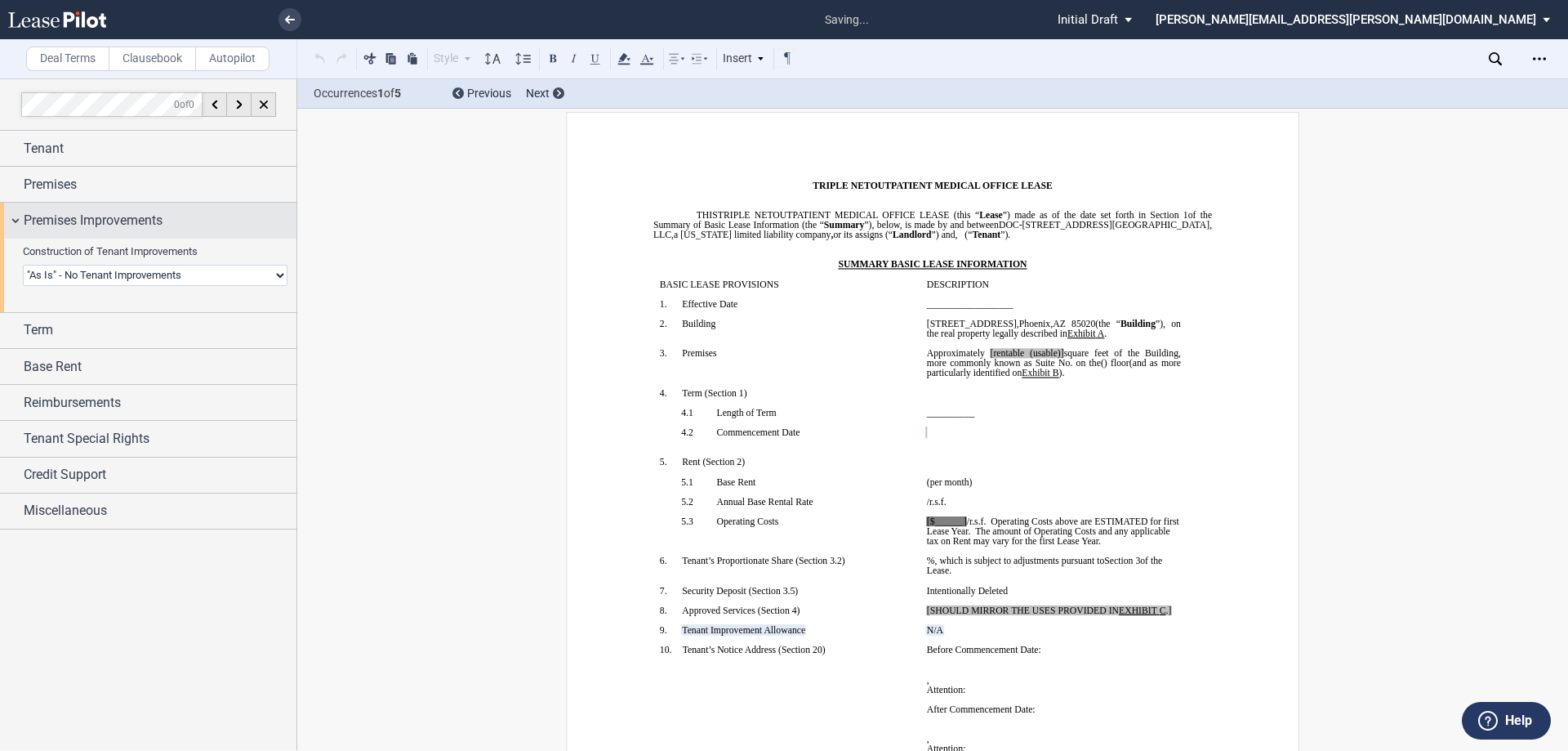 click on "Premises Improvements" at bounding box center (93, 221) 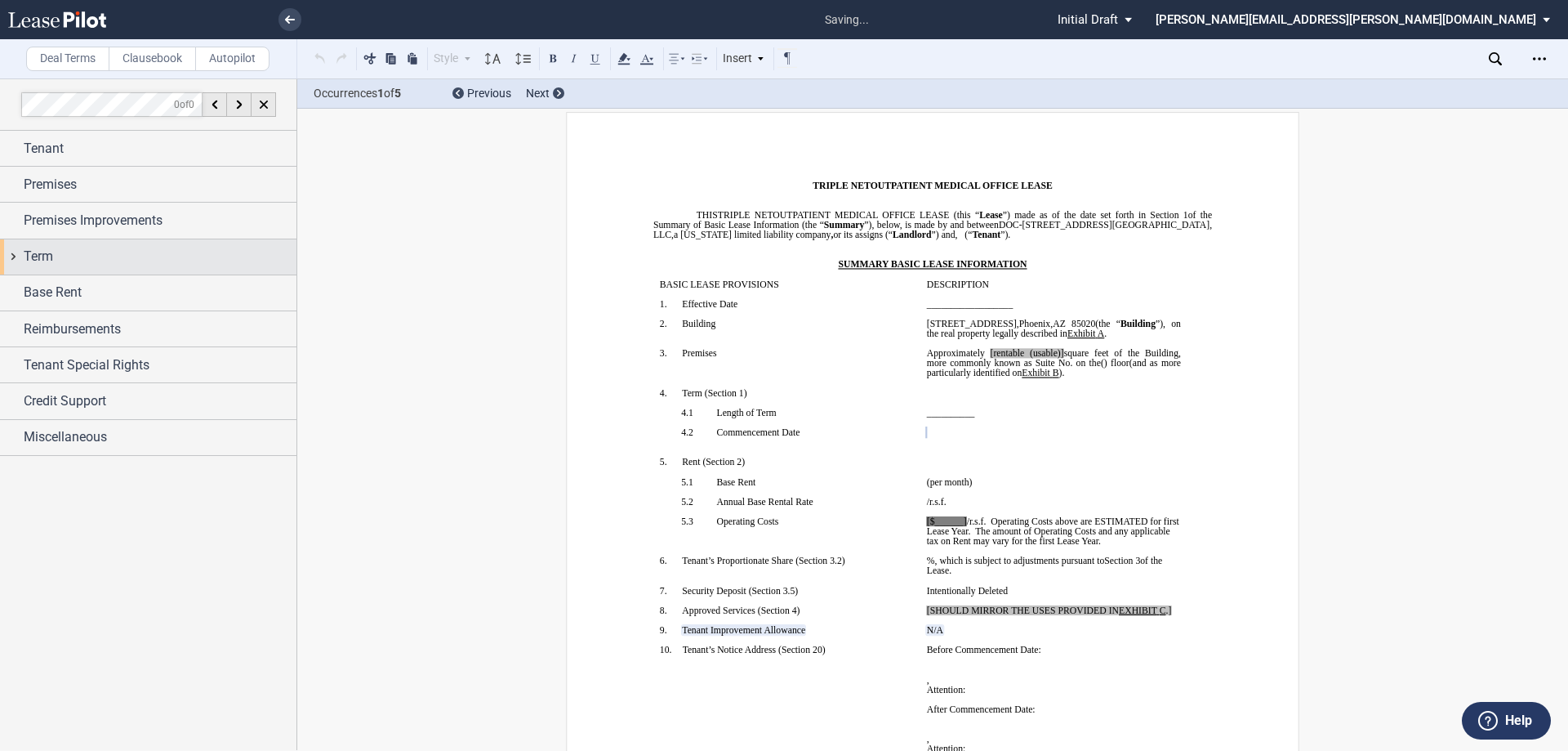 click on "Term" at bounding box center (38, 257) 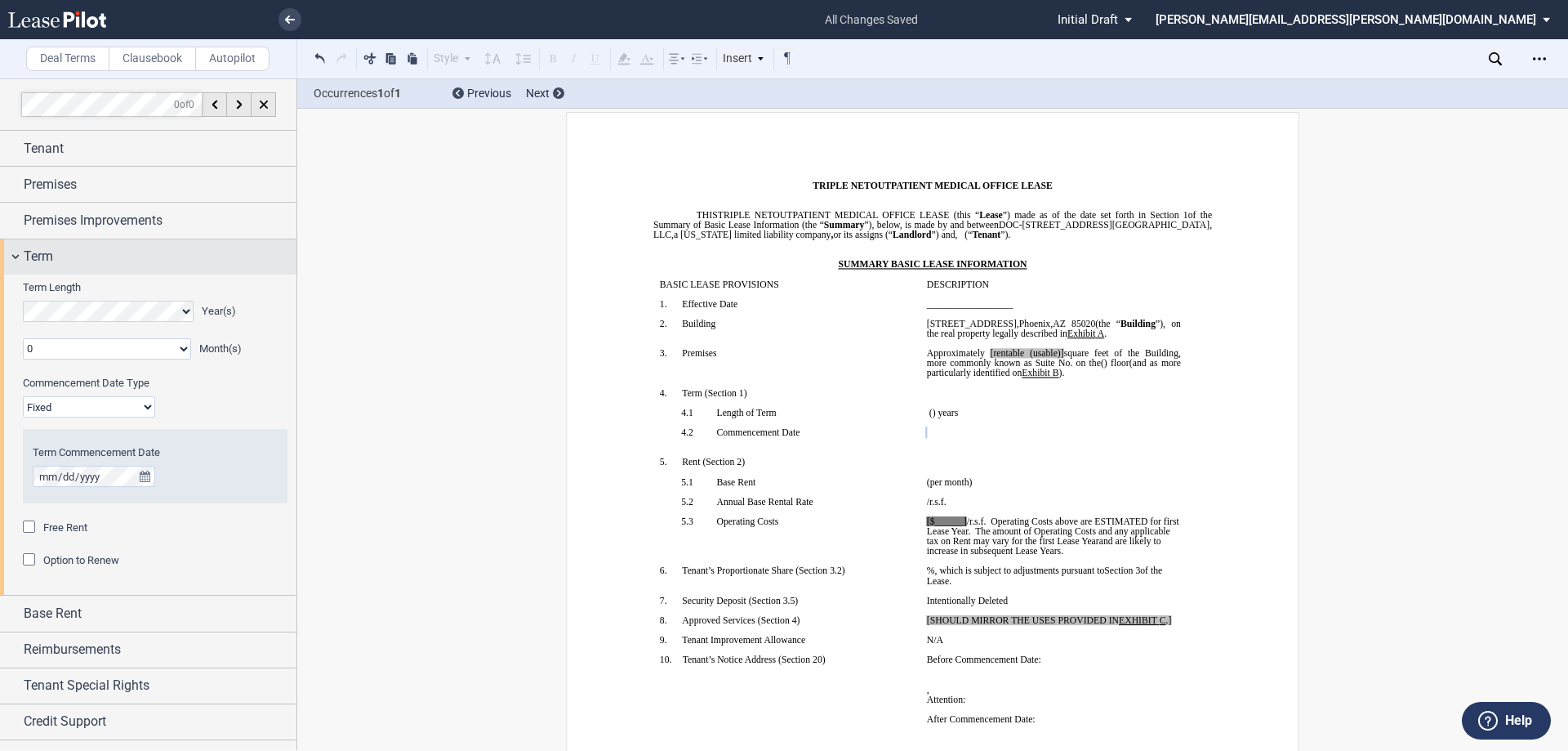 click on "Term" at bounding box center (38, 257) 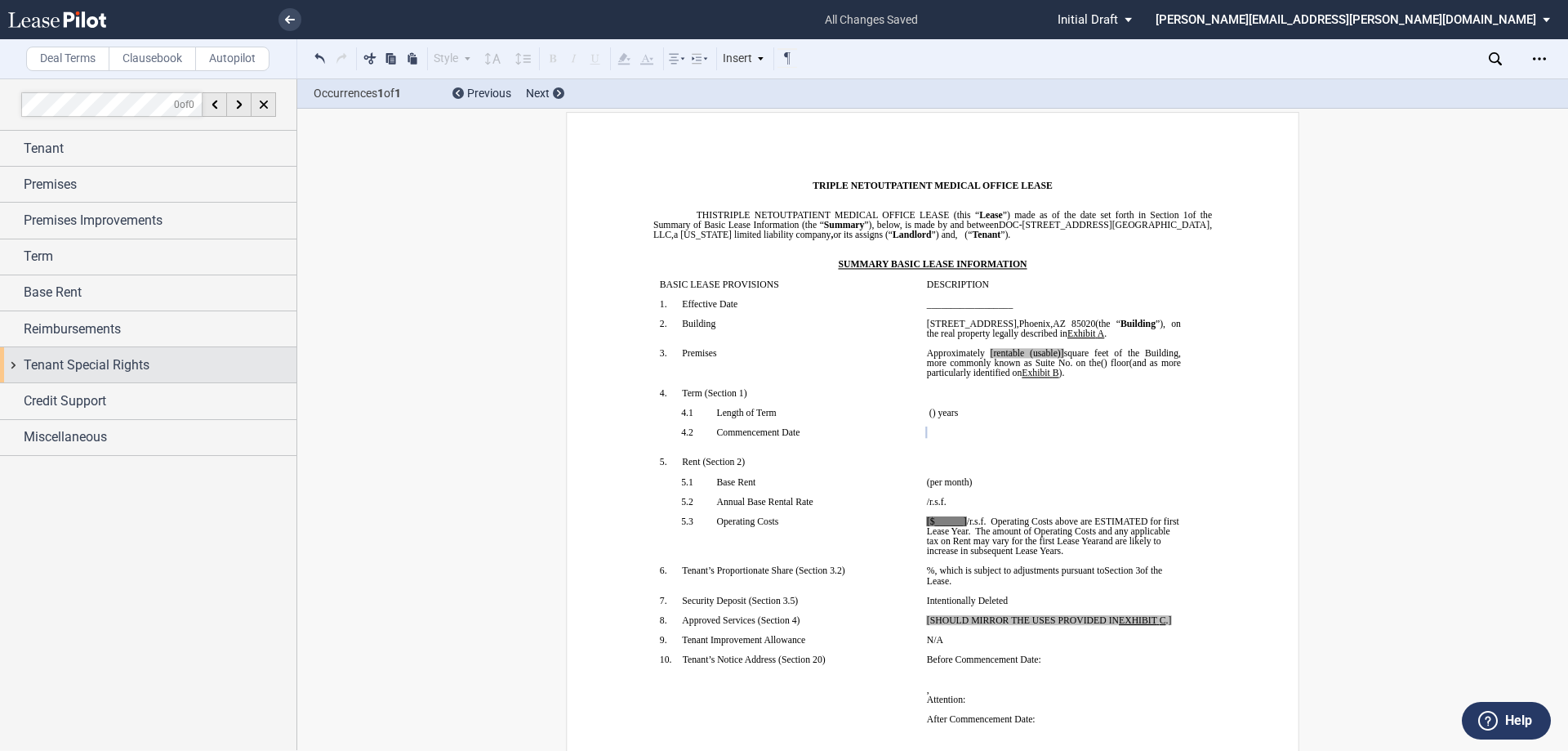 click on "Tenant Special Rights" at bounding box center (87, 365) 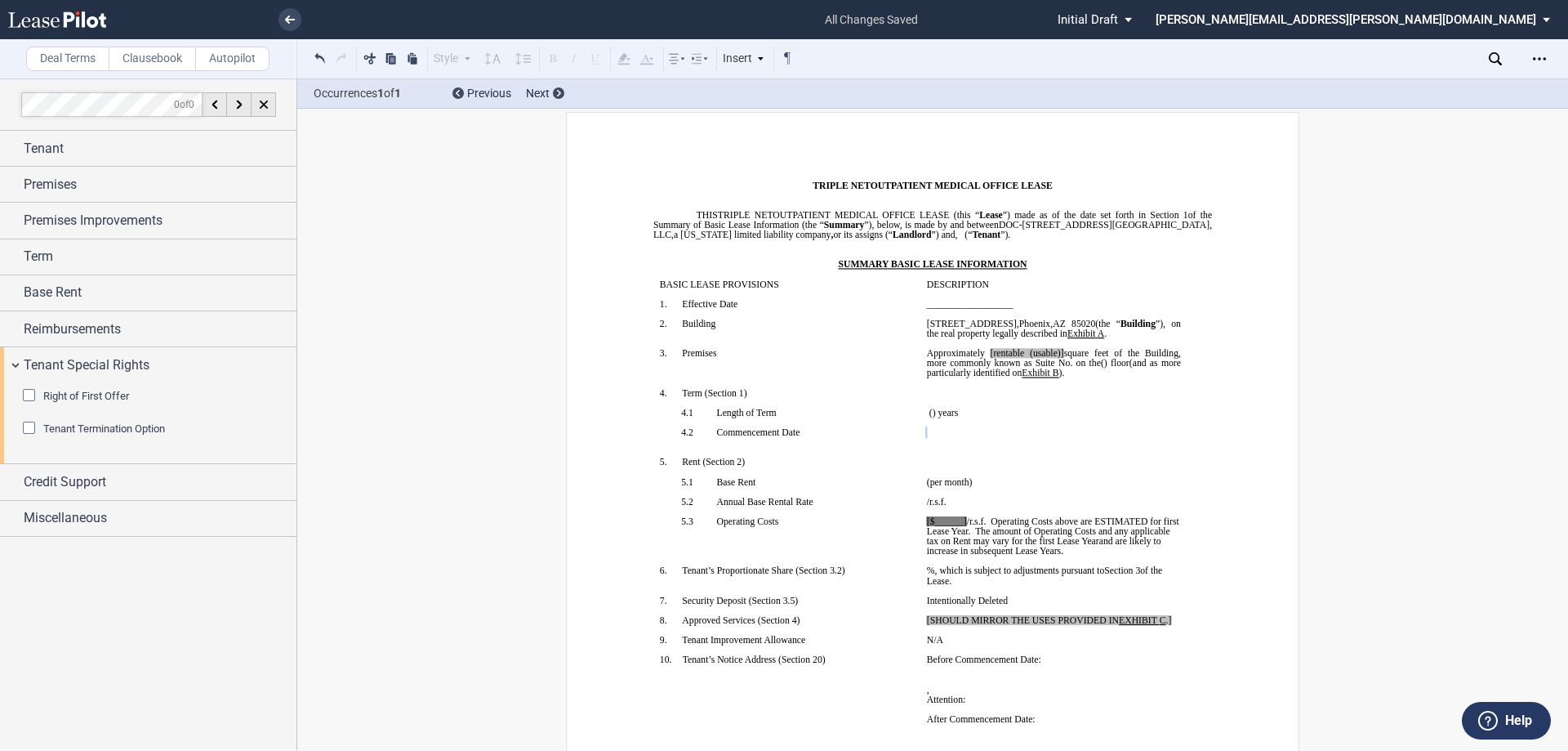 click on "Tenant Termination Option" 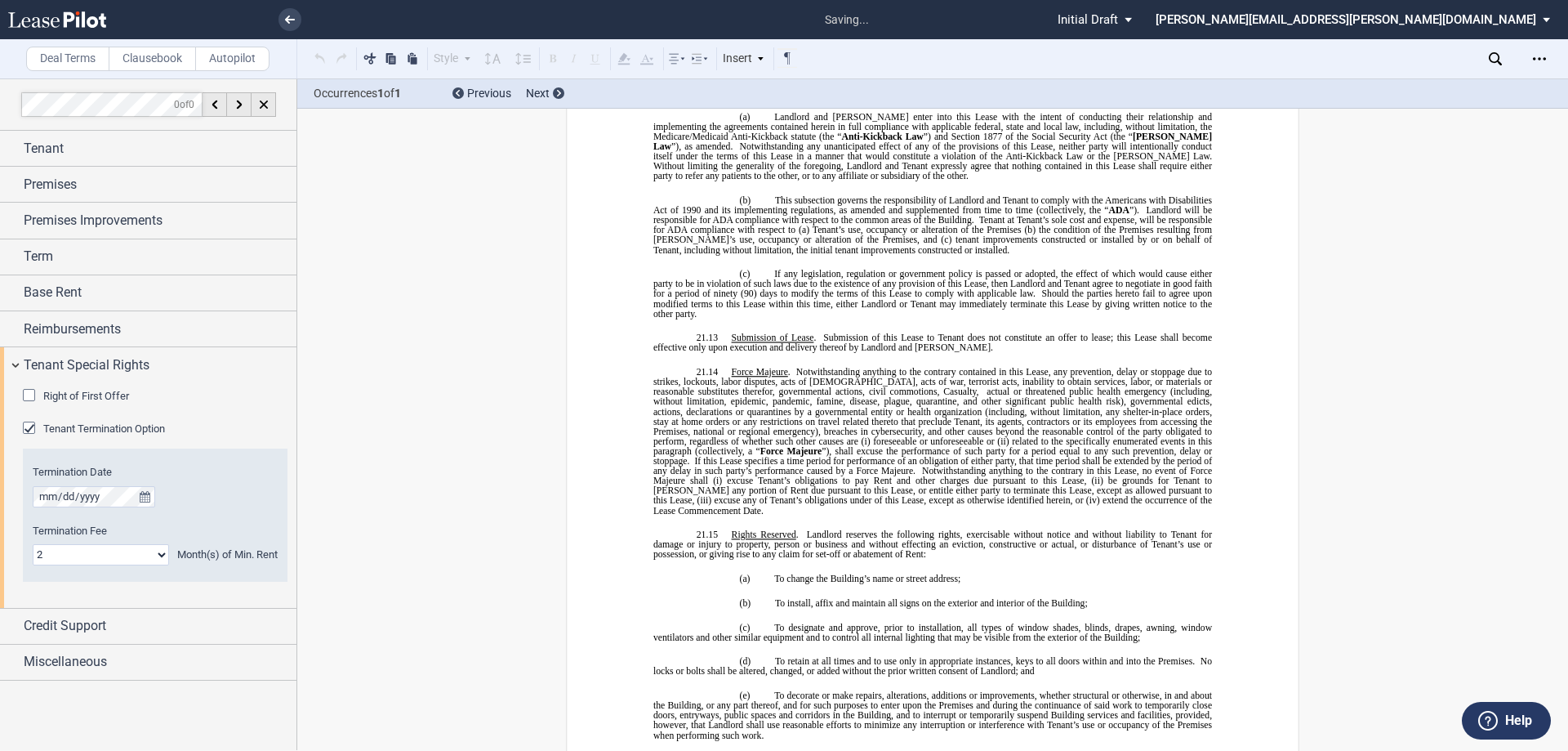 scroll, scrollTop: 12574, scrollLeft: 0, axis: vertical 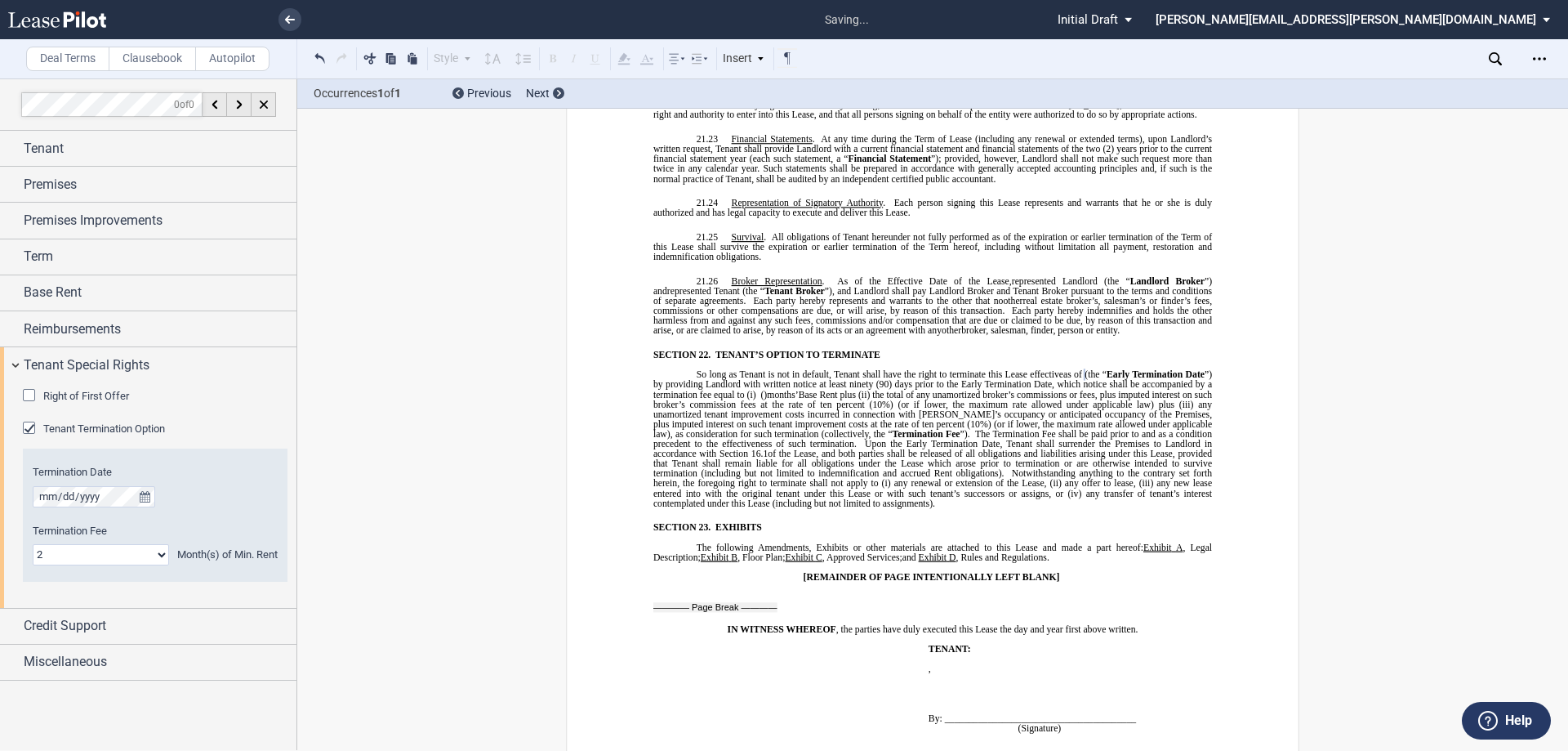 click on "0 1 2 3 4 5 6 7 8 9 10 11 12 13 14 15 16 17 18 19 20 21 22 23 24" at bounding box center [100, 555] 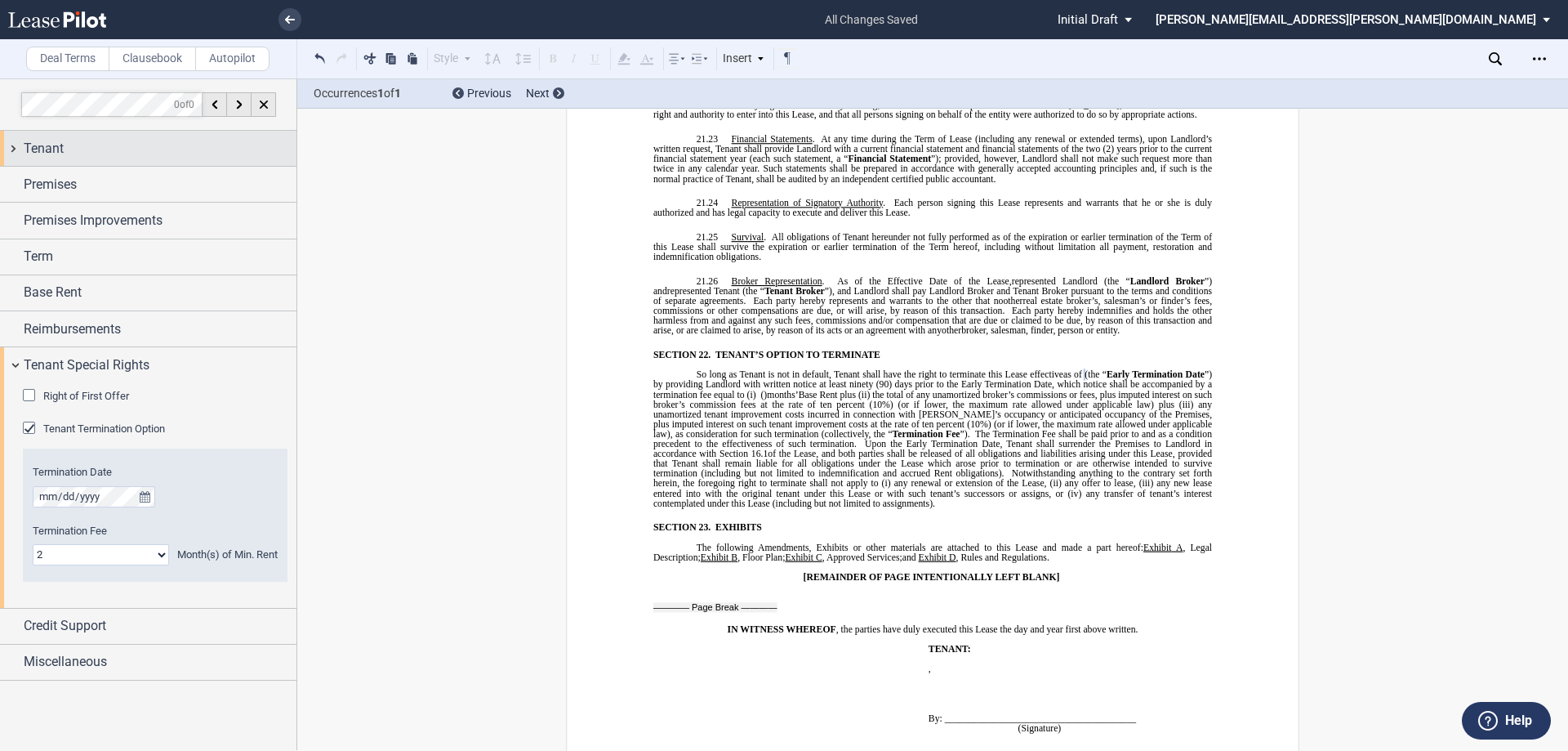 select on "number:0" 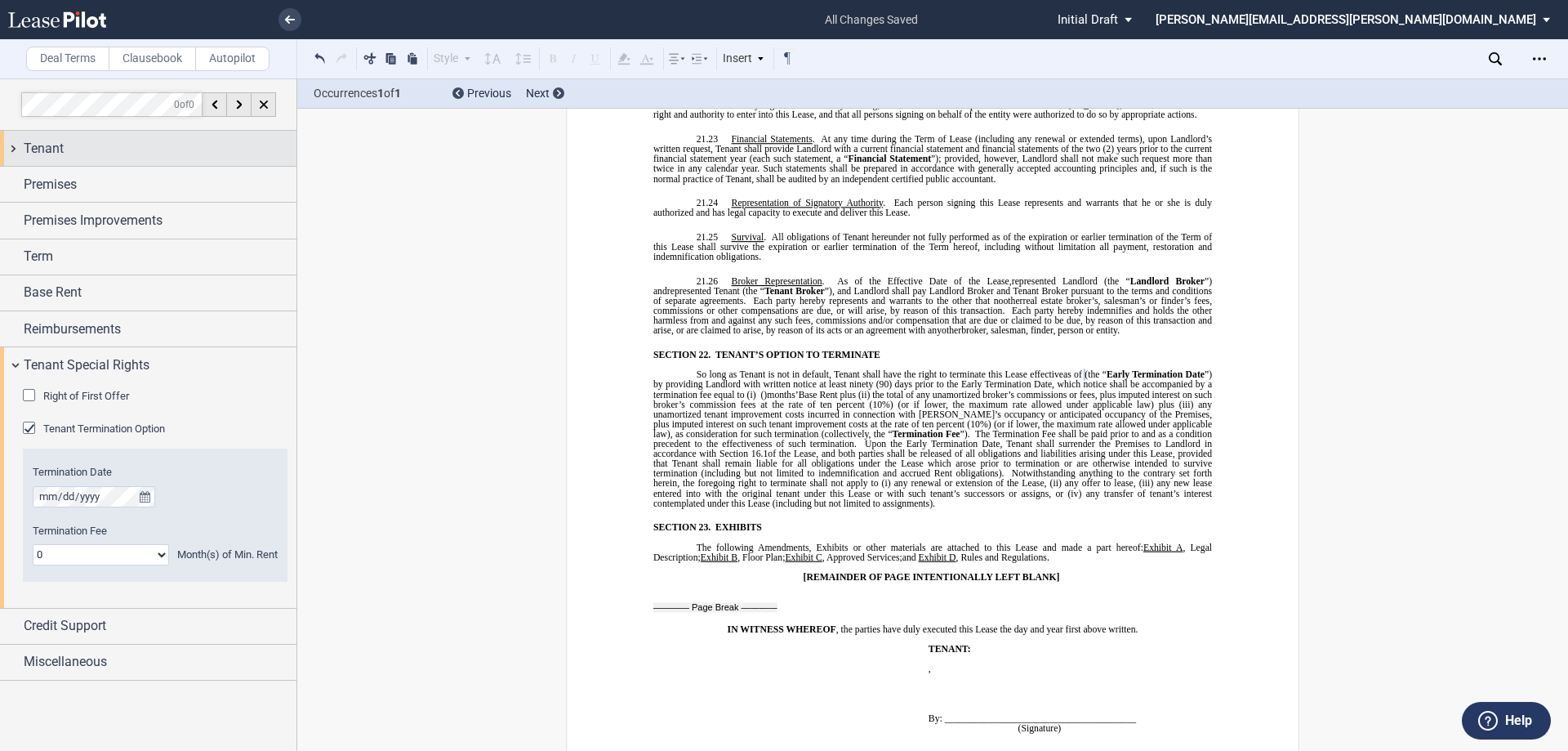 click on "0 1 2 3 4 5 6 7 8 9 10 11 12 13 14 15 16 17 18 19 20 21 22 23 24" at bounding box center (100, 555) 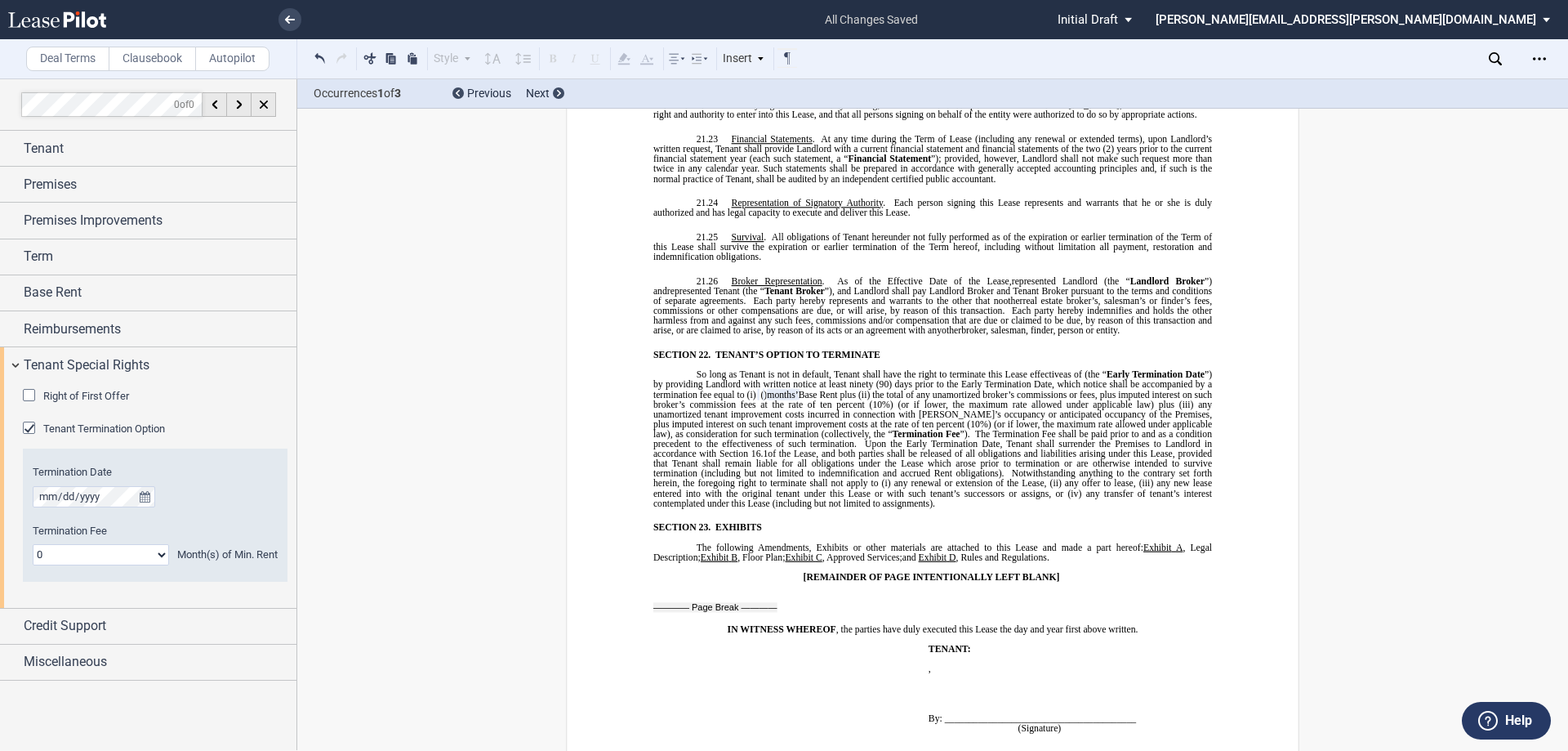 click on "”) by providing Landlord with written notice at least ninety" 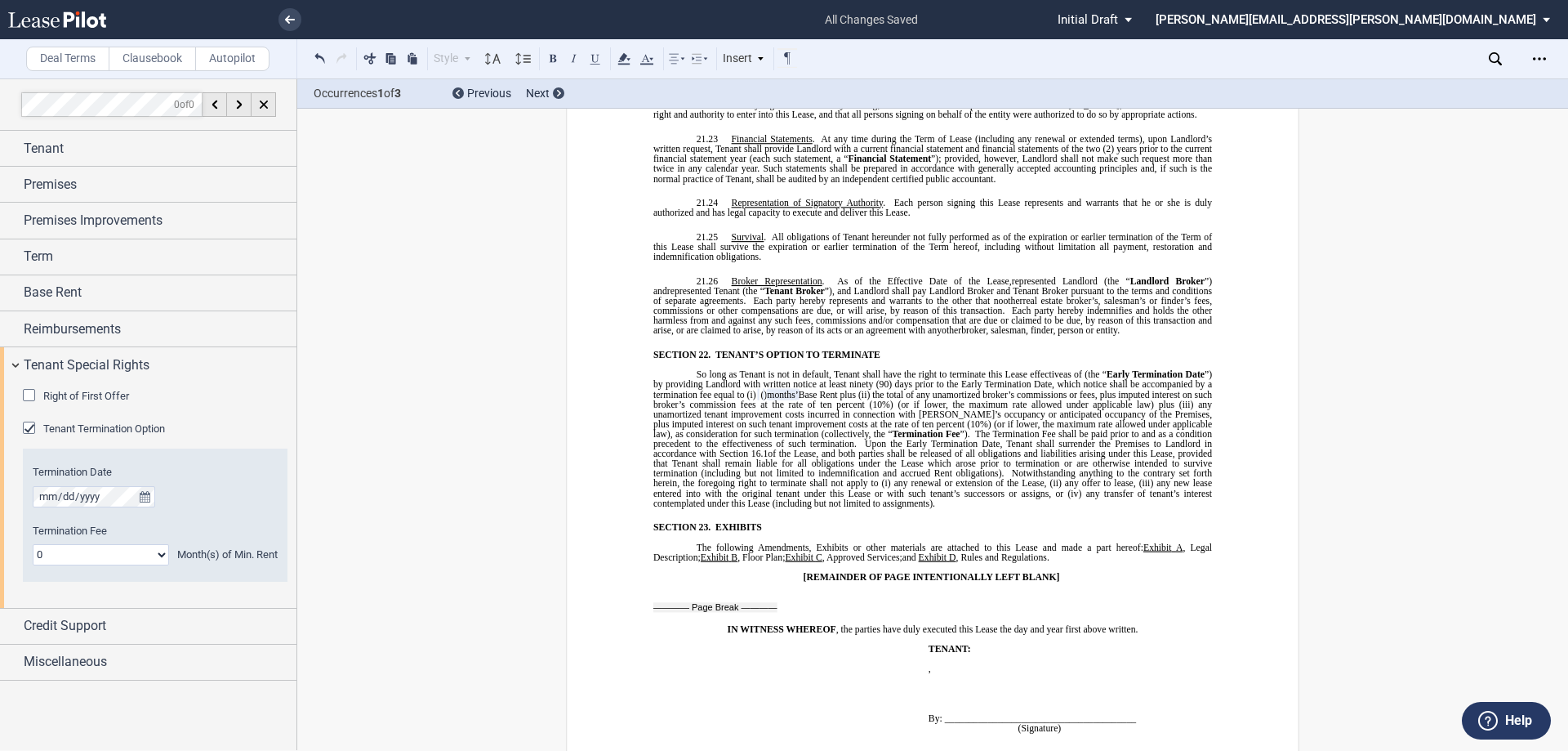 click on "”) by providing Landlord with written notice at least ninety" 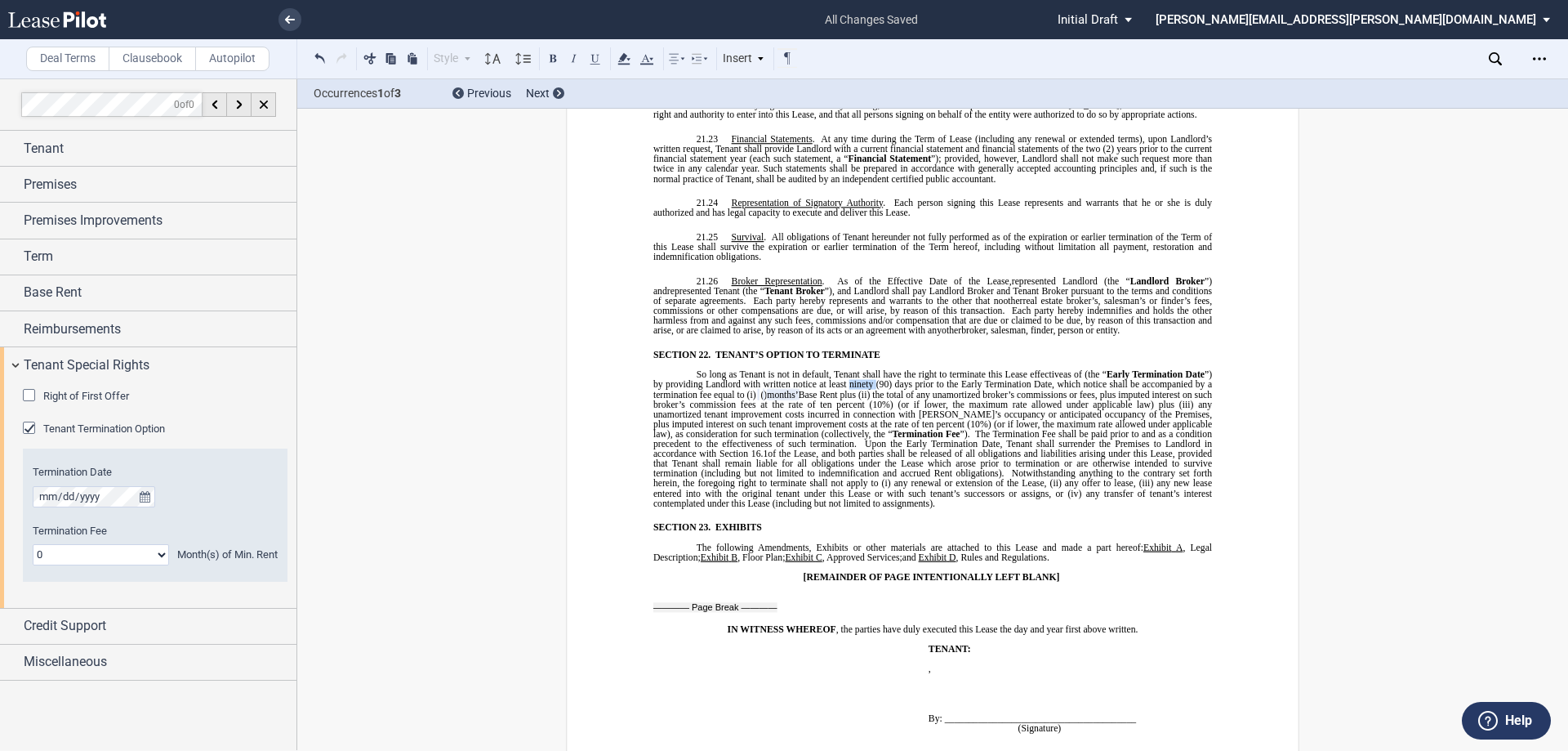 click on "”) by providing Landlord with written notice at least ninety" 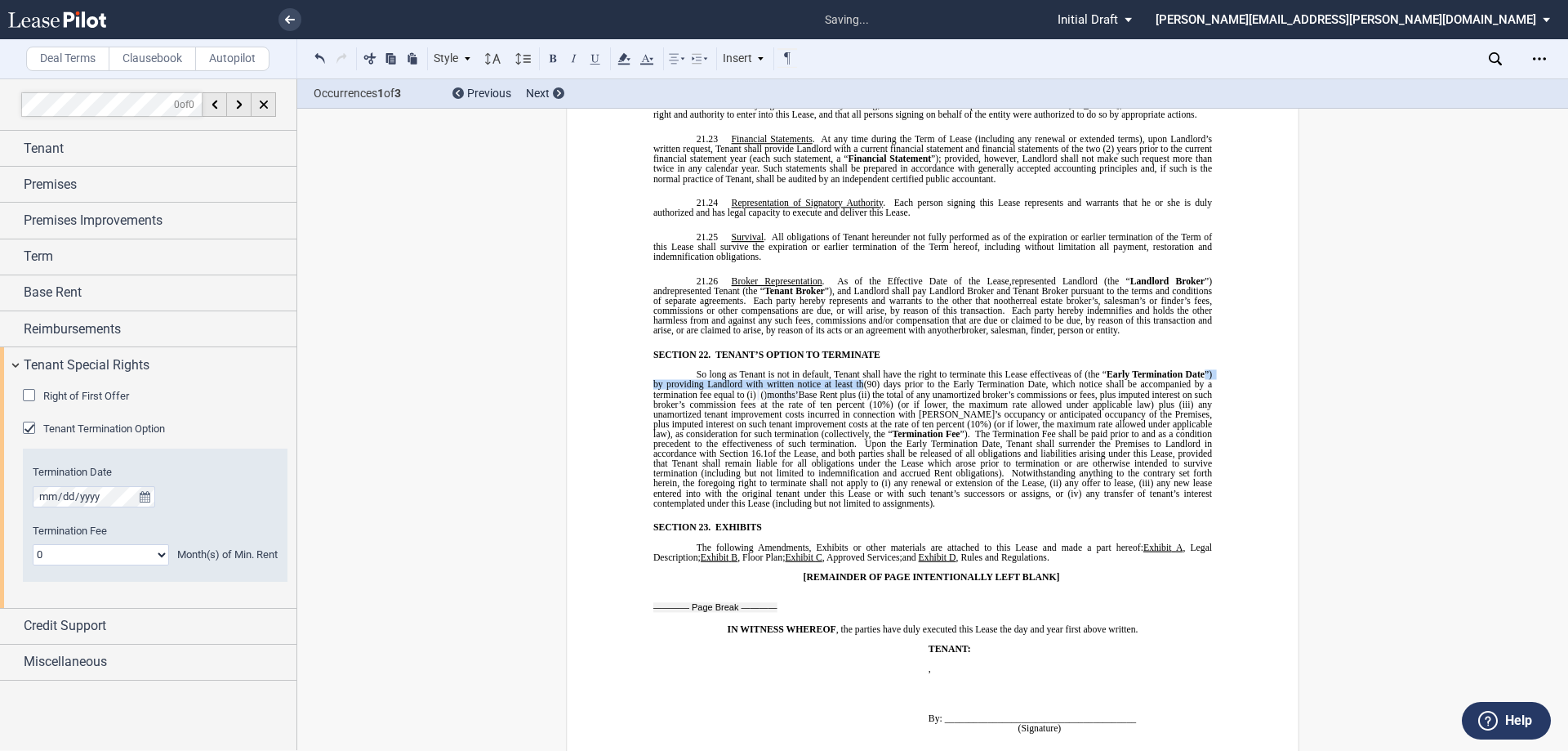 type 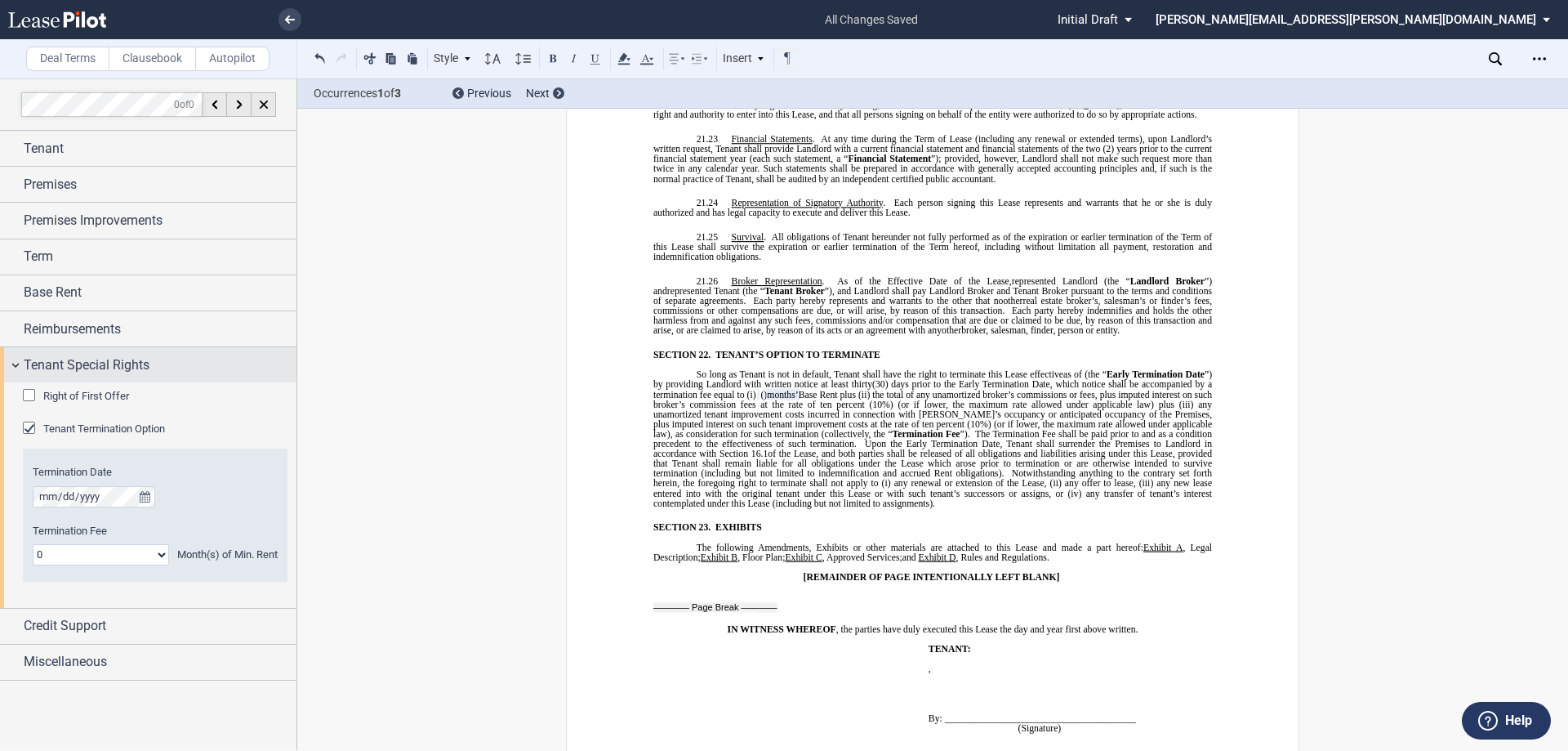 click on "Tenant Special Rights" at bounding box center (87, 365) 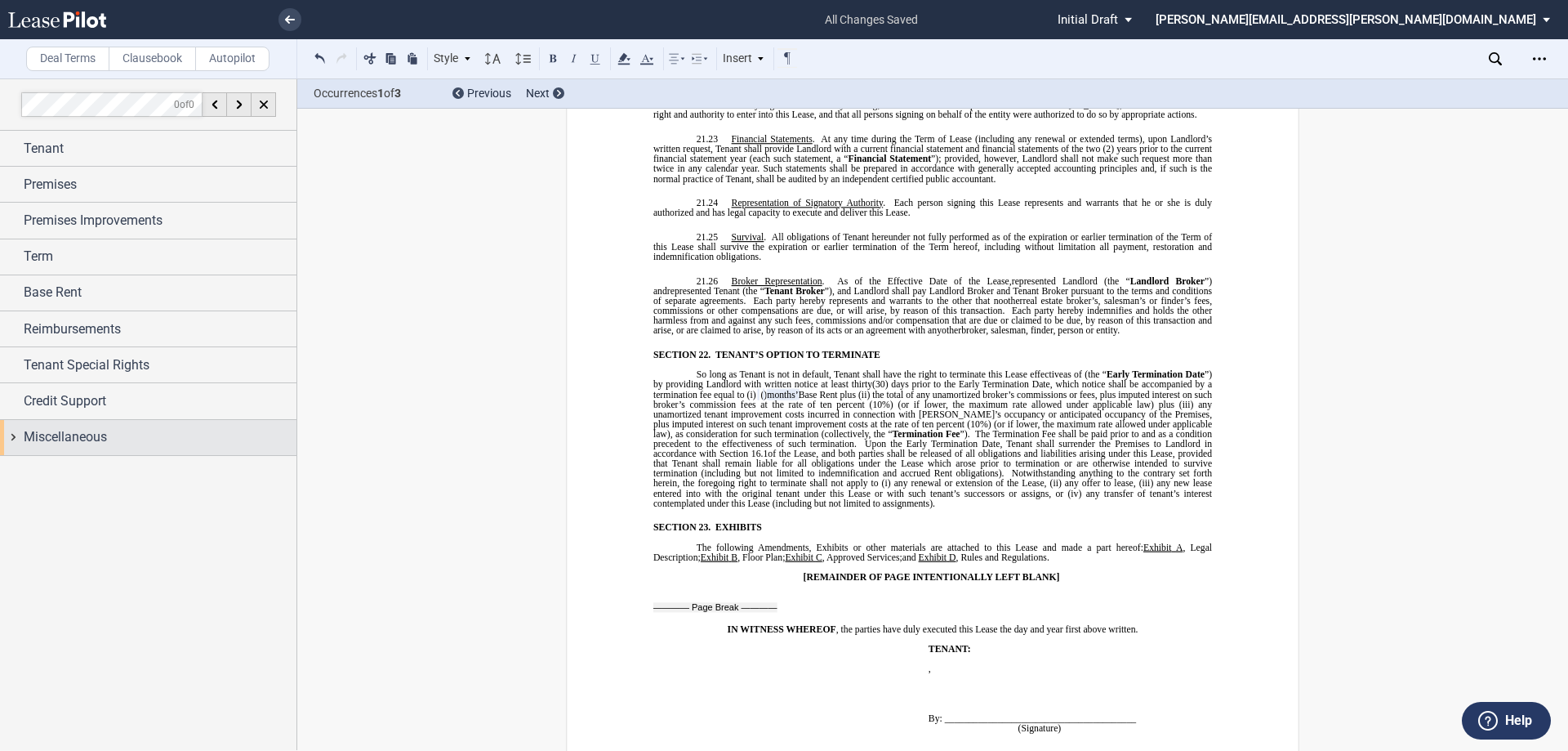 click on "Miscellaneous" at bounding box center (65, 437) 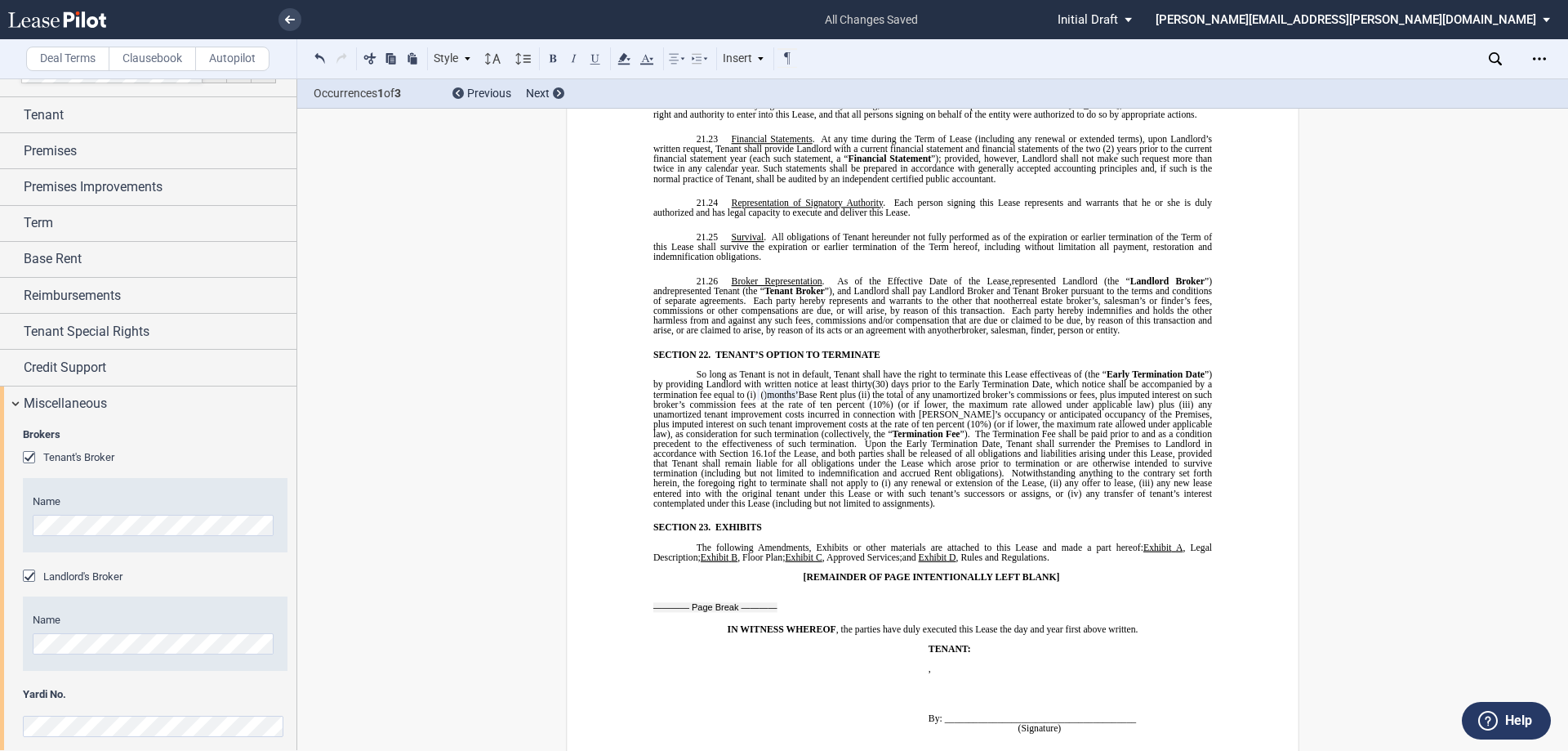 scroll, scrollTop: 47, scrollLeft: 0, axis: vertical 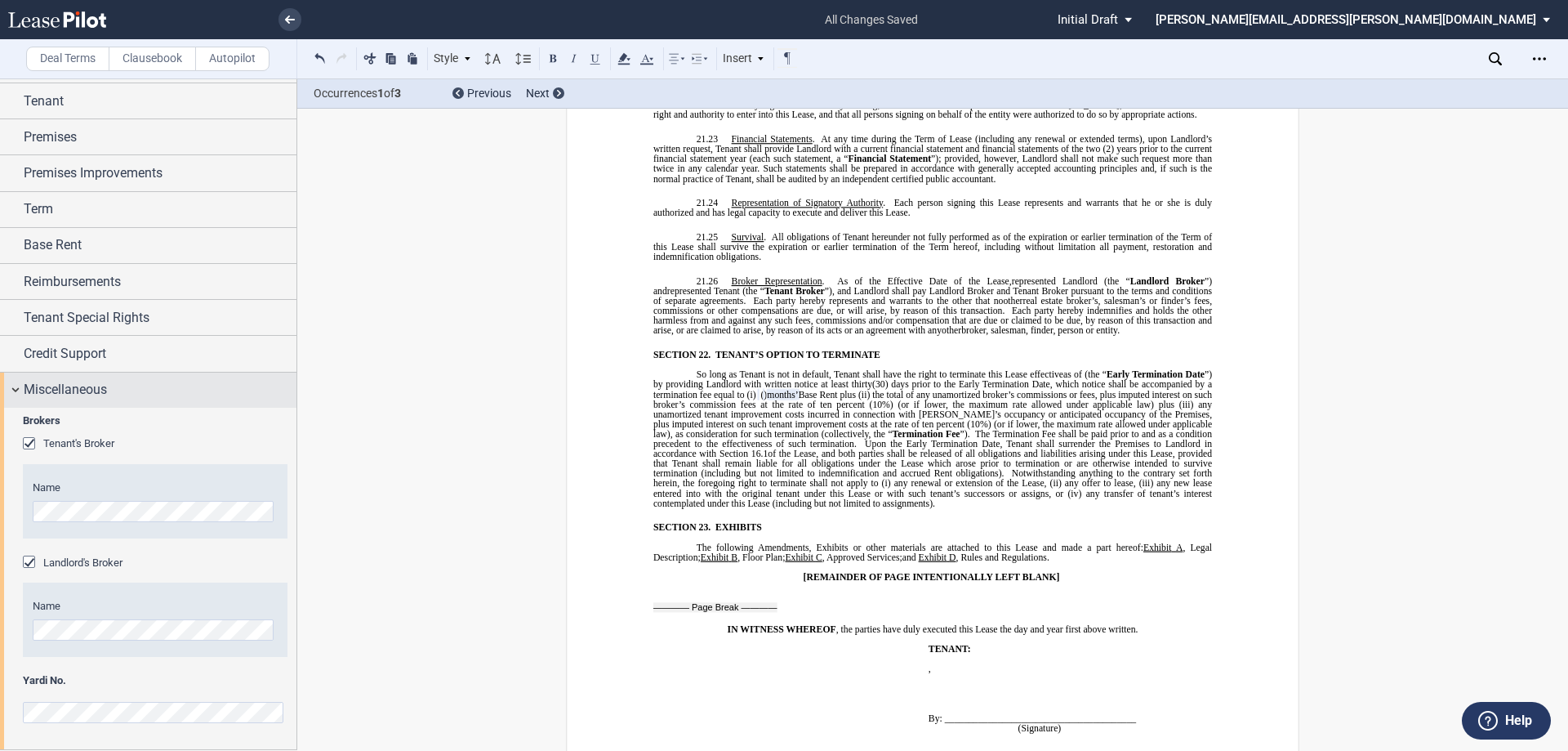 click on "Miscellaneous" at bounding box center [65, 390] 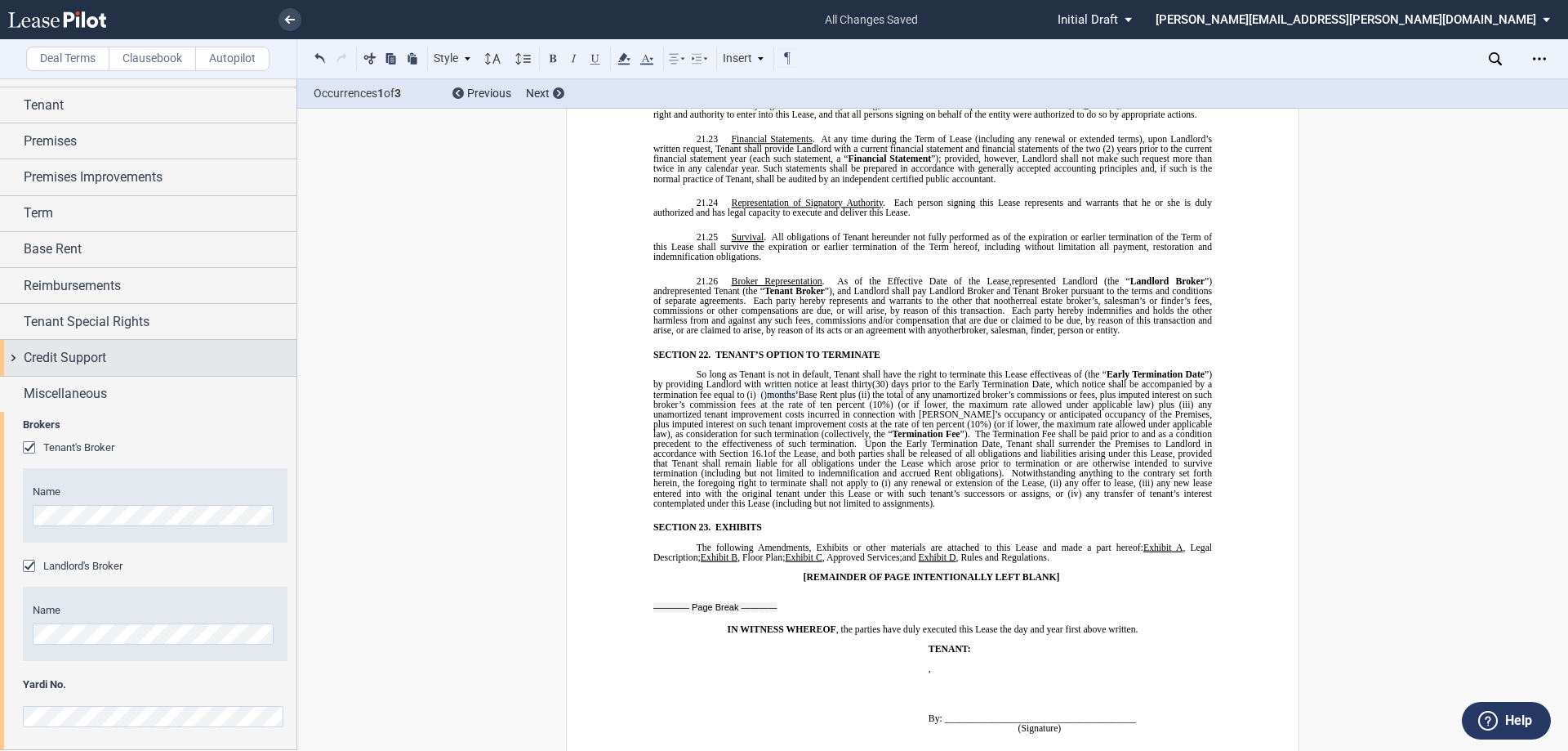 scroll, scrollTop: 0, scrollLeft: 0, axis: both 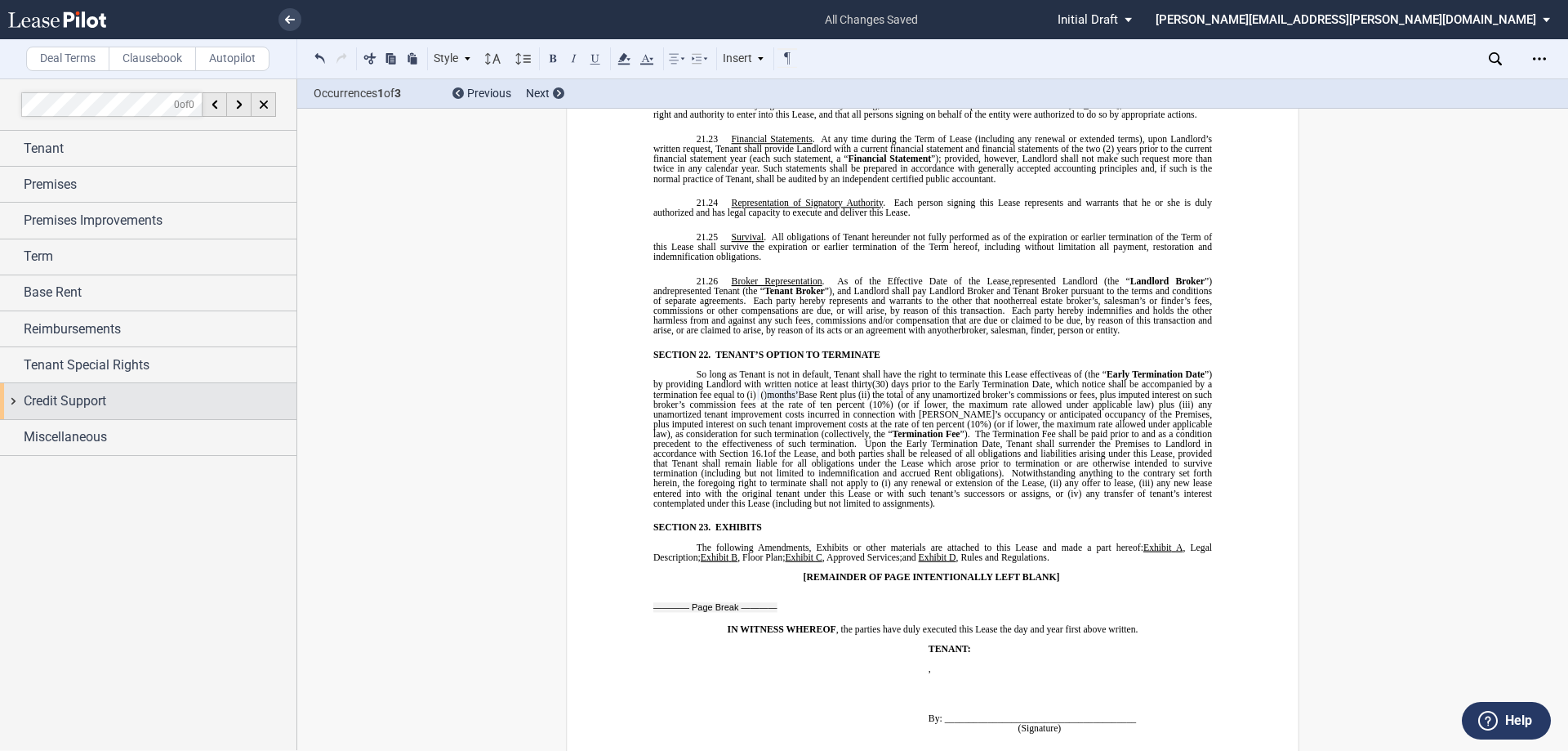 click on "Credit Support" at bounding box center [65, 401] 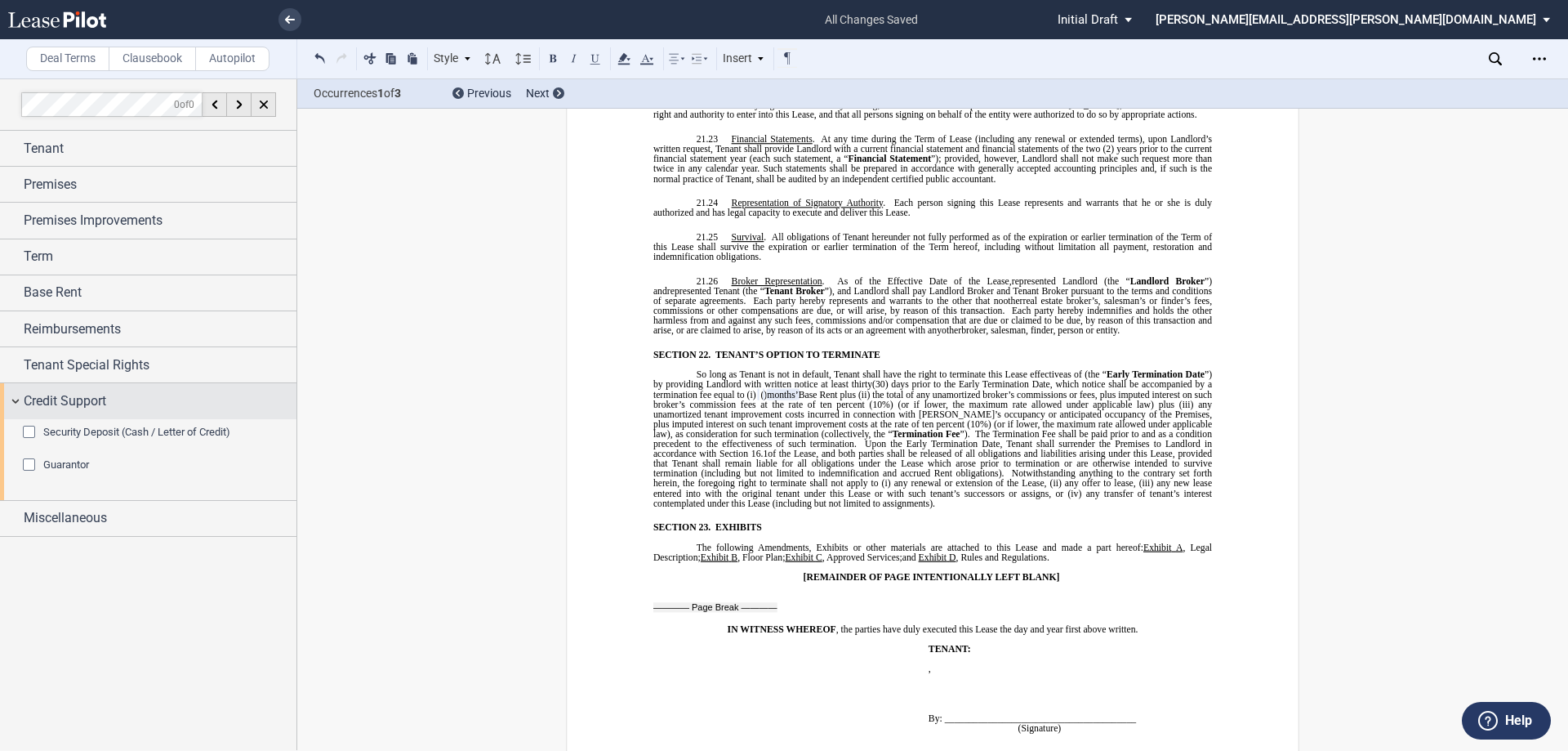 click on "Credit Support" at bounding box center (65, 401) 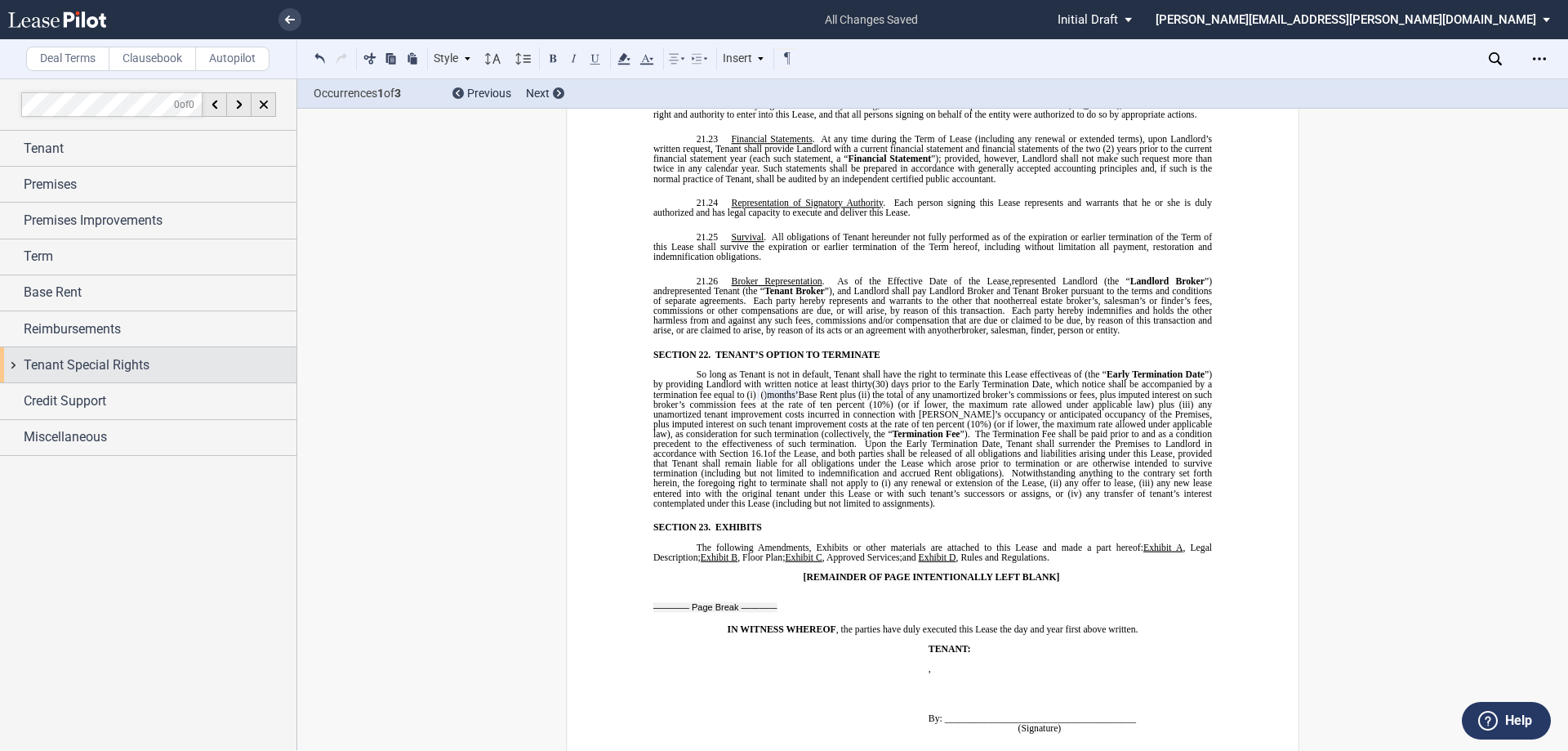 click on "Tenant Special Rights" at bounding box center (87, 365) 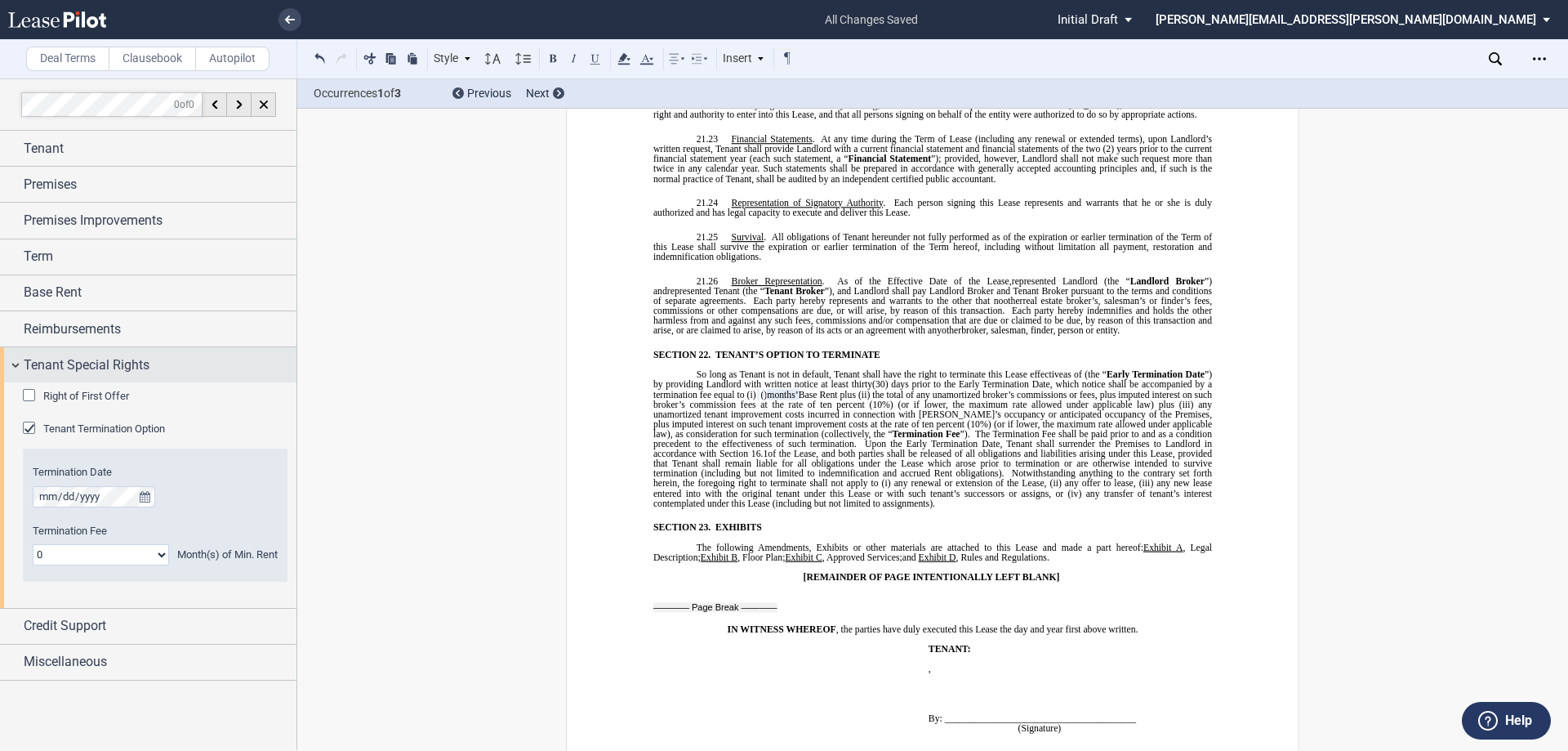 click on "Tenant Special Rights" at bounding box center (87, 365) 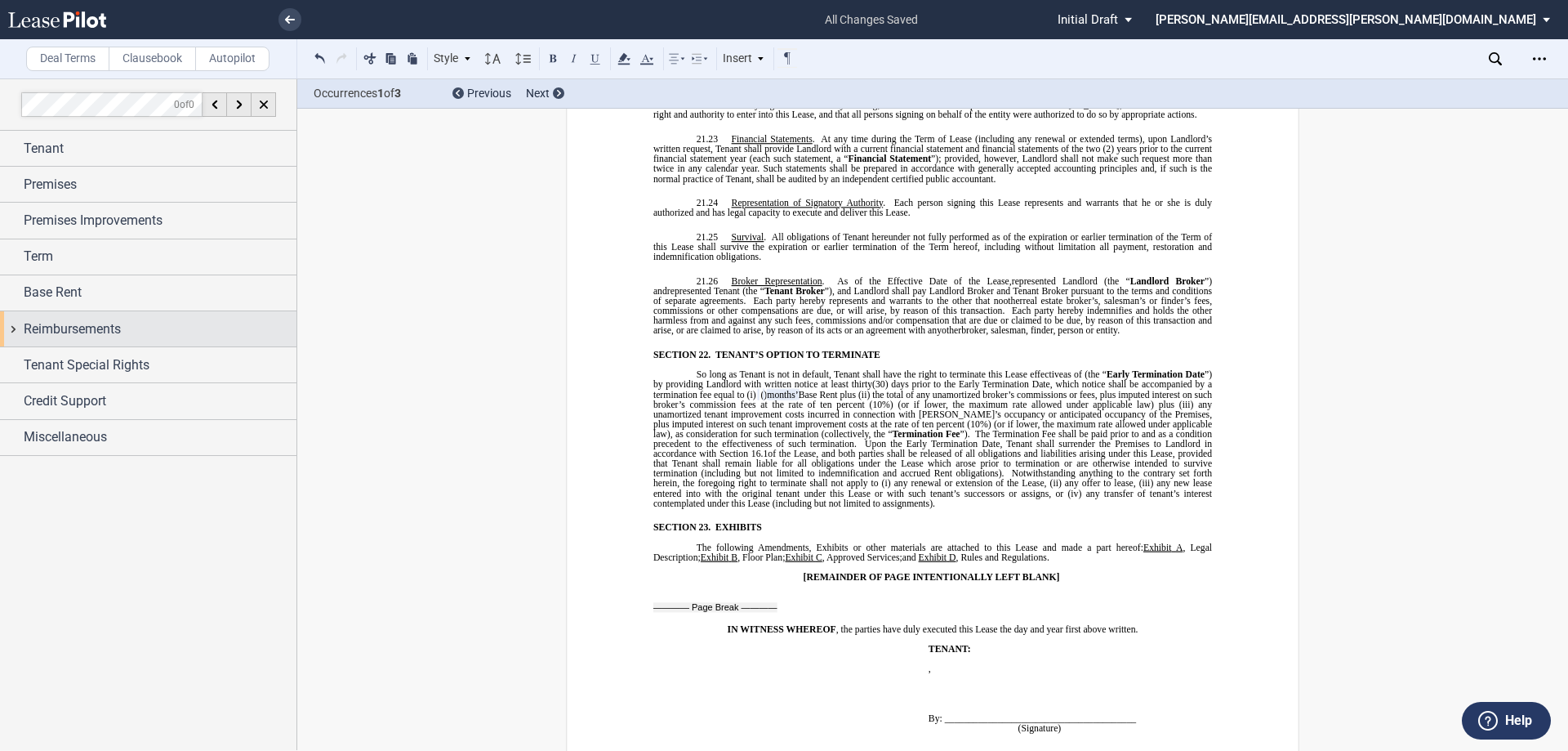 click on "Reimbursements" at bounding box center [72, 329] 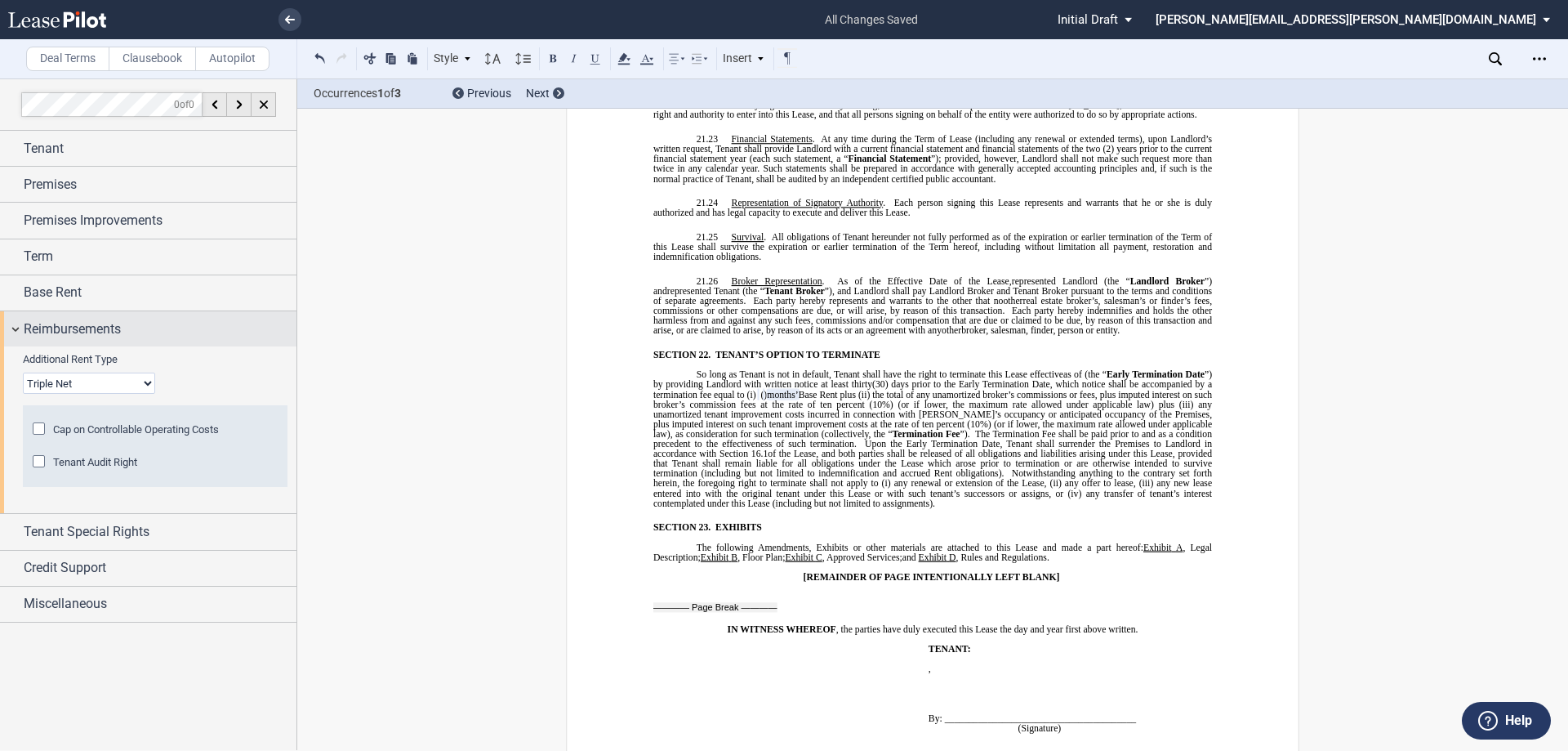 click on "Reimbursements" at bounding box center (72, 329) 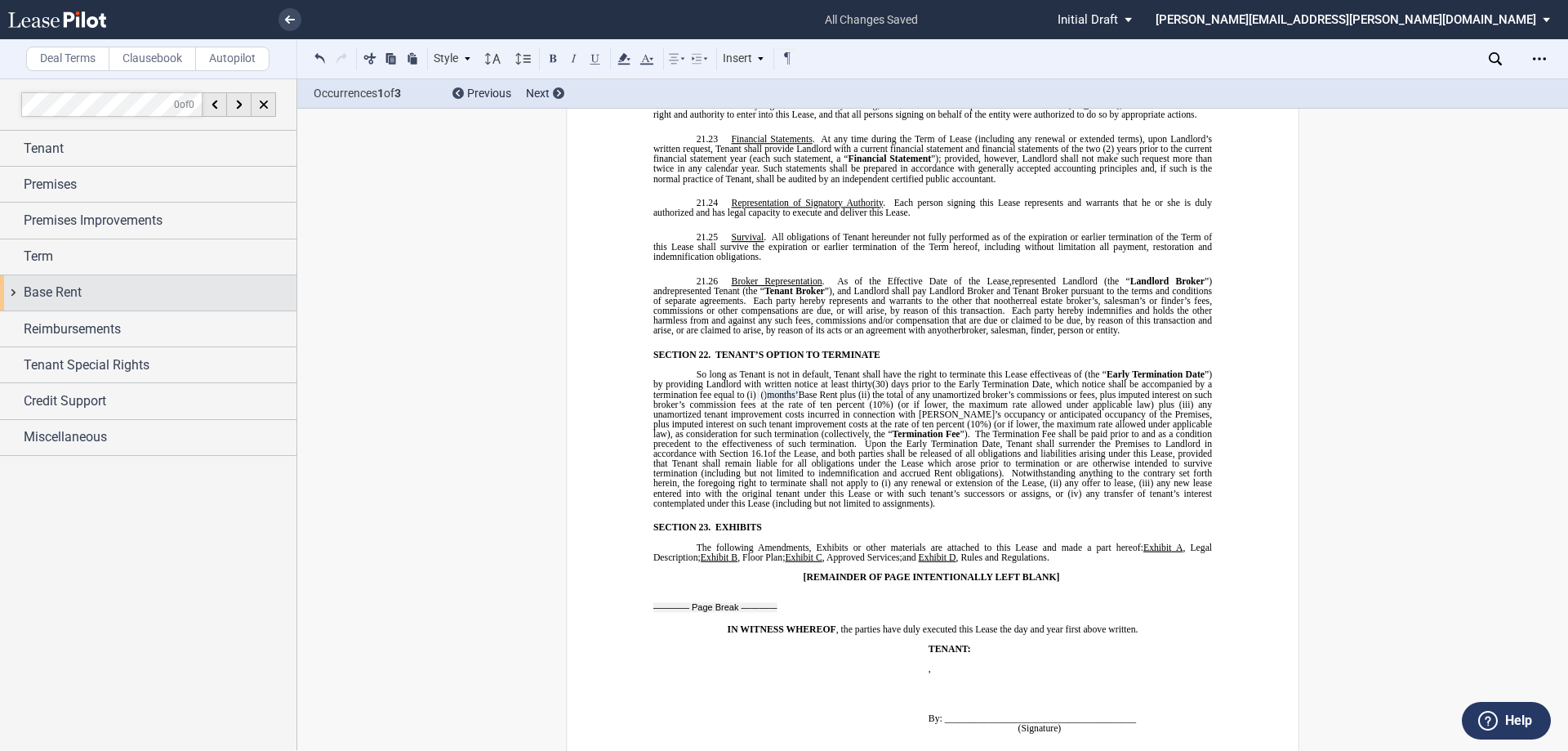click on "Base Rent" at bounding box center (52, 293) 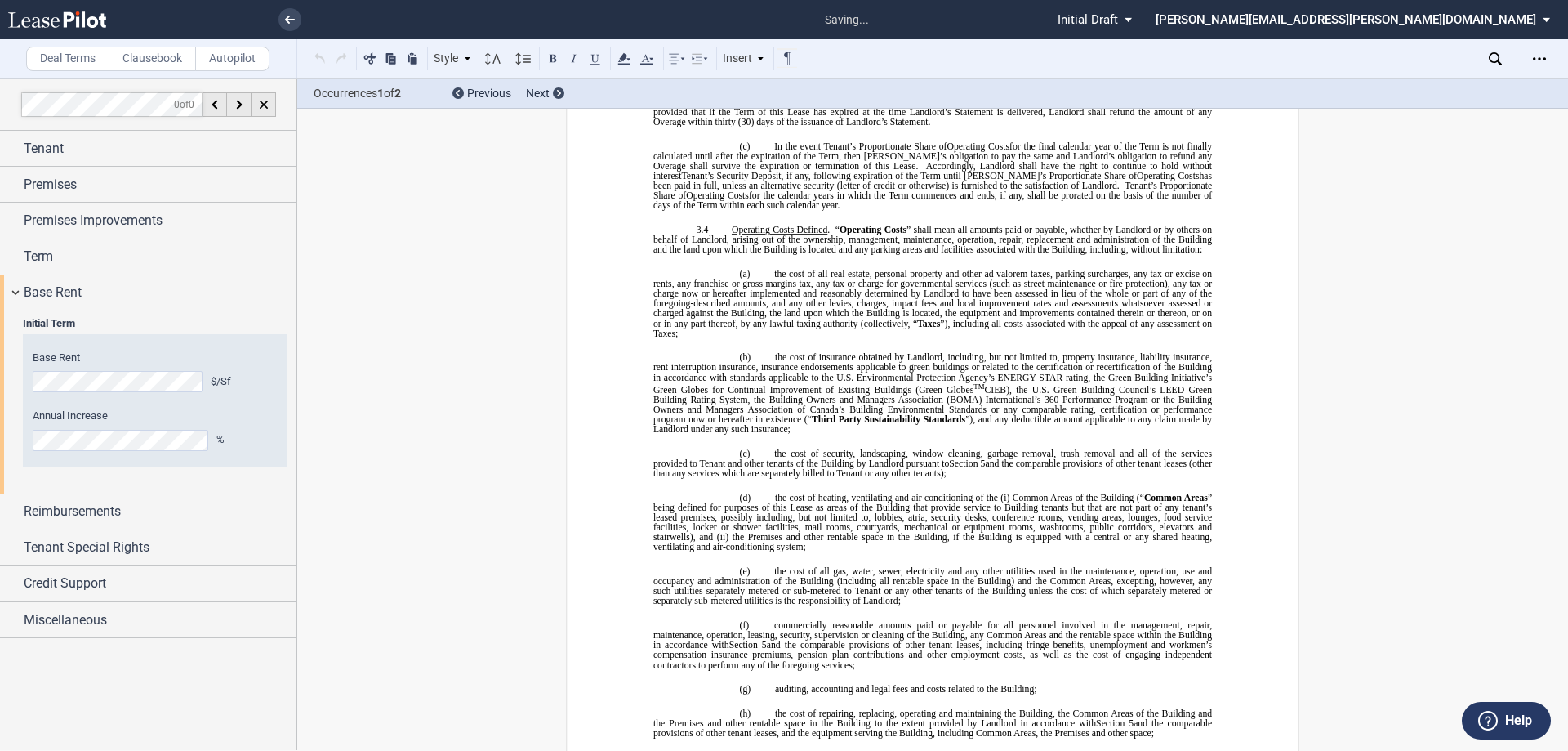 scroll, scrollTop: 138, scrollLeft: 0, axis: vertical 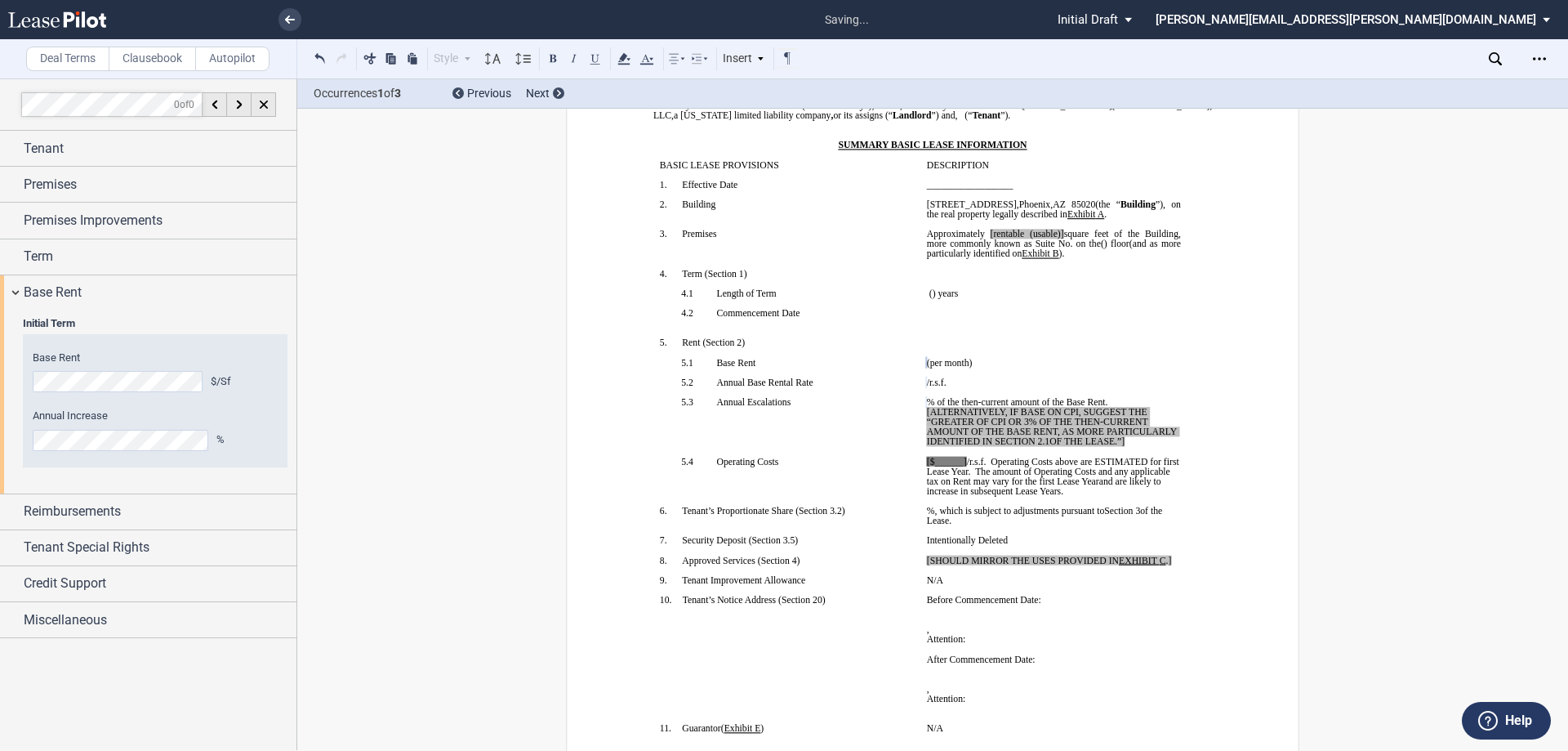 drag, startPoint x: 1128, startPoint y: 445, endPoint x: 920, endPoint y: 416, distance: 210.0119 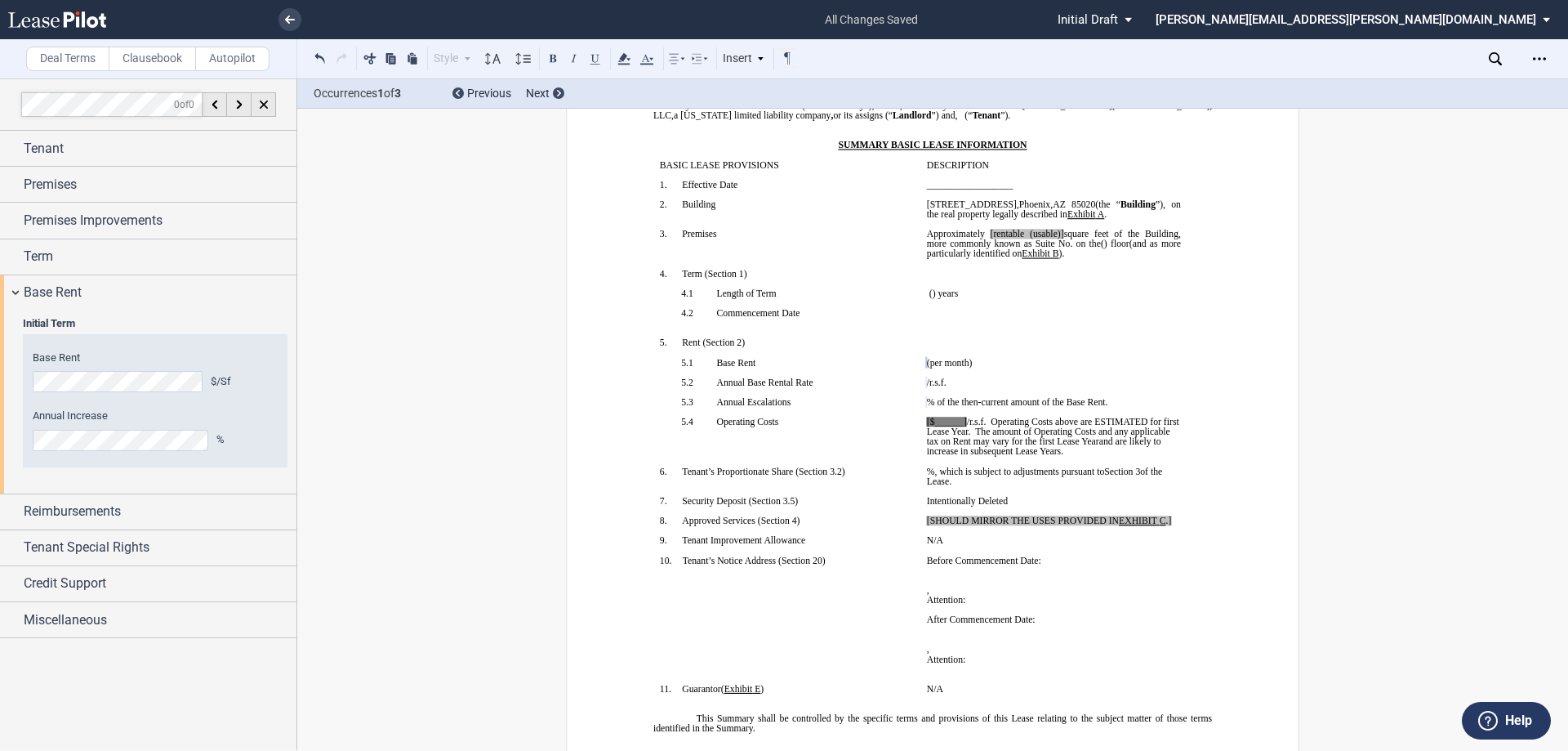 click on "Year 1
$/Sf
Year 2
$/Sf
Base Rent
$/Sf
Annual Increase
%
Year 1
$/Month
Year 2
$/Month
Base Rent
$/Sf" at bounding box center [155, 411] 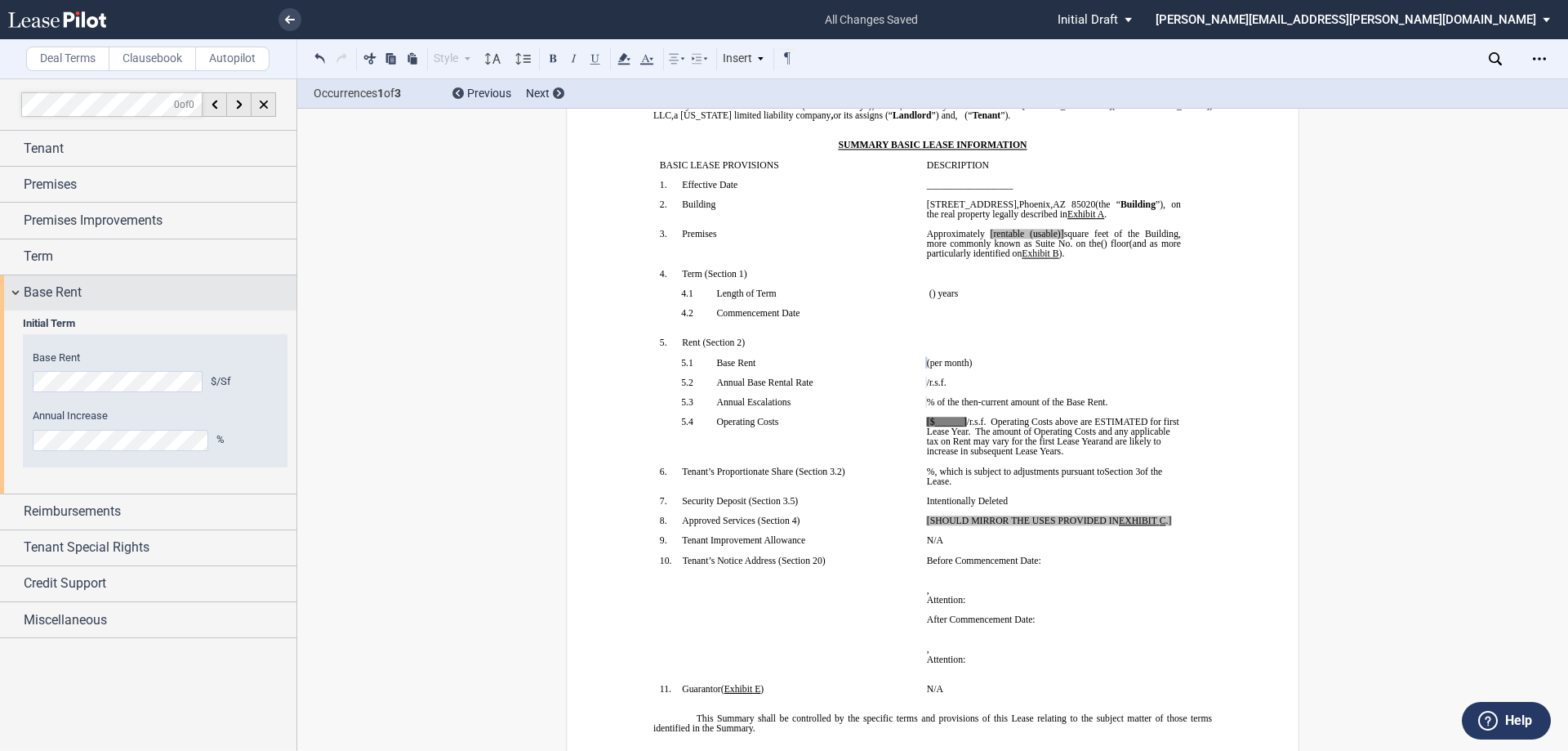click on "Base Rent" at bounding box center [52, 293] 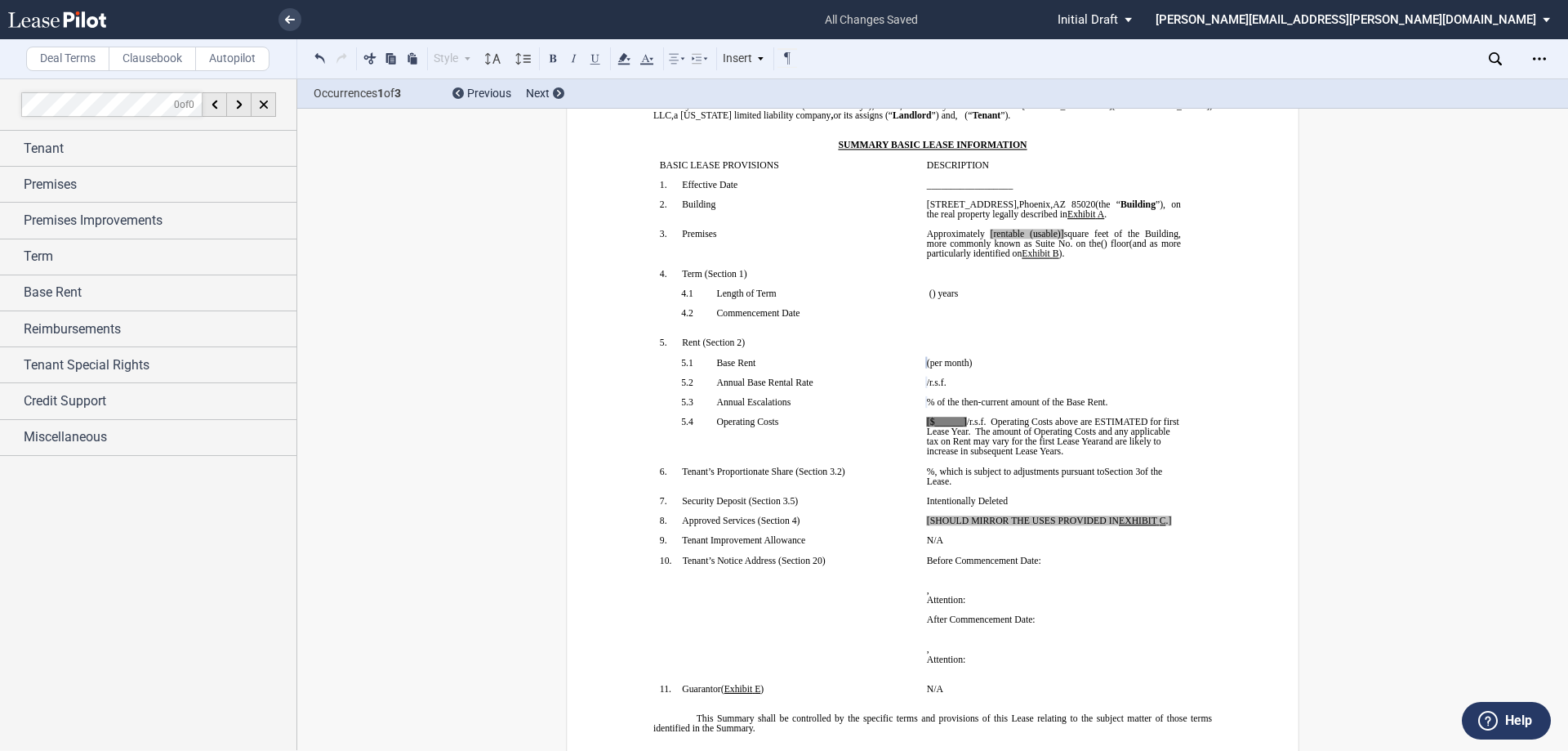 click on "/r.s.f." 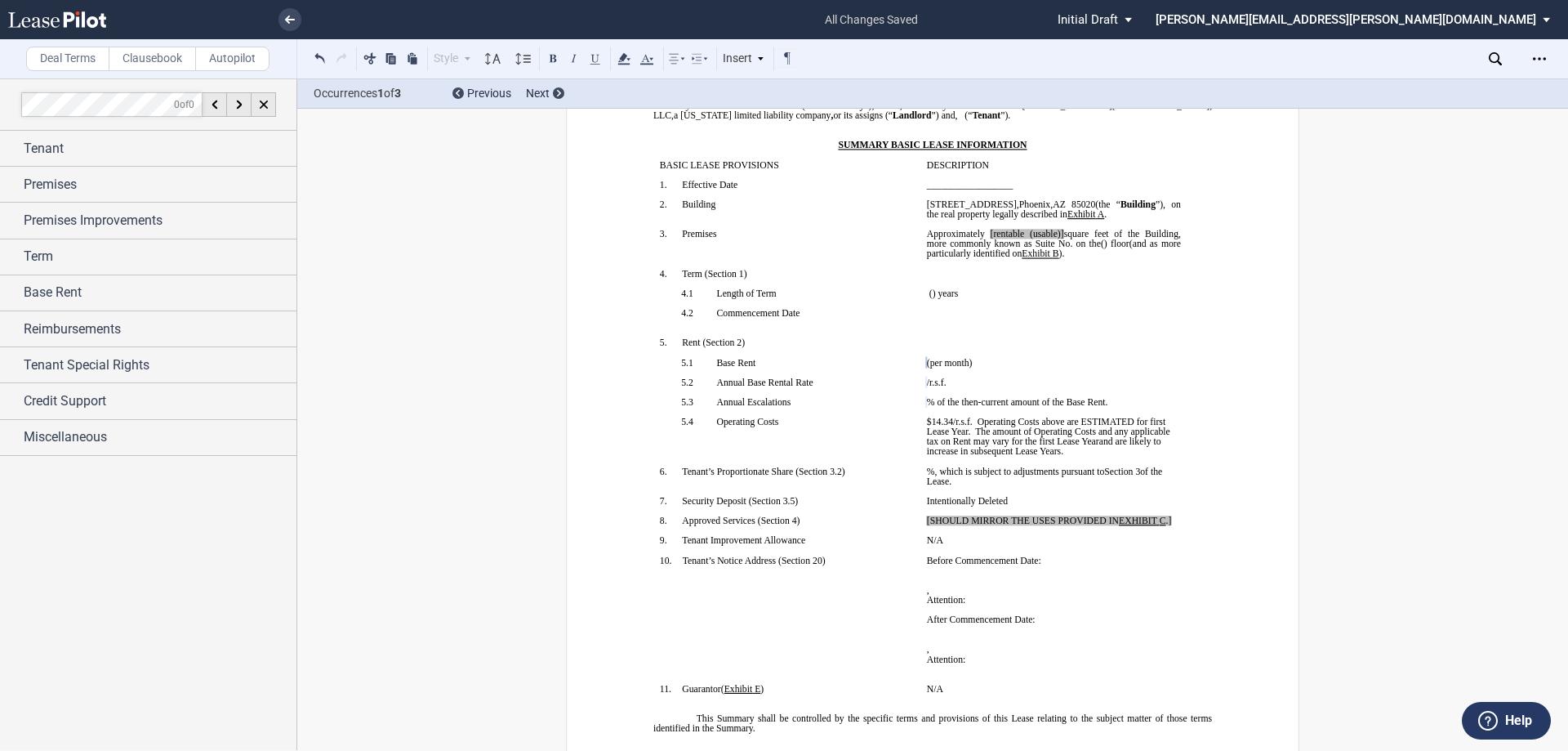 click on "[rentable (usable)]" 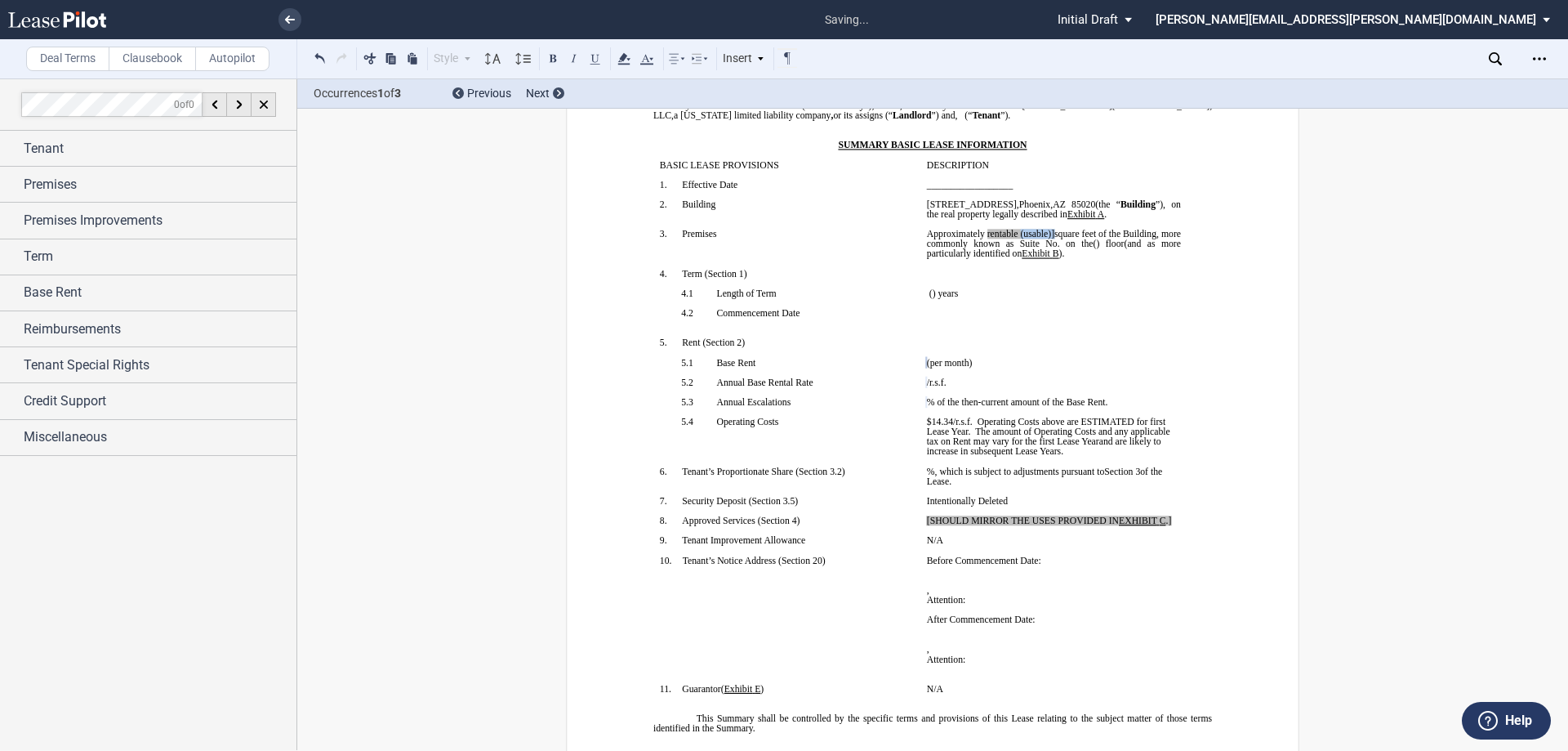 drag, startPoint x: 1088, startPoint y: 232, endPoint x: 1054, endPoint y: 231, distance: 34.0147 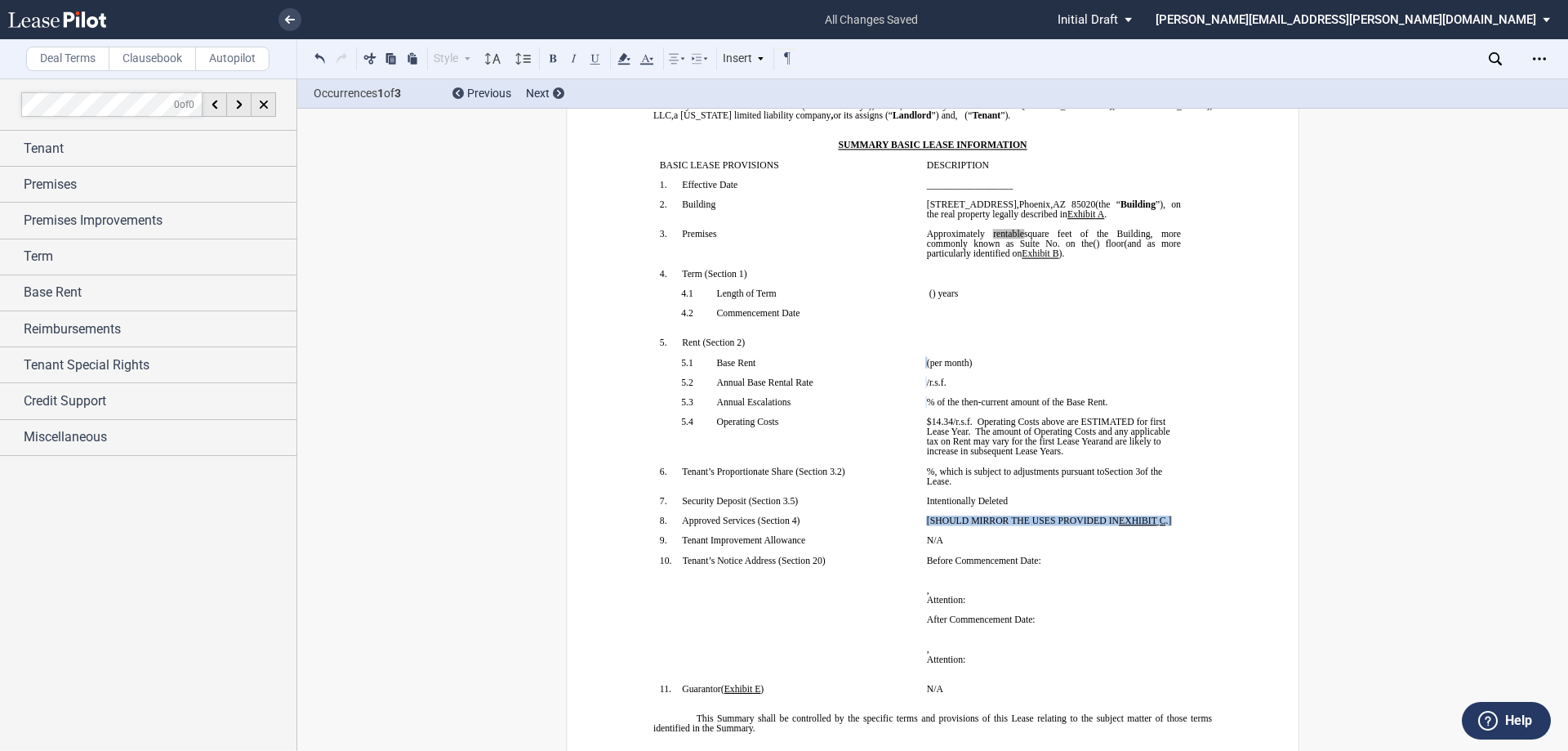 drag, startPoint x: 1036, startPoint y: 520, endPoint x: 924, endPoint y: 521, distance: 112.00446 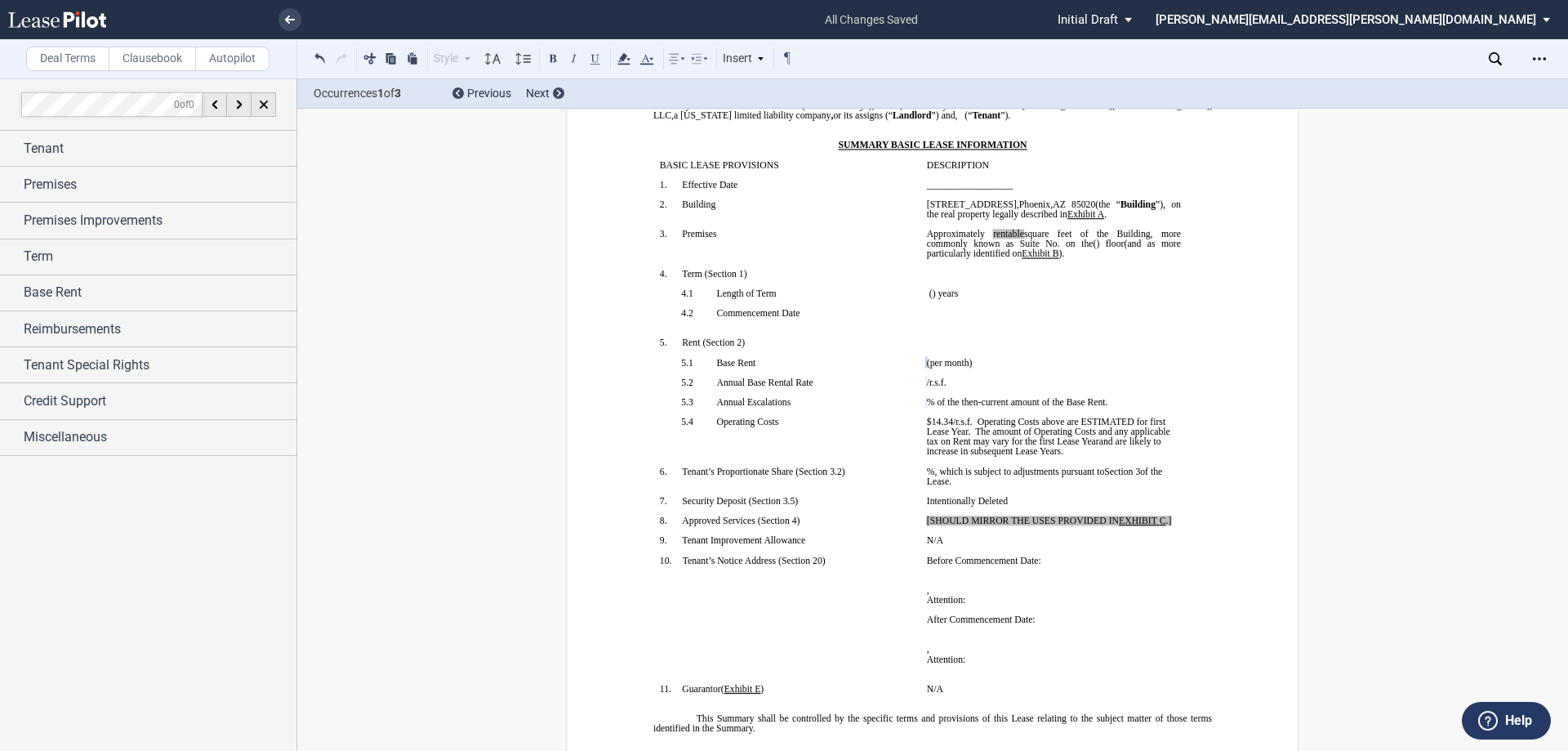 type 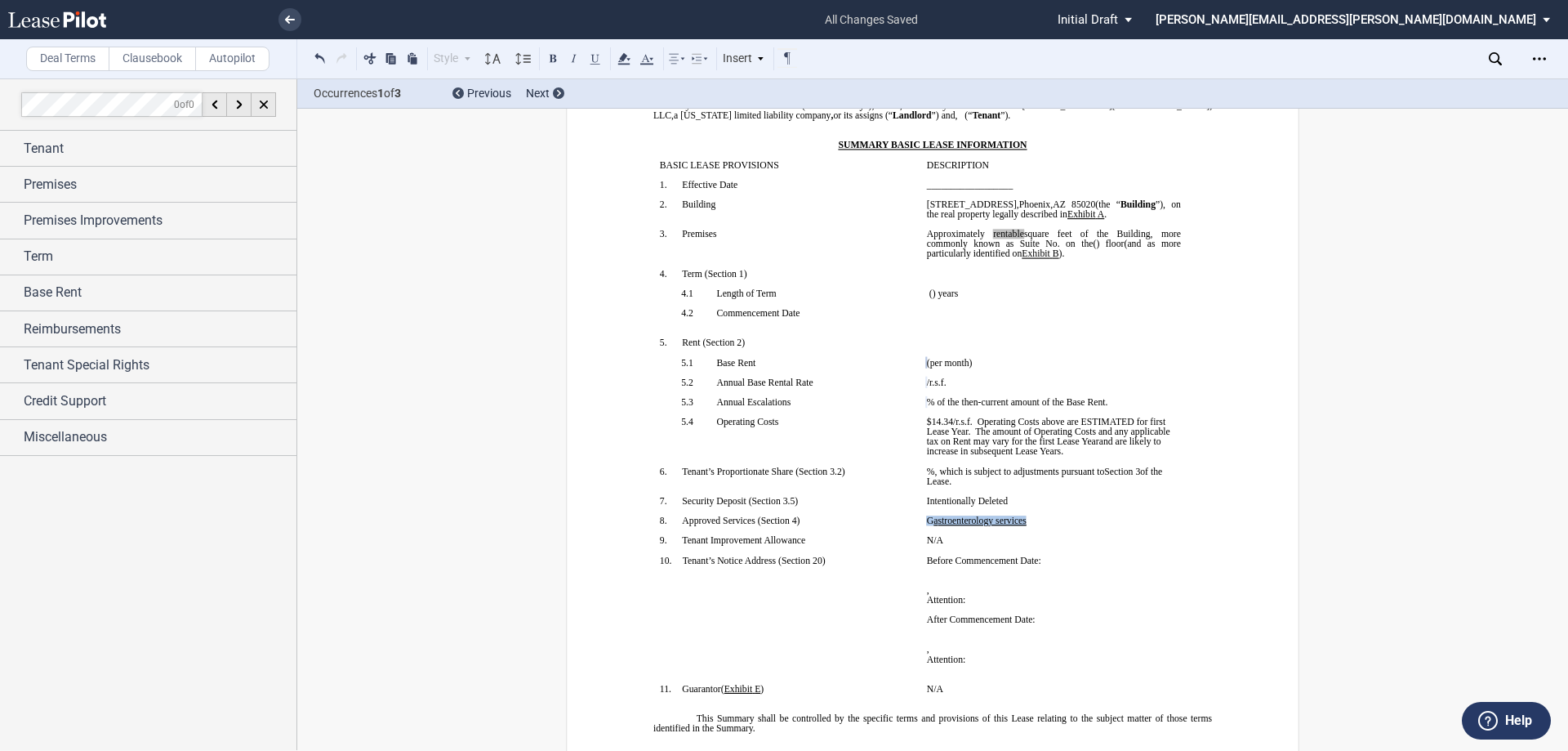 drag, startPoint x: 1027, startPoint y: 521, endPoint x: 916, endPoint y: 521, distance: 111 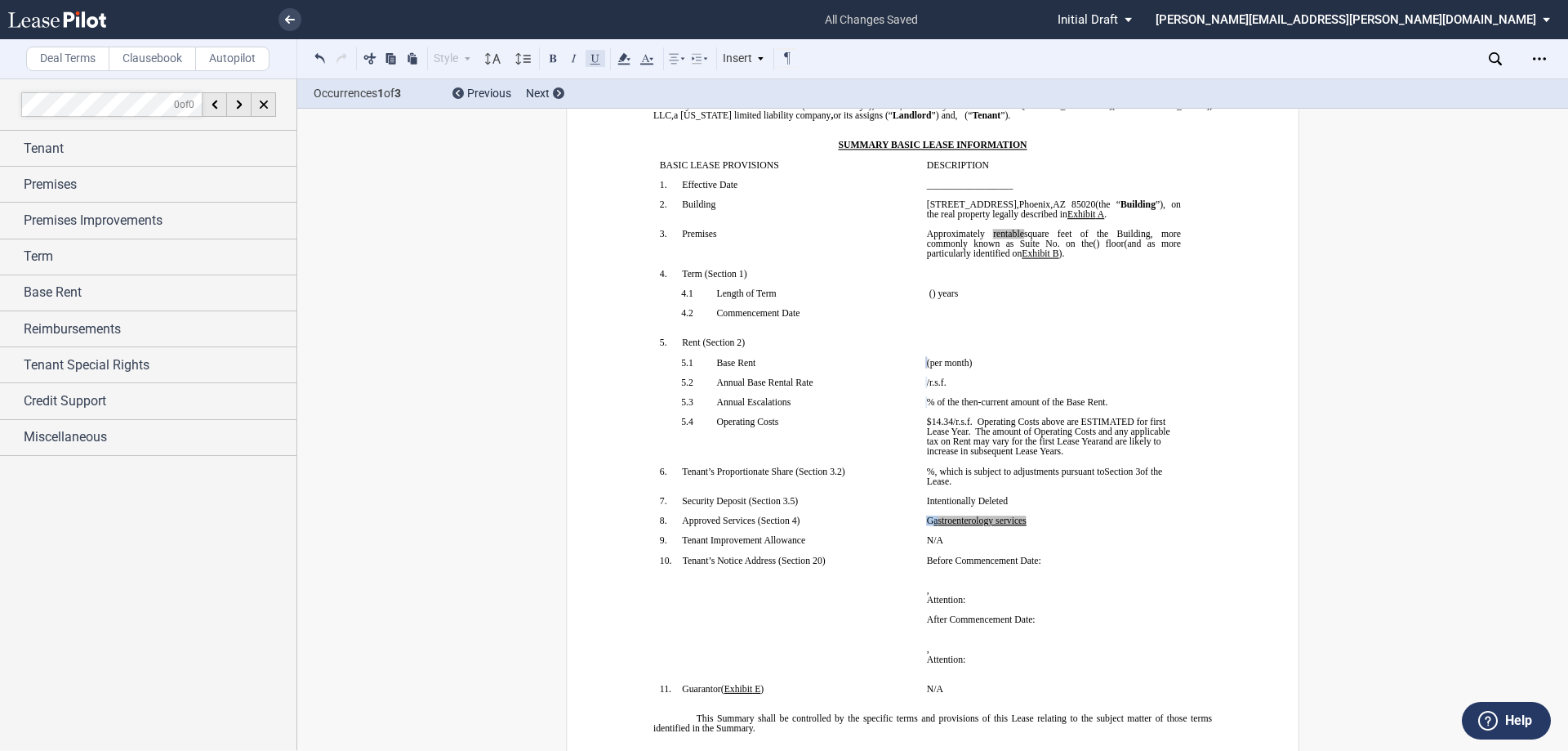 click at bounding box center [595, 58] 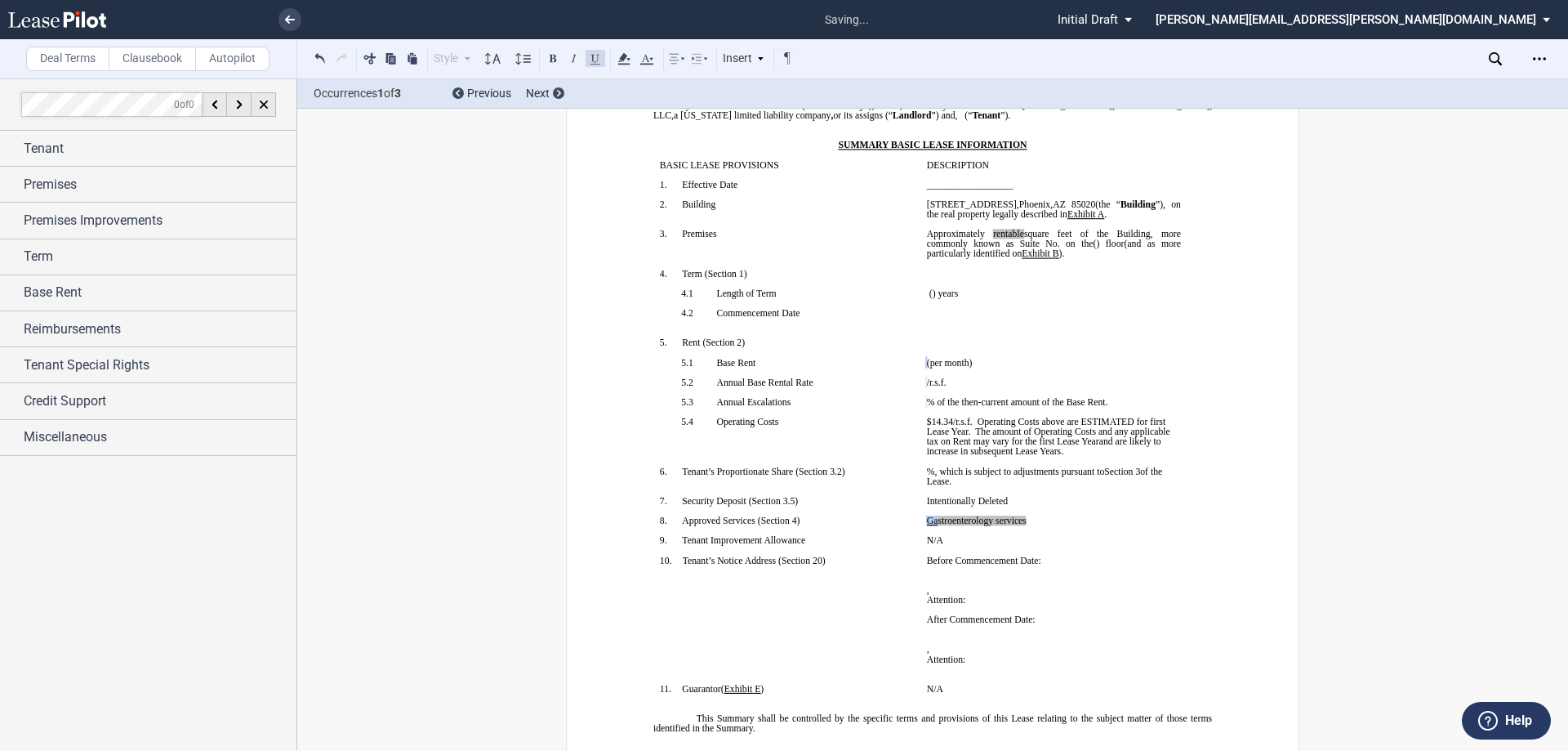 click on "!!SET_LEVEL_0!! !!SBL_LEVEL_1!!
8.       Approved Services ( ﻿ Section 4 ﻿ )
﻿" at bounding box center (786, 525) 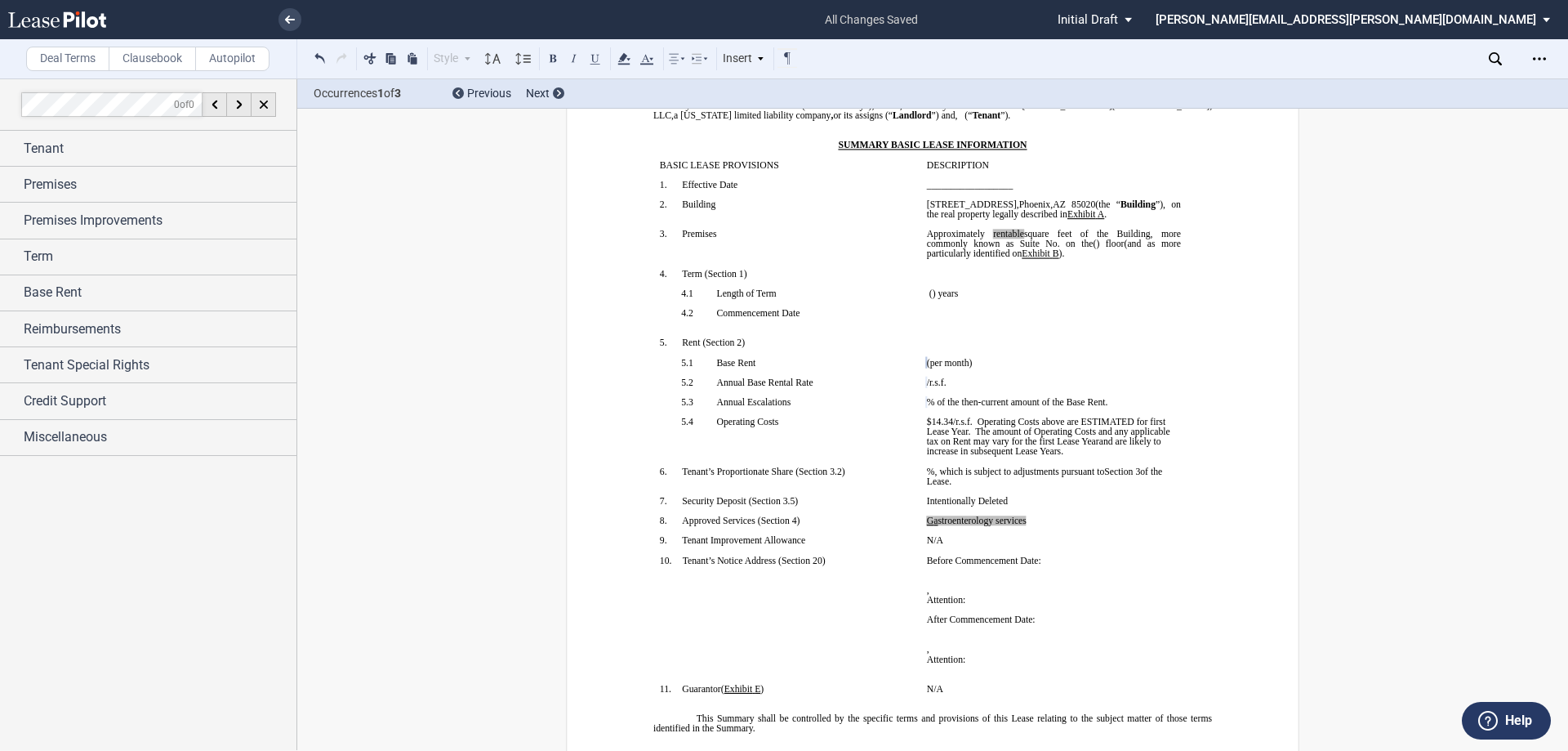 drag, startPoint x: 924, startPoint y: 520, endPoint x: 933, endPoint y: 520, distance: 9 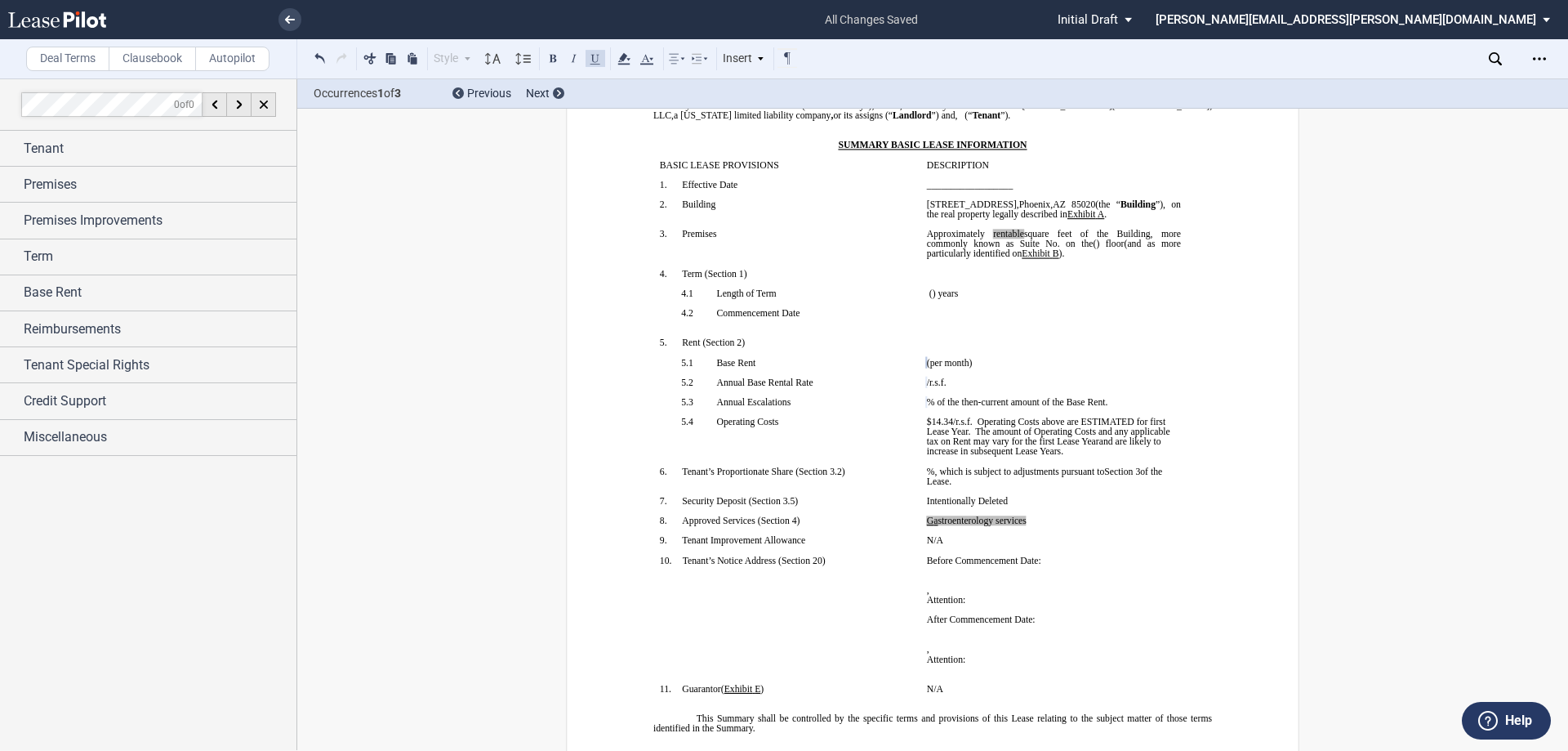 click at bounding box center (595, 58) 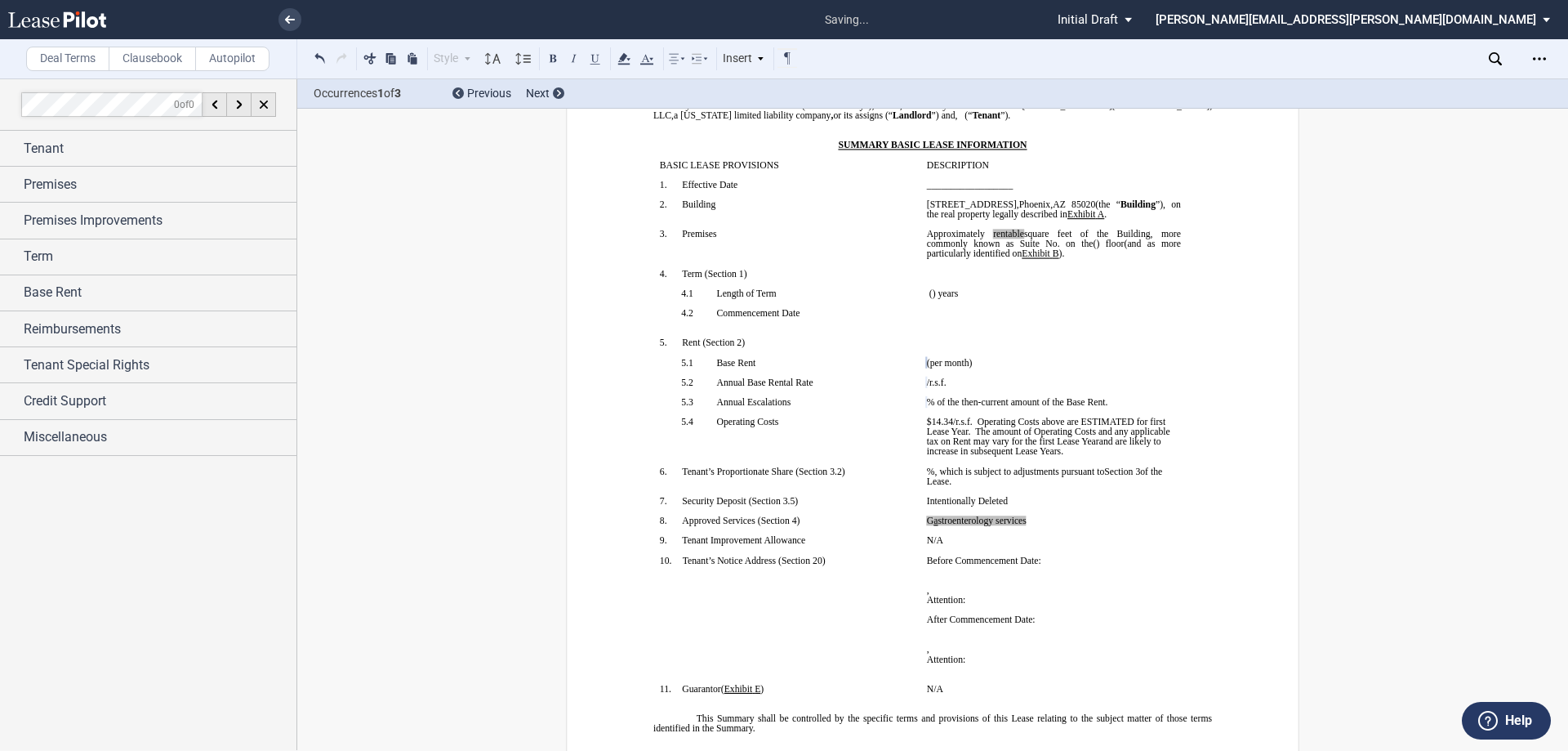 click on "﻿ ﻿ G ﻿ ﻿a ﻿ ﻿stroenterology services" at bounding box center (1054, 521) 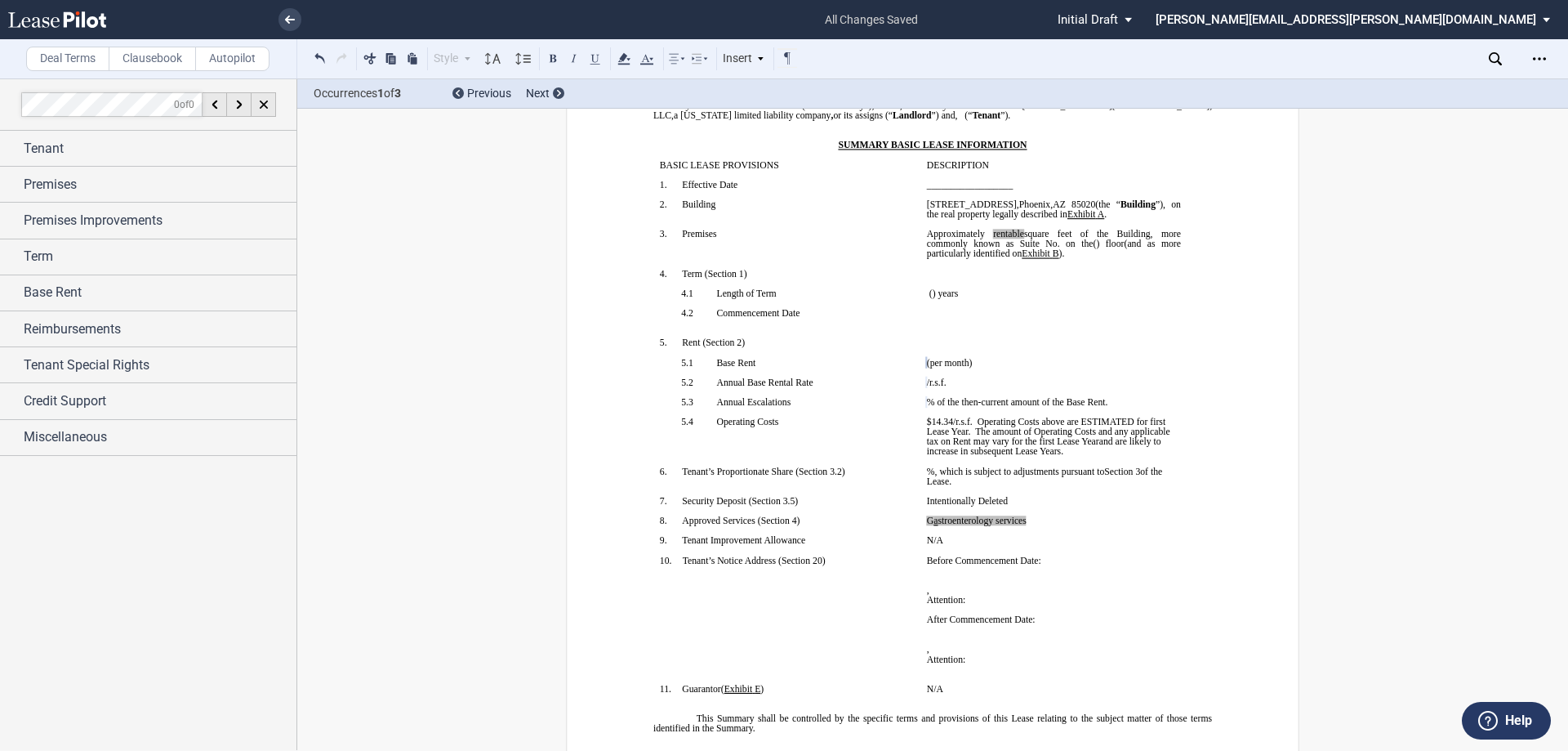 click on "﻿stroenterology services" 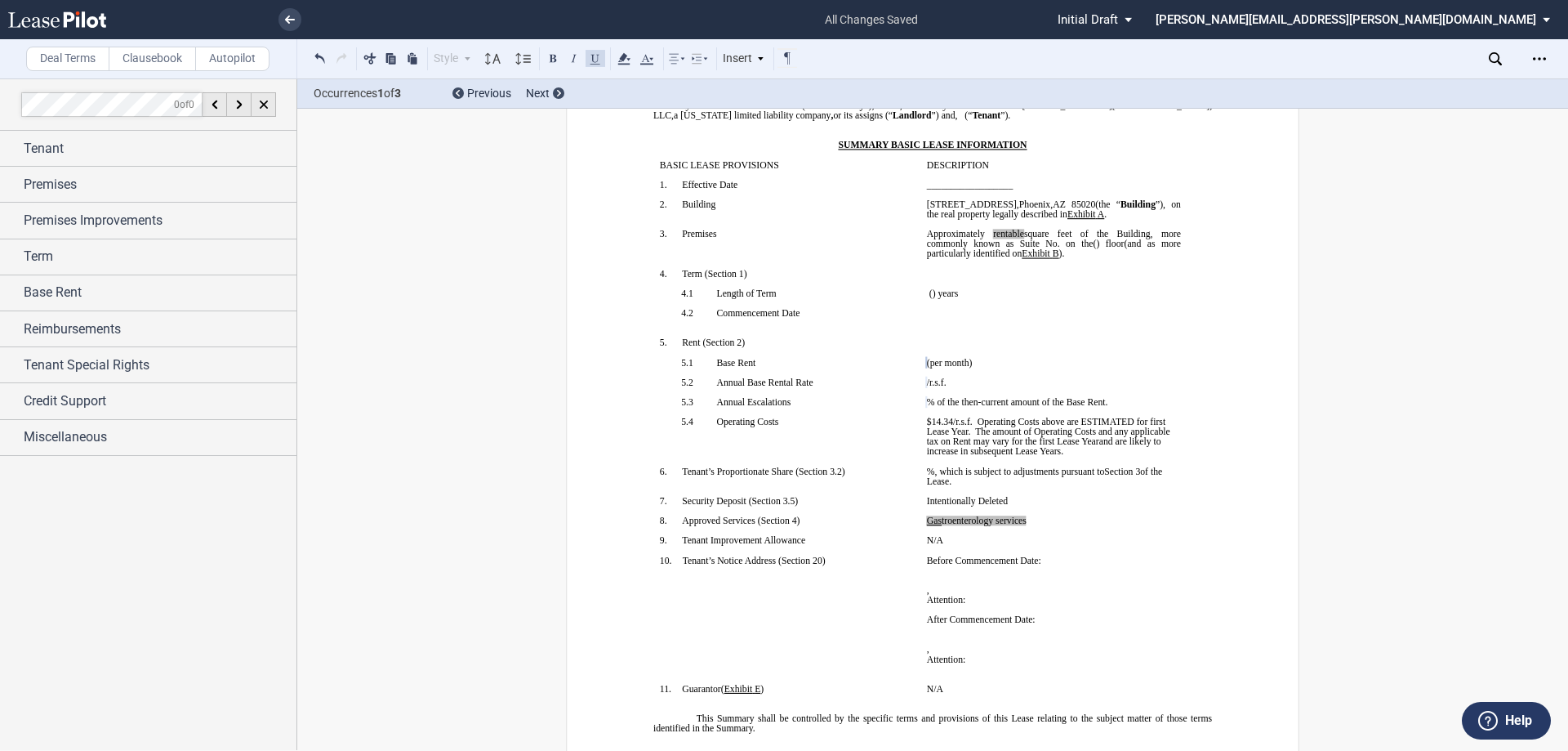 drag, startPoint x: 924, startPoint y: 520, endPoint x: 937, endPoint y: 520, distance: 13 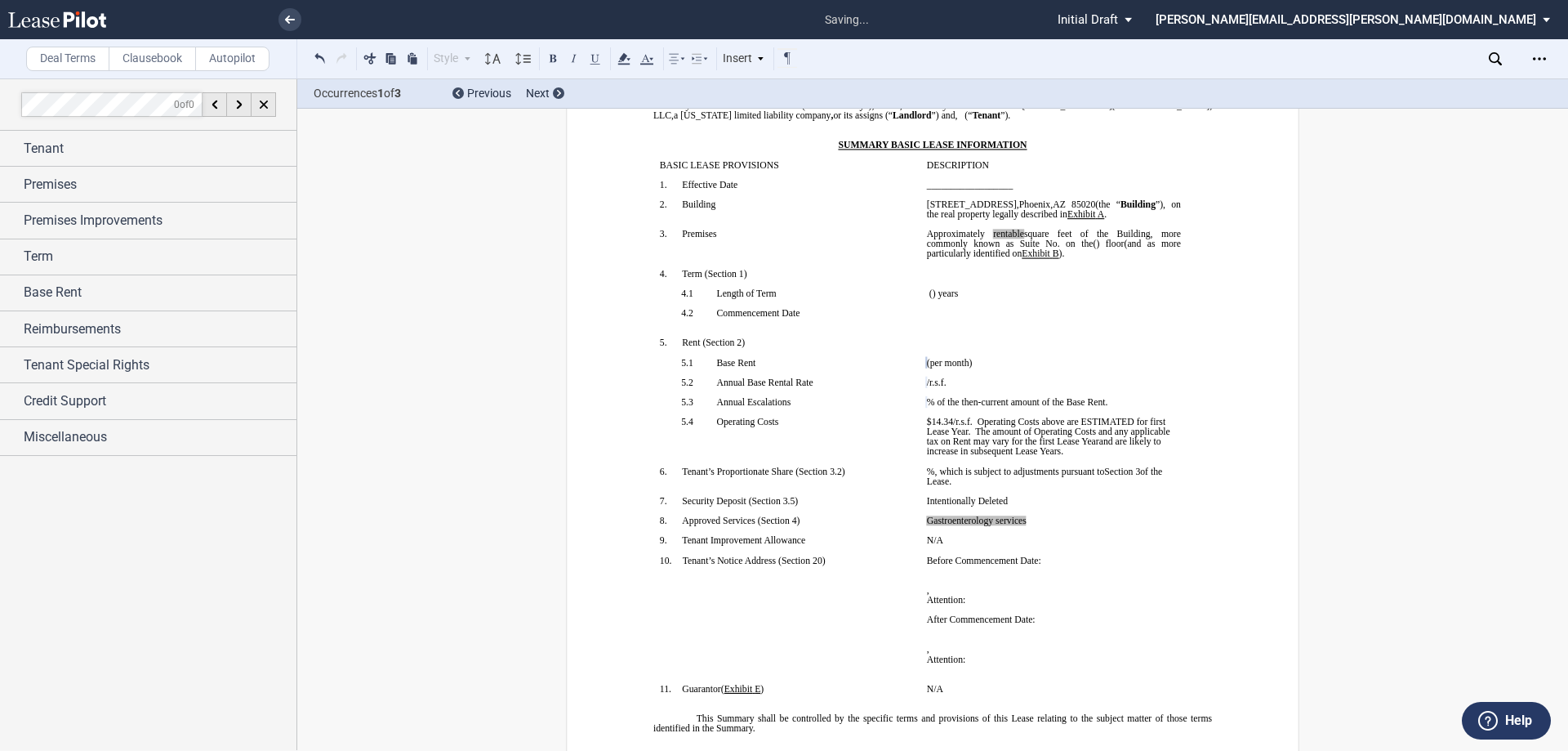 click on "Operating Costs above are ESTIMATED for first Lease Year." 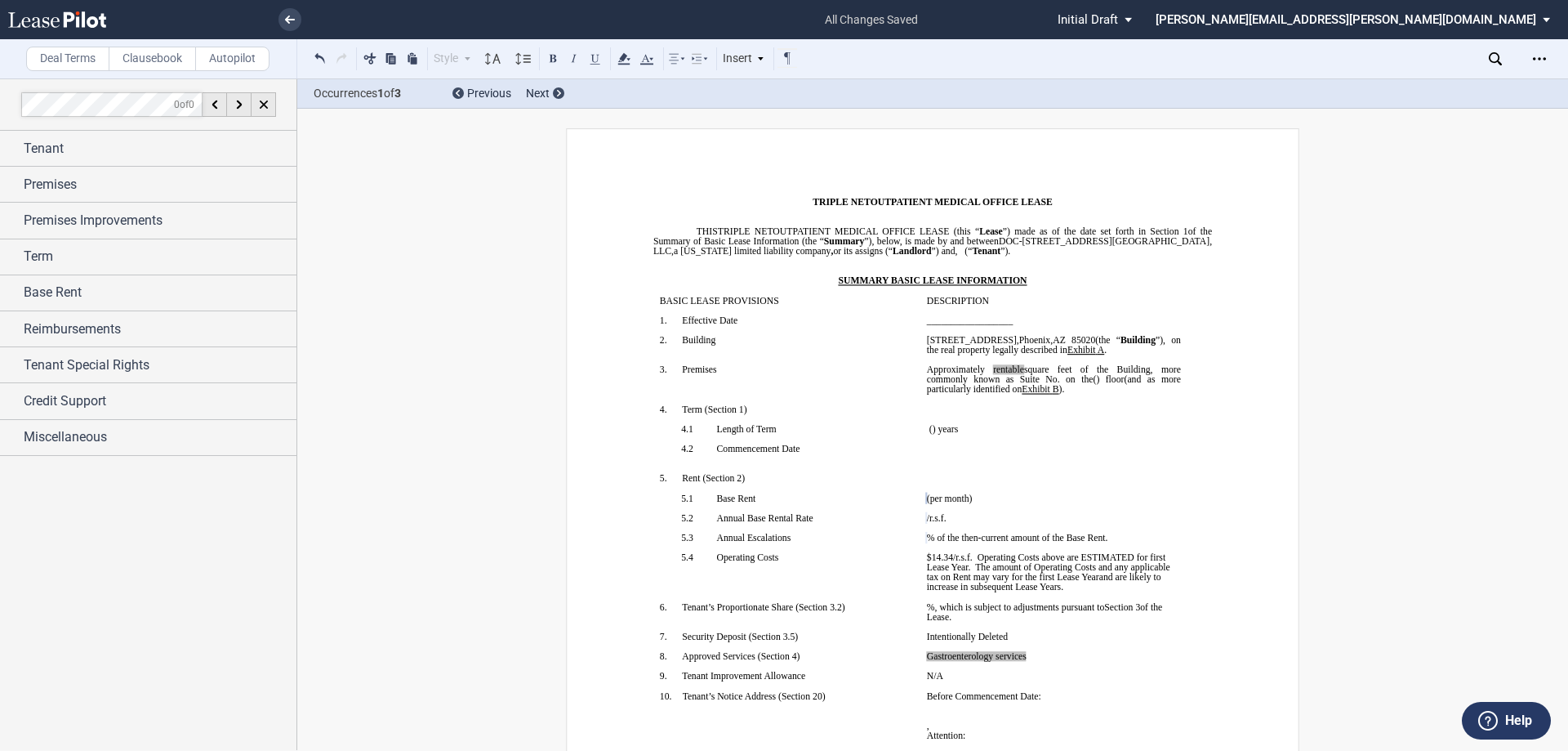 scroll, scrollTop: 0, scrollLeft: 0, axis: both 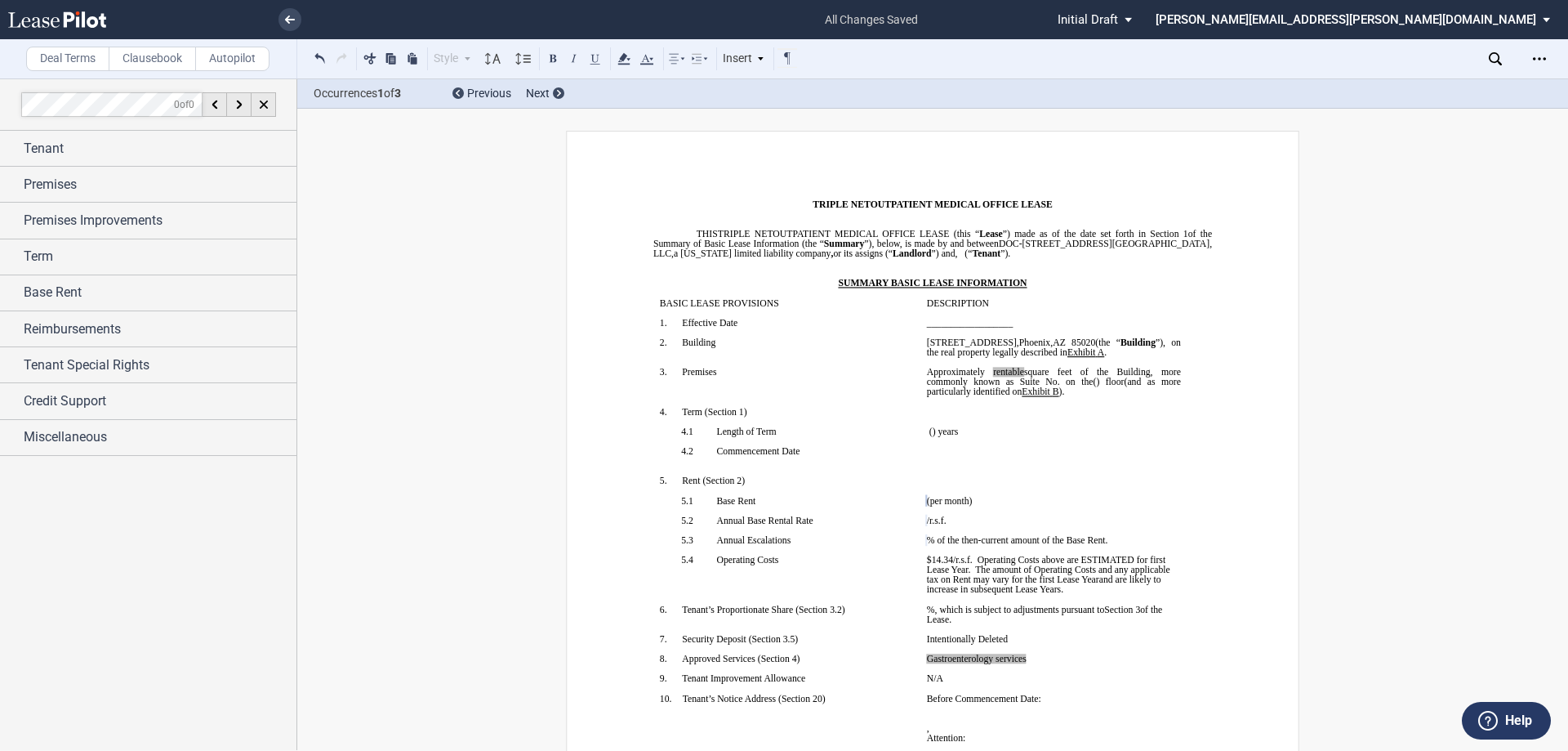click on "rentable" 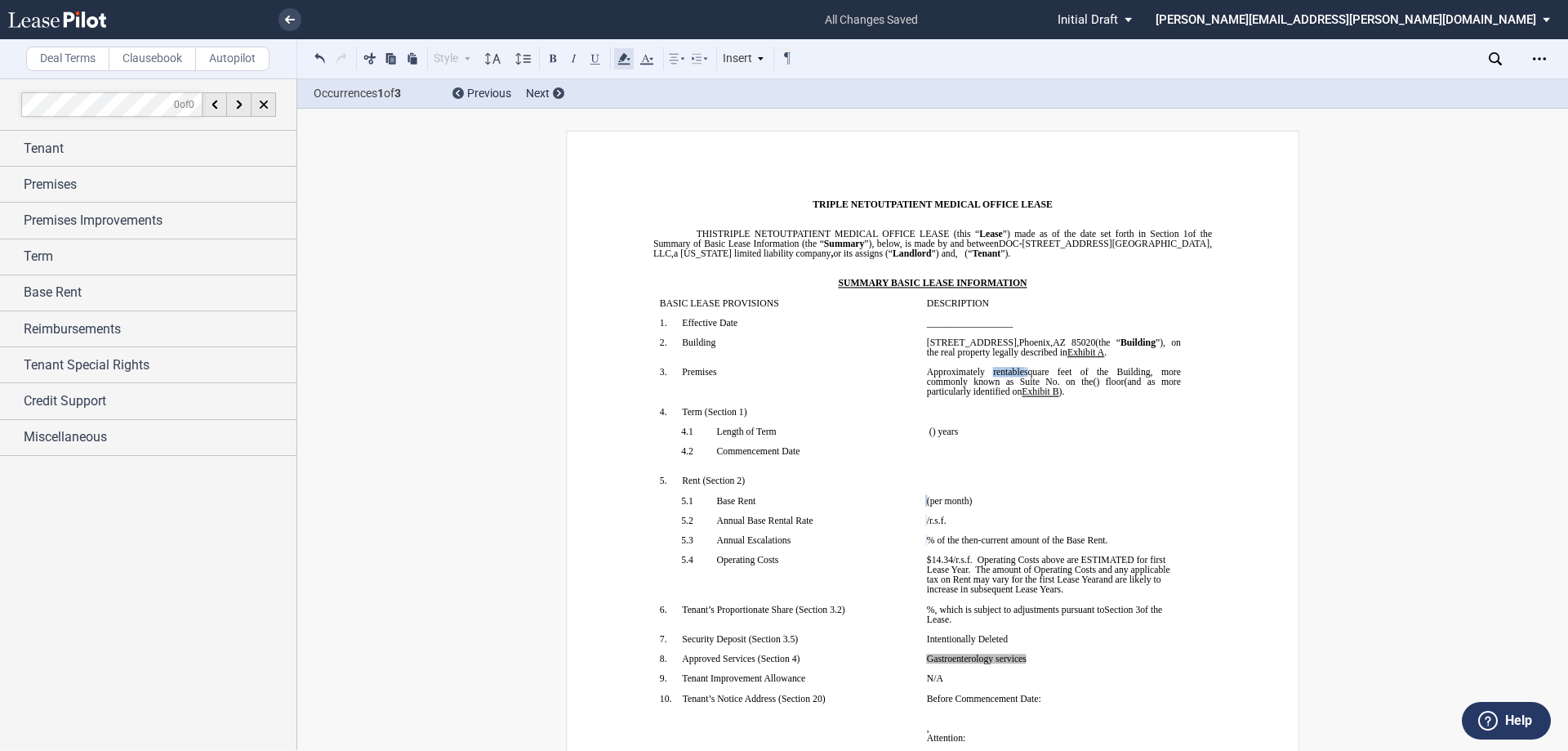 click 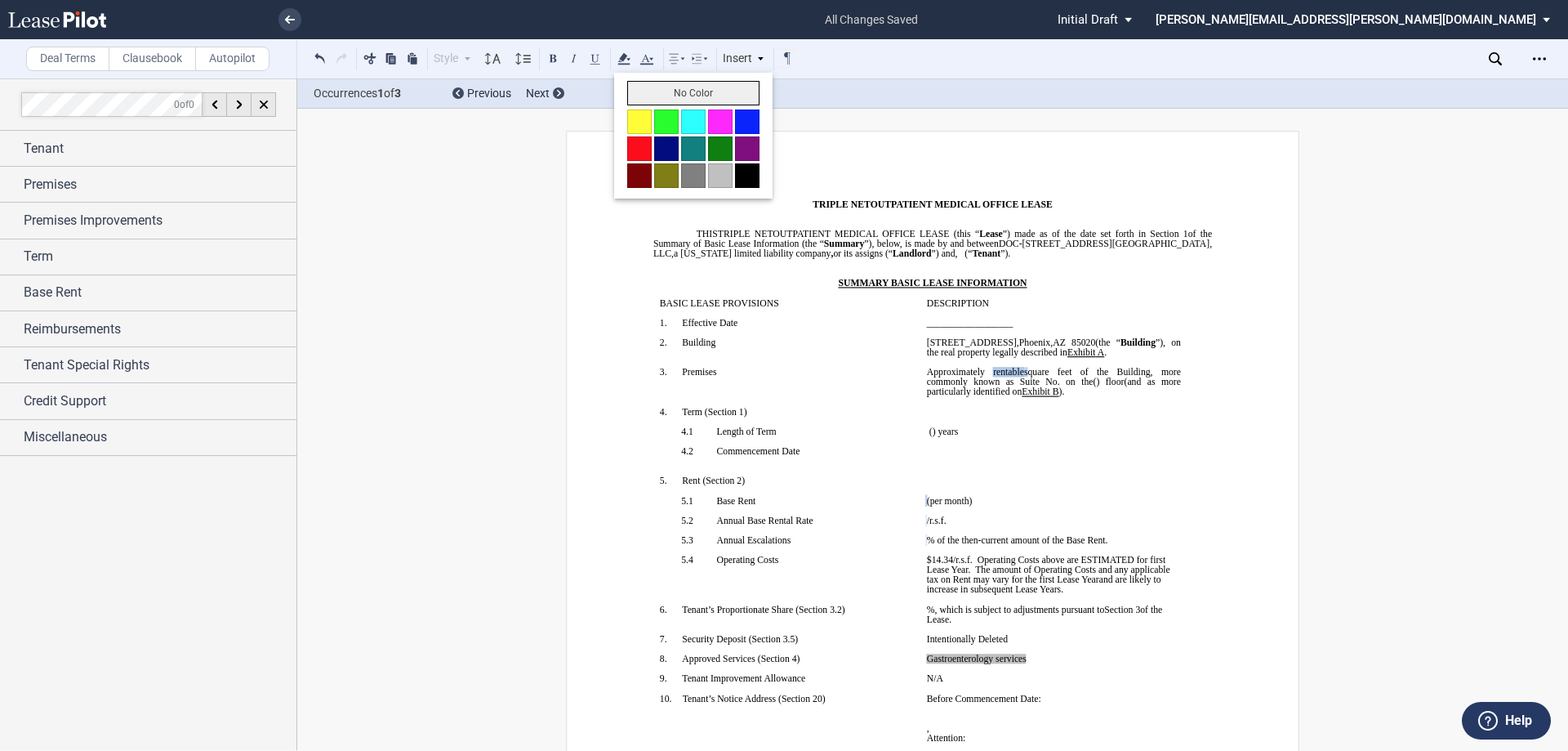 click on "No Color" at bounding box center [693, 93] 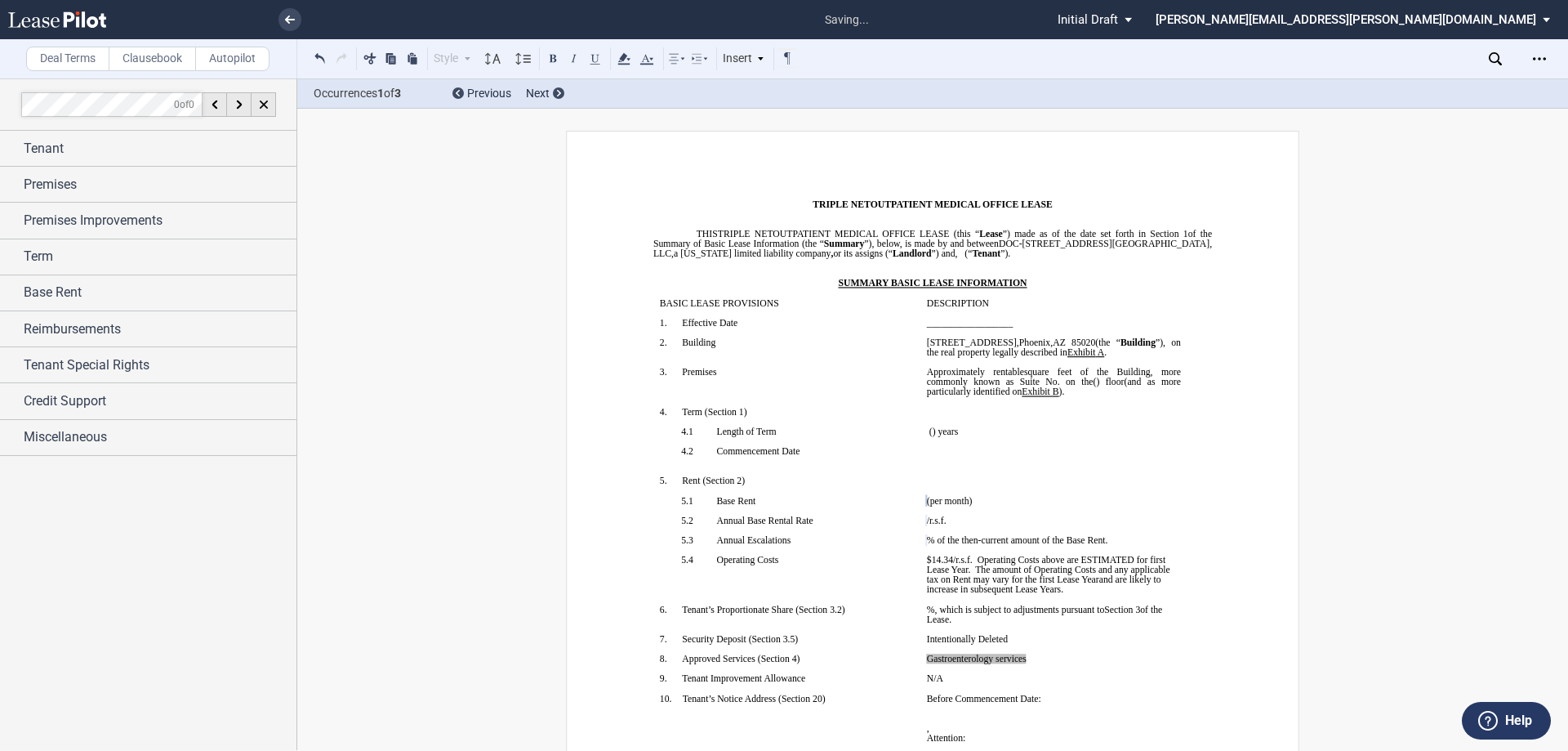 click on "﻿" at bounding box center [1054, 461] 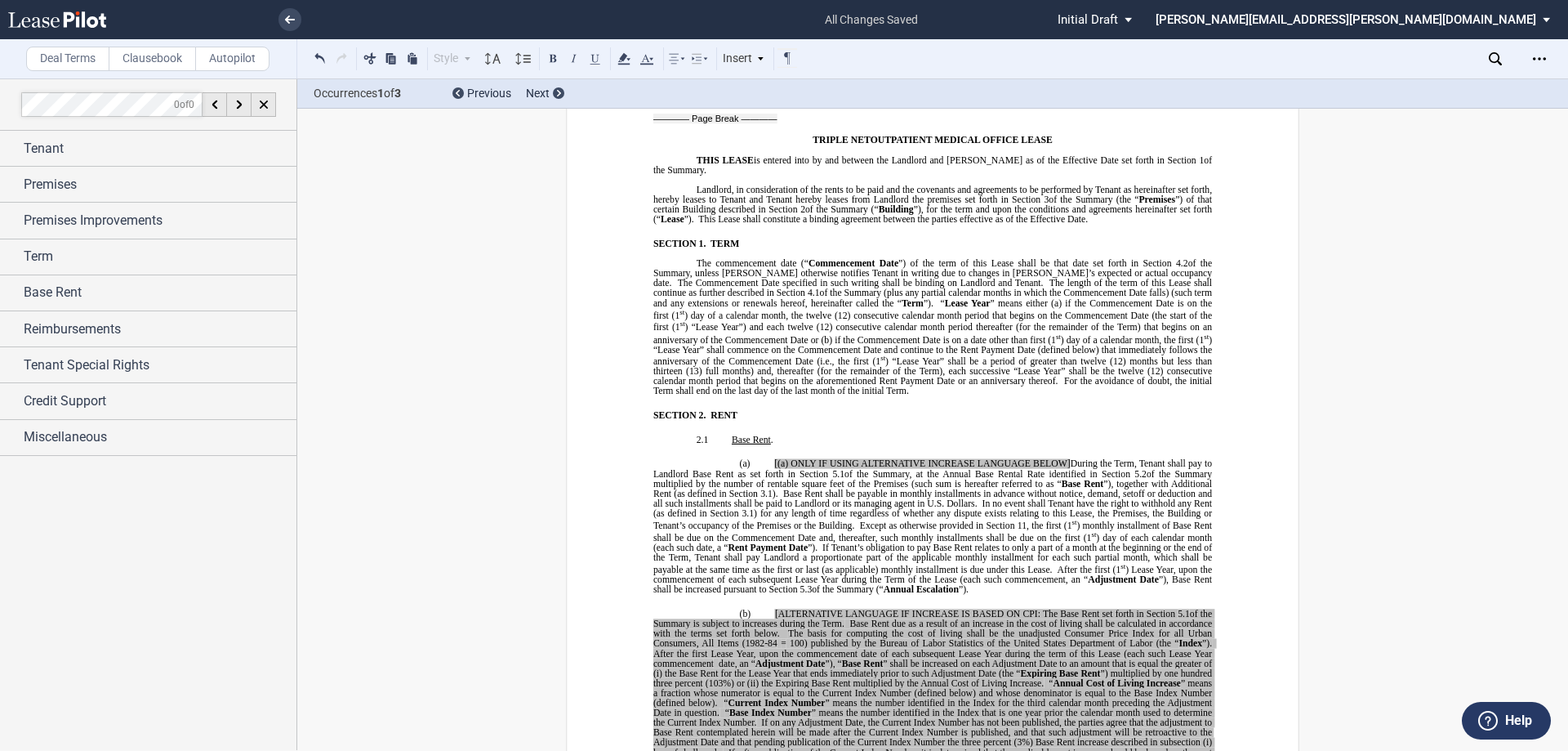 scroll, scrollTop: 872, scrollLeft: 0, axis: vertical 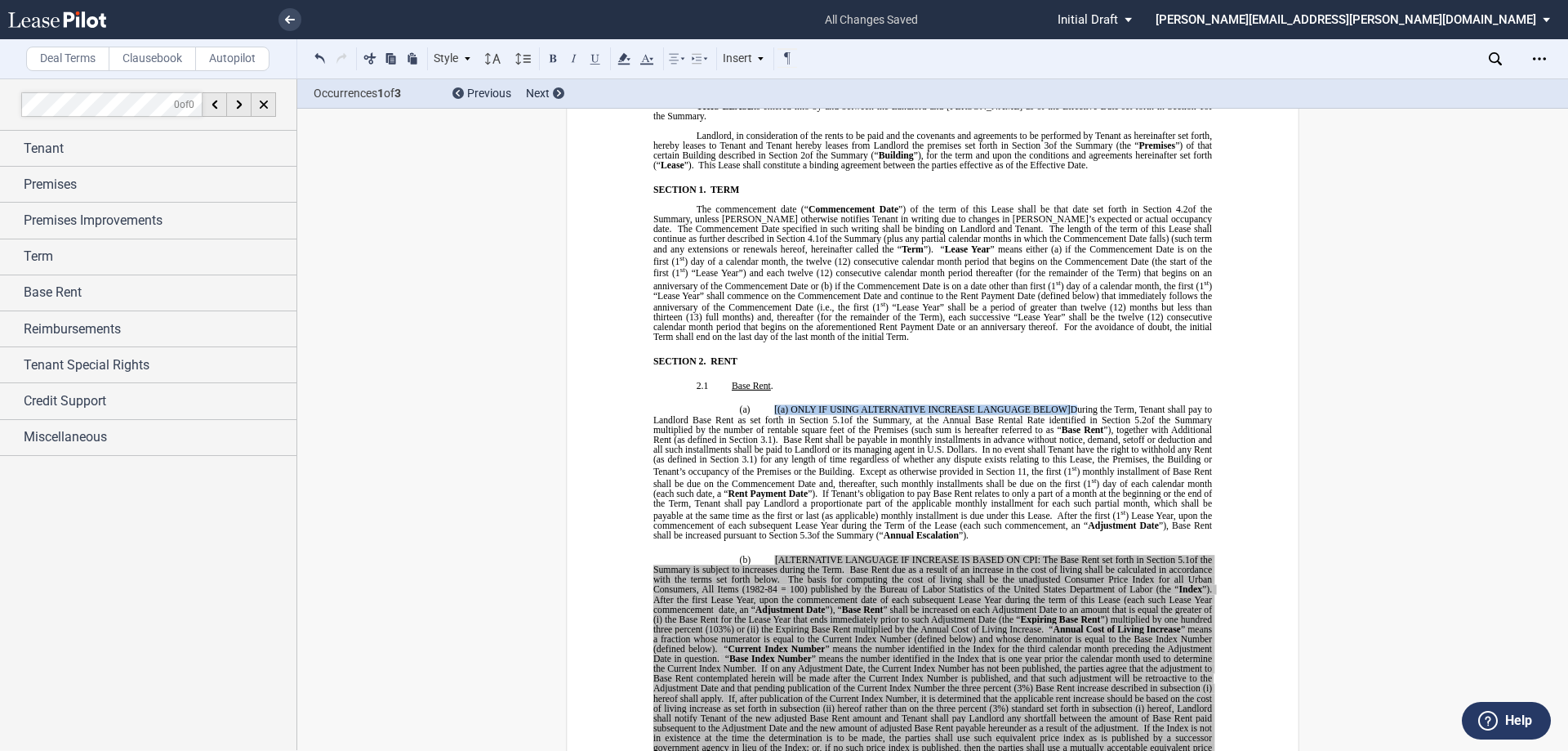 drag, startPoint x: 771, startPoint y: 398, endPoint x: 1074, endPoint y: 390, distance: 303.10559 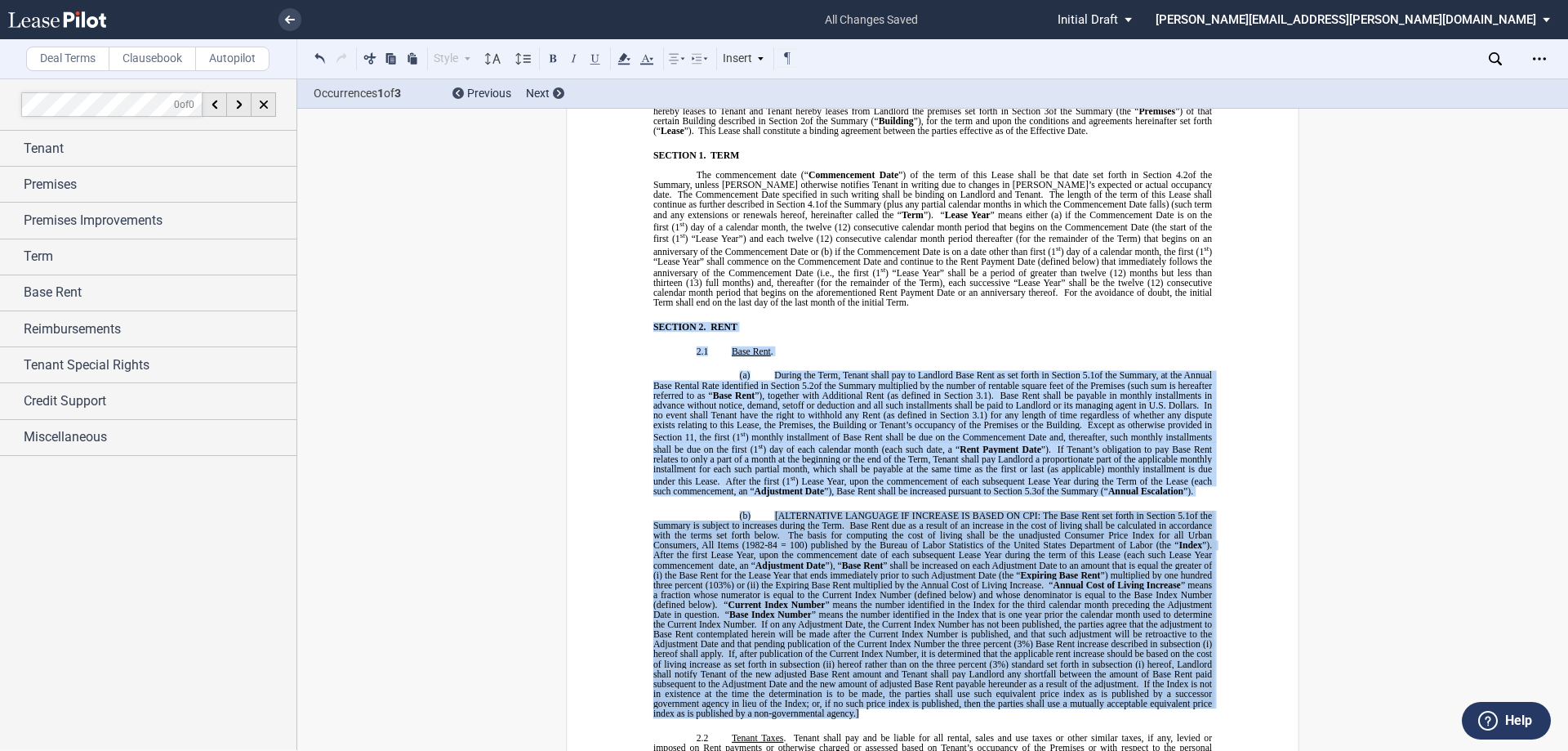 scroll, scrollTop: 872, scrollLeft: 0, axis: vertical 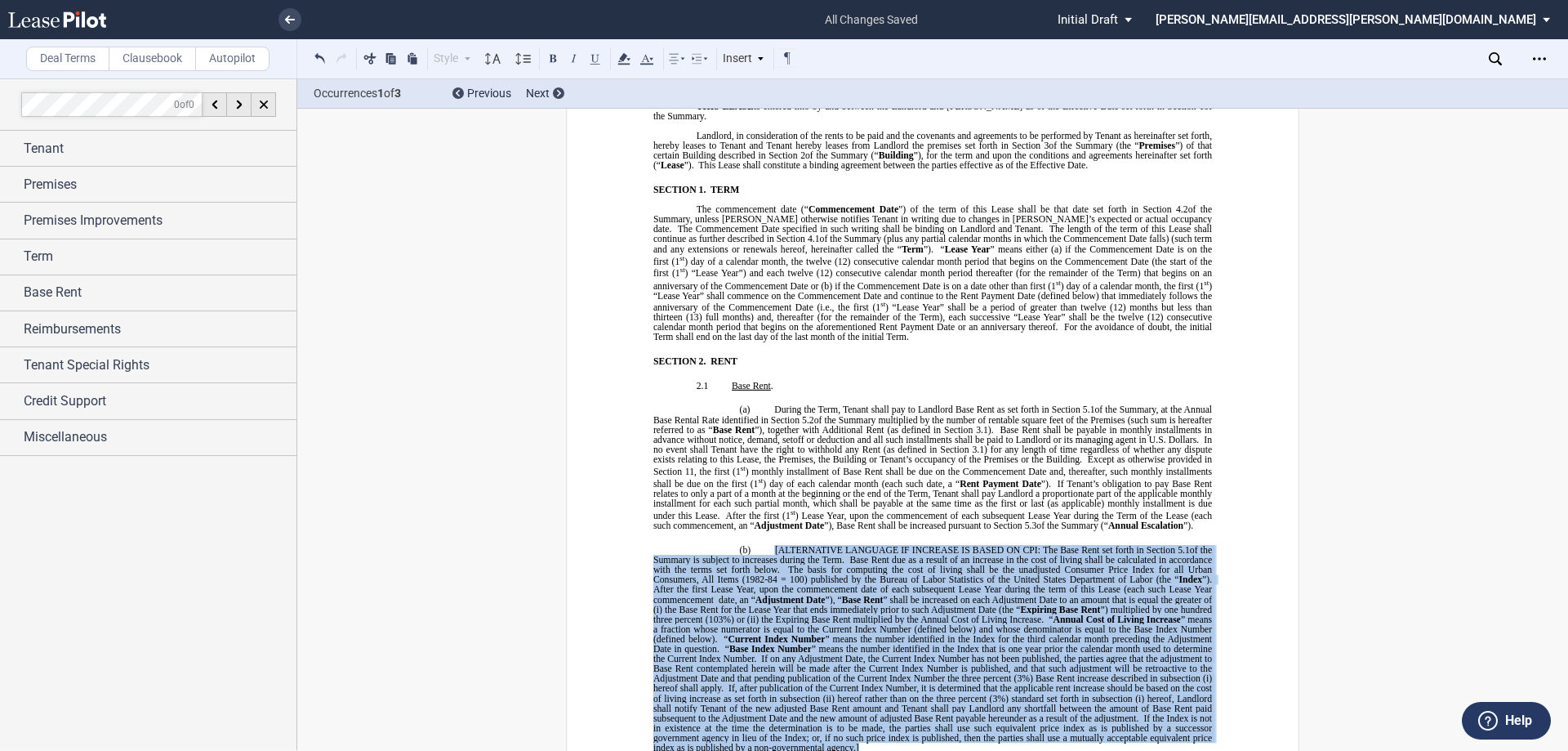 drag, startPoint x: 859, startPoint y: 309, endPoint x: 768, endPoint y: 551, distance: 258.544 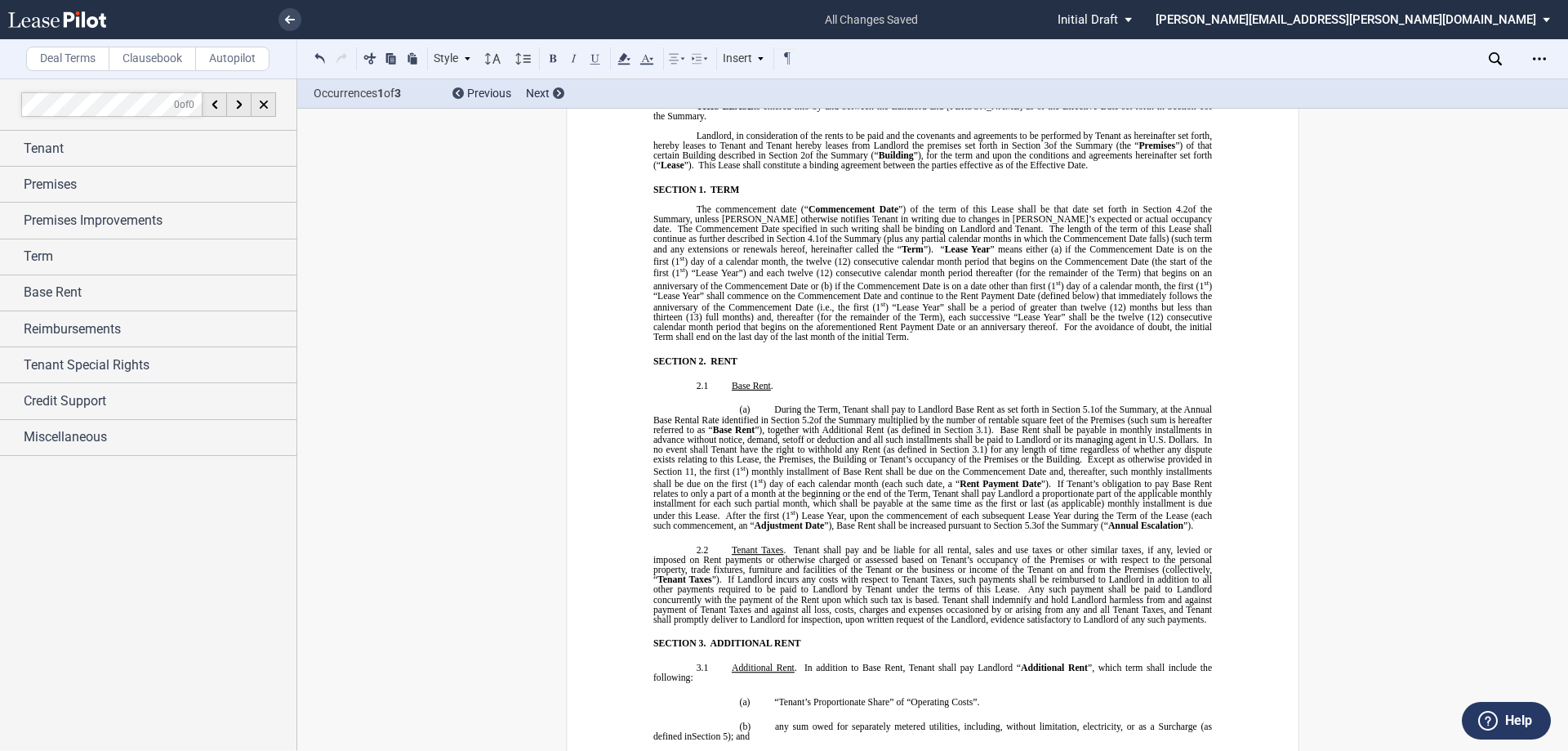 click on "(a)                     ﻿ During the Term, Tenant shall pay to Landlord Base Rent as set forth in Section   ﻿ 5.1 ﻿  of the Summary, at the Annual Base Rental Rate identified in Section   ﻿ 5.2 ﻿  of the Summary multiplied by the number of rentable square feet of the Premises (such sum is hereafter referred to as “ Base Rent ”), together with Additional Rent (as defined in Section   ﻿ 3.1 ﻿ ).    Base Rent shall be payable in monthly installments in advance without notice, demand, setoff or deduction and all such installments shall be paid to Landlord or its managing agent in U.S.   Dollars.    In no event shall Tenant have the right to withhold any Rent (as defined in Section   ﻿ 3.1 ﻿ ) for any length of time regardless of whether any dispute exists relating to this Lease, the Premises, the Building or Tenant’s occupancy of the Premises or the Building.    Except as otherwise provided in   ﻿ Section 11 ﻿   ﻿ ﻿   ﻿ Section 11 ﻿ , the first" at bounding box center [933, 468] 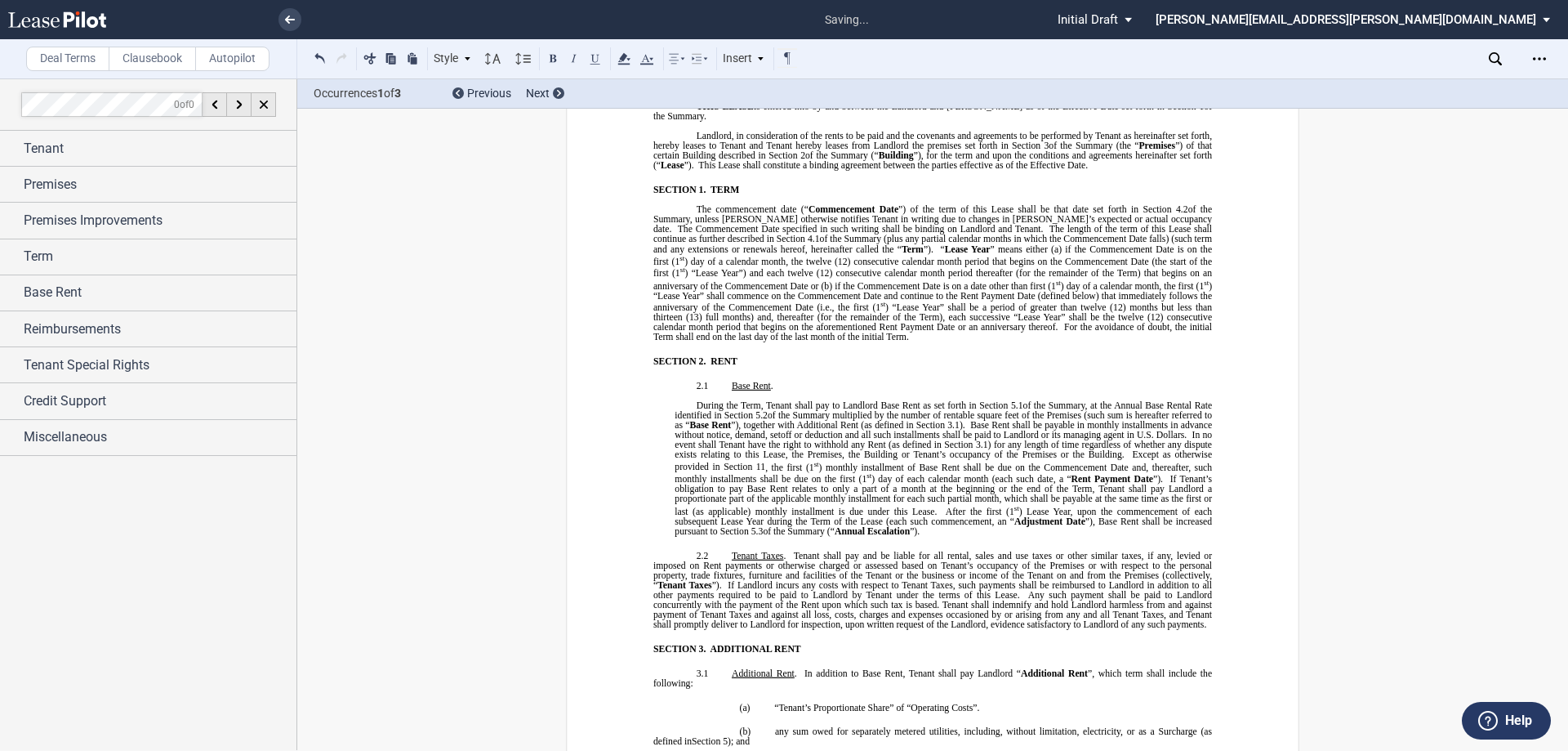 click on "﻿ During the Term, Tenant shall pay to Landlord Base Rent as set forth in Section   ﻿ 5.1 ﻿  of the Summary, at the Annual Base Rental Rate identified in Section   ﻿ 5.2 ﻿  of the Summary multiplied by the number of rentable square feet of the Premises (such sum is hereafter referred to as “ Base Rent ”), together with Additional Rent (as defined in Section   ﻿ 3.1 ﻿ ).    Base Rent shall be payable in monthly installments in advance without notice, demand, setoff or deduction and all such installments shall be paid to Landlord or its managing agent in U.S.   Dollars.    In no event shall Tenant have the right to withhold any Rent (as defined in Section   ﻿ 3.1 ﻿ ) for any length of time regardless of whether any dispute exists relating to this Lease, the Premises, the Building or Tenant’s occupancy of the Premises or the Building.    Except as otherwise provided in   ﻿ Section 11 ﻿   ﻿ ﻿   ﻿ Section 11 ﻿ , the first   (1 st   (1 st Rent Payment Date ”)." at bounding box center (933, 463) 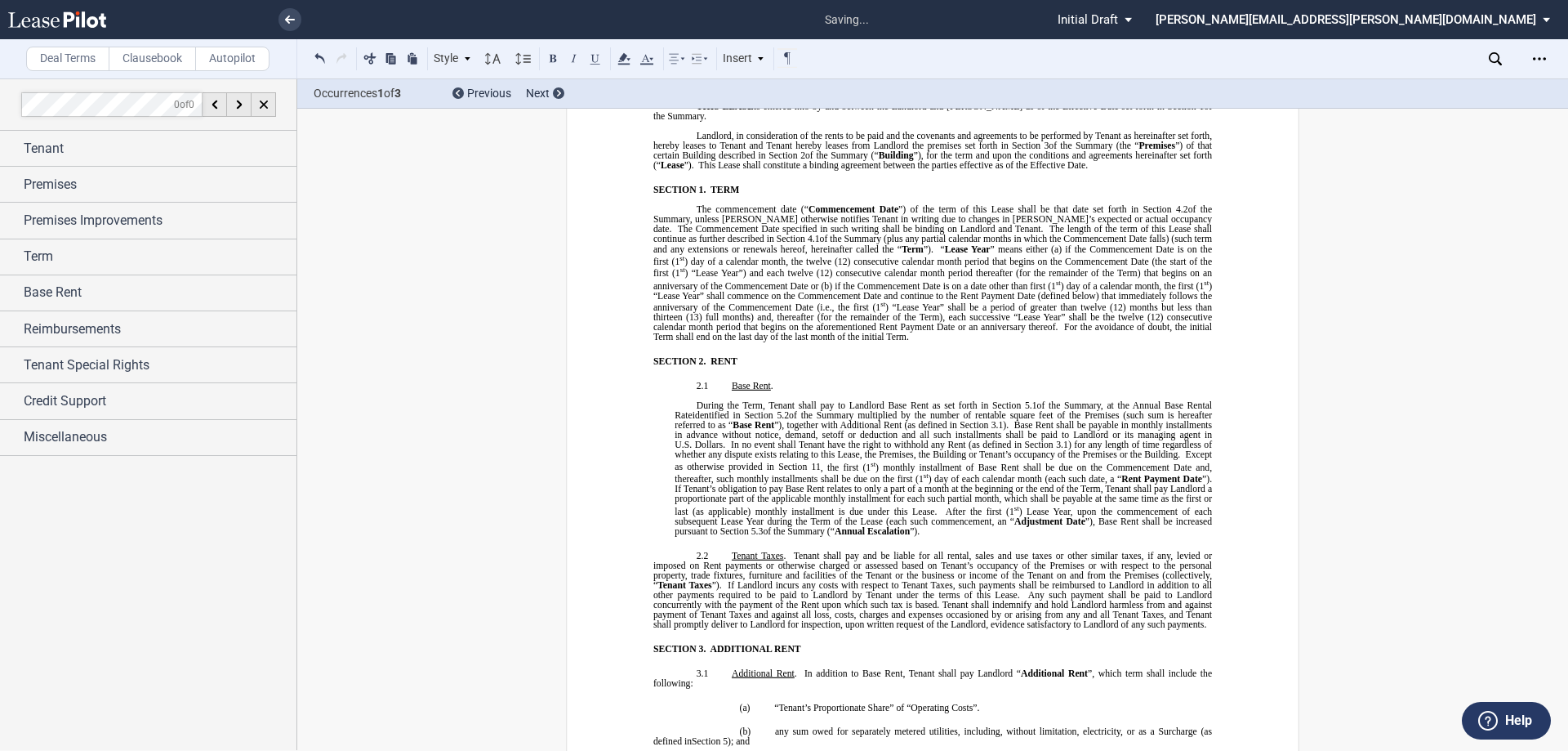 type 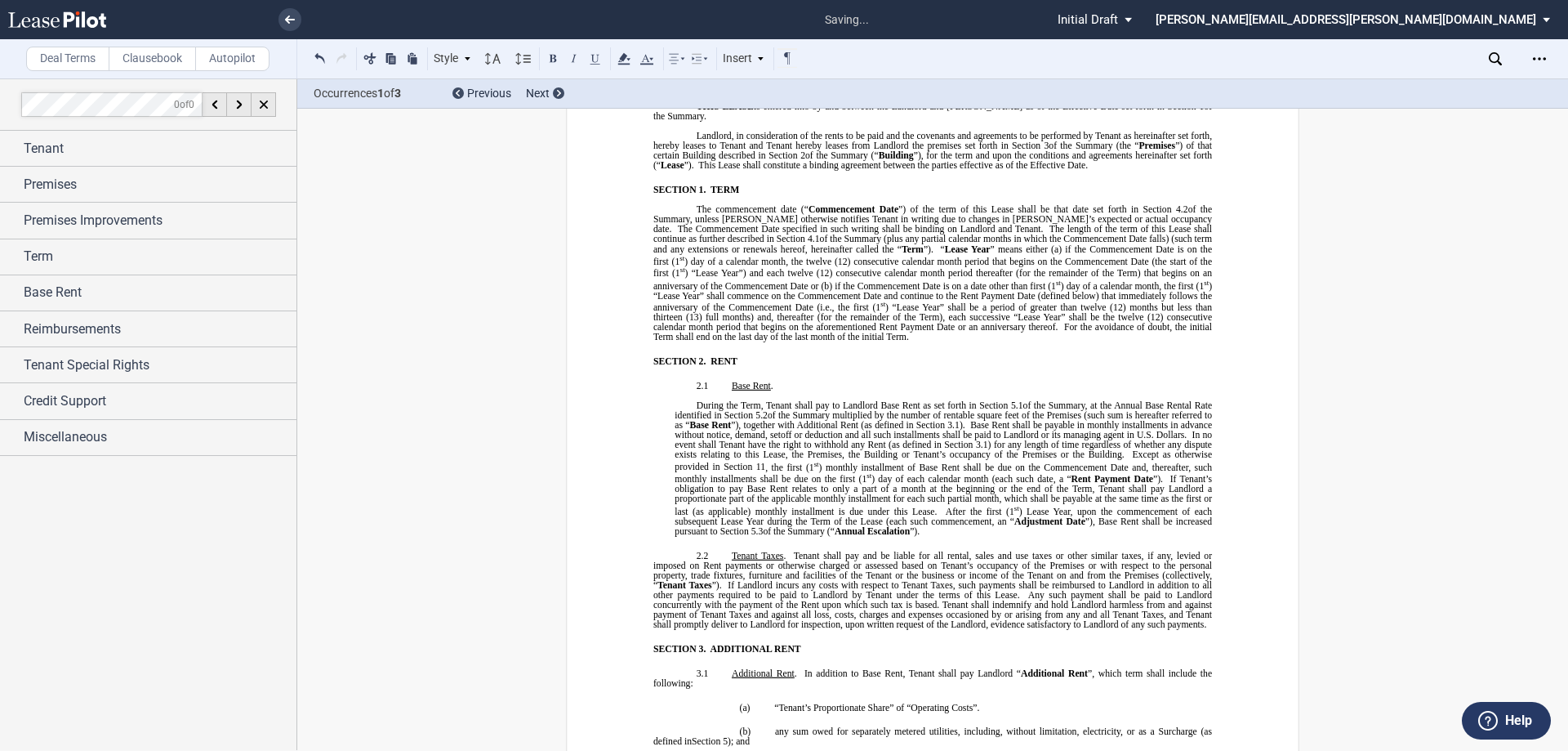 click on "During the Term, Tenant shall pay to Landlord Base Rent as set forth in Section   ﻿ 5.1 ﻿  of the Summary, at the Annual Base Rental Rate identified in Section   ﻿ 5.2 ﻿  of the Summary multiplied by the number of rentable square feet of the Premises (such sum is hereafter referred to as “ Base Rent ”), together with Additional Rent (as defined in Section   ﻿ 3.1 ﻿ ).    Base Rent shall be payable in monthly installments in advance without notice, demand, setoff or deduction and all such installments shall be paid to Landlord or its managing agent in U.S.   Dollars.    In no event shall Tenant have the right to withhold any Rent (as defined in Section   ﻿ 3.1 ﻿ ) for any length of time regardless of whether any dispute exists relating to this Lease, the Premises, the Building or Tenant’s occupancy of the Premises or the Building.    Except as otherwise provided in   ﻿ Section 11 ﻿   ﻿ ﻿   ﻿ Section 11 ﻿ , the first   (1 st   (1 st Rent Payment Date ”).         (1 st" at bounding box center [943, 468] 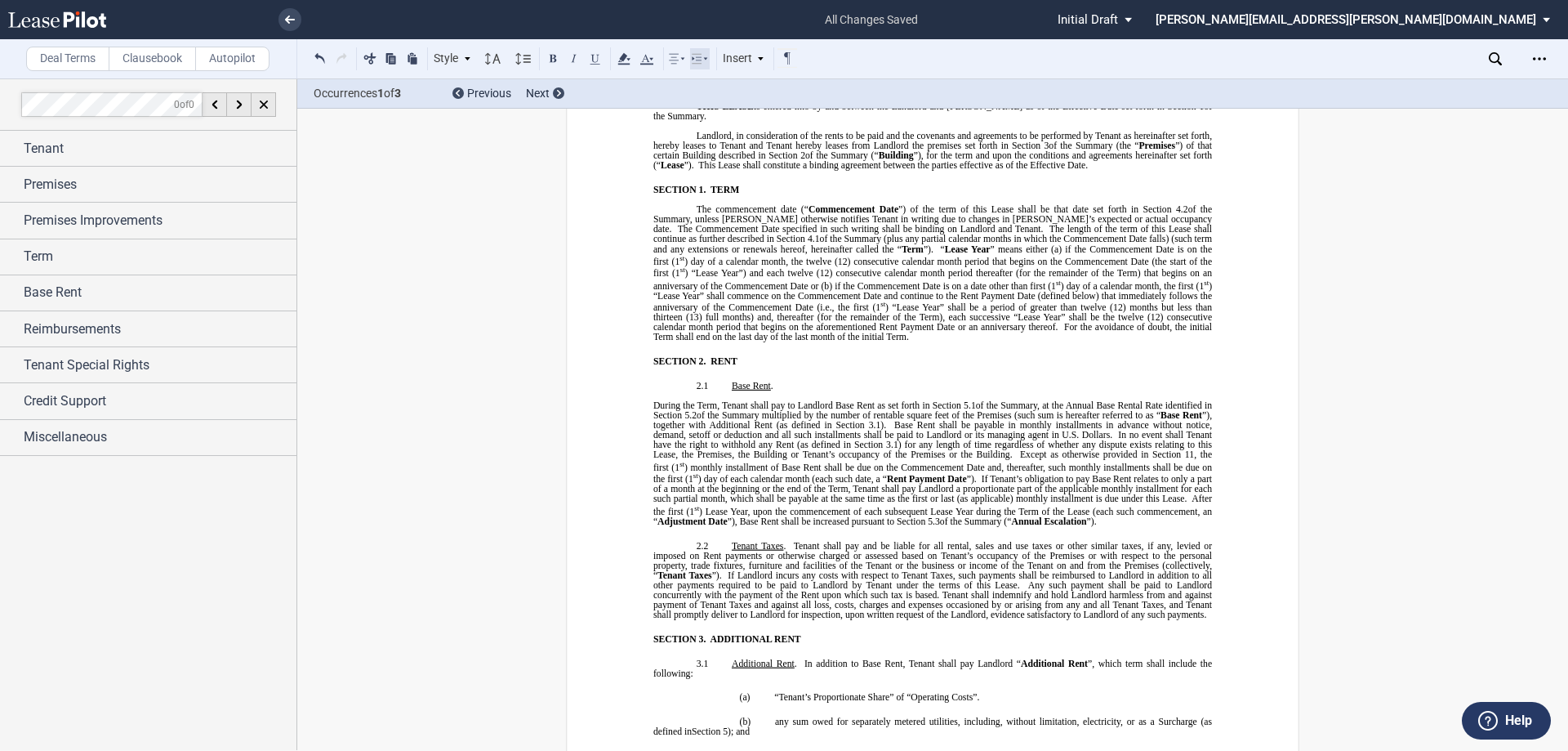 click 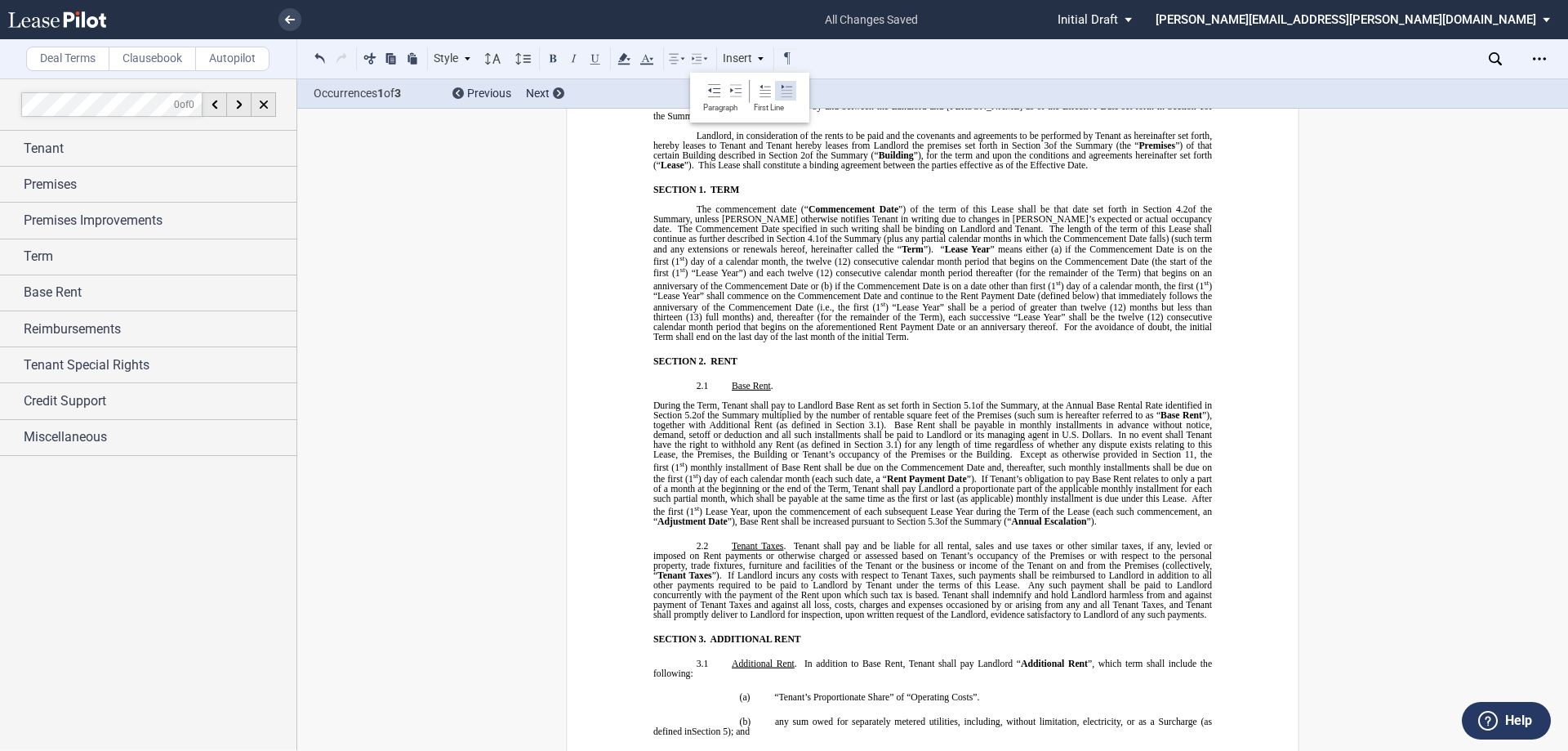 click 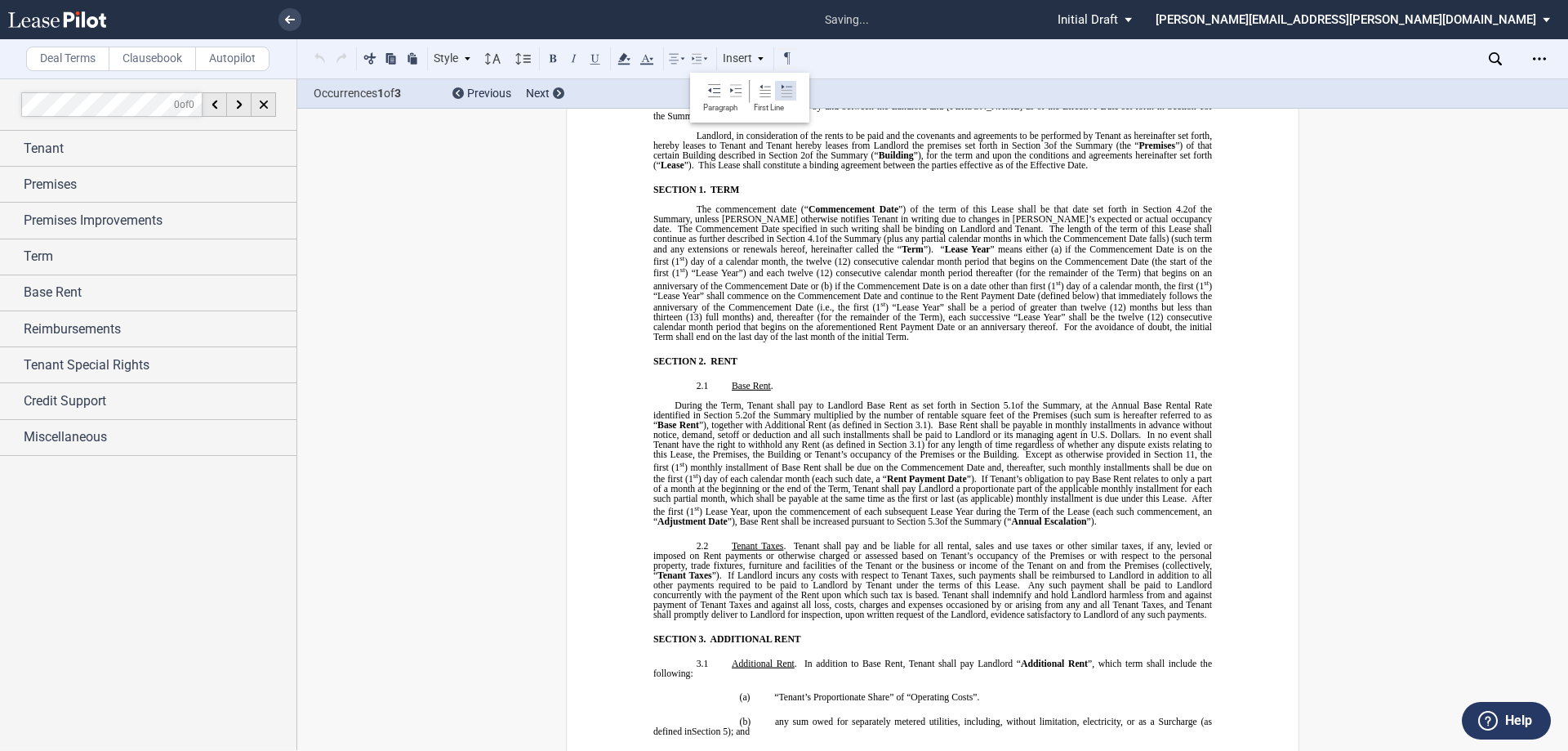 click 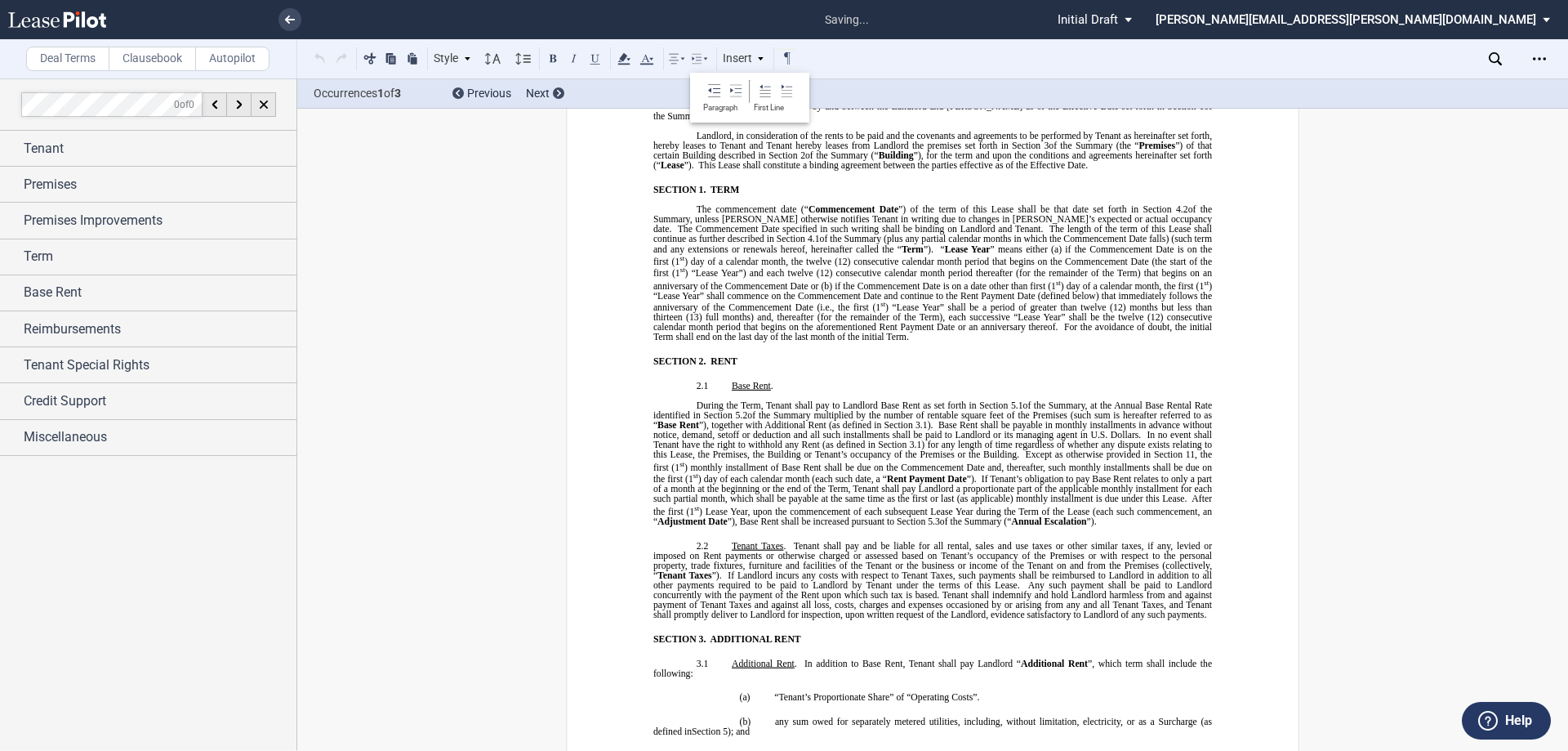 click on "SECTION 2.    RENT" at bounding box center (943, 361) 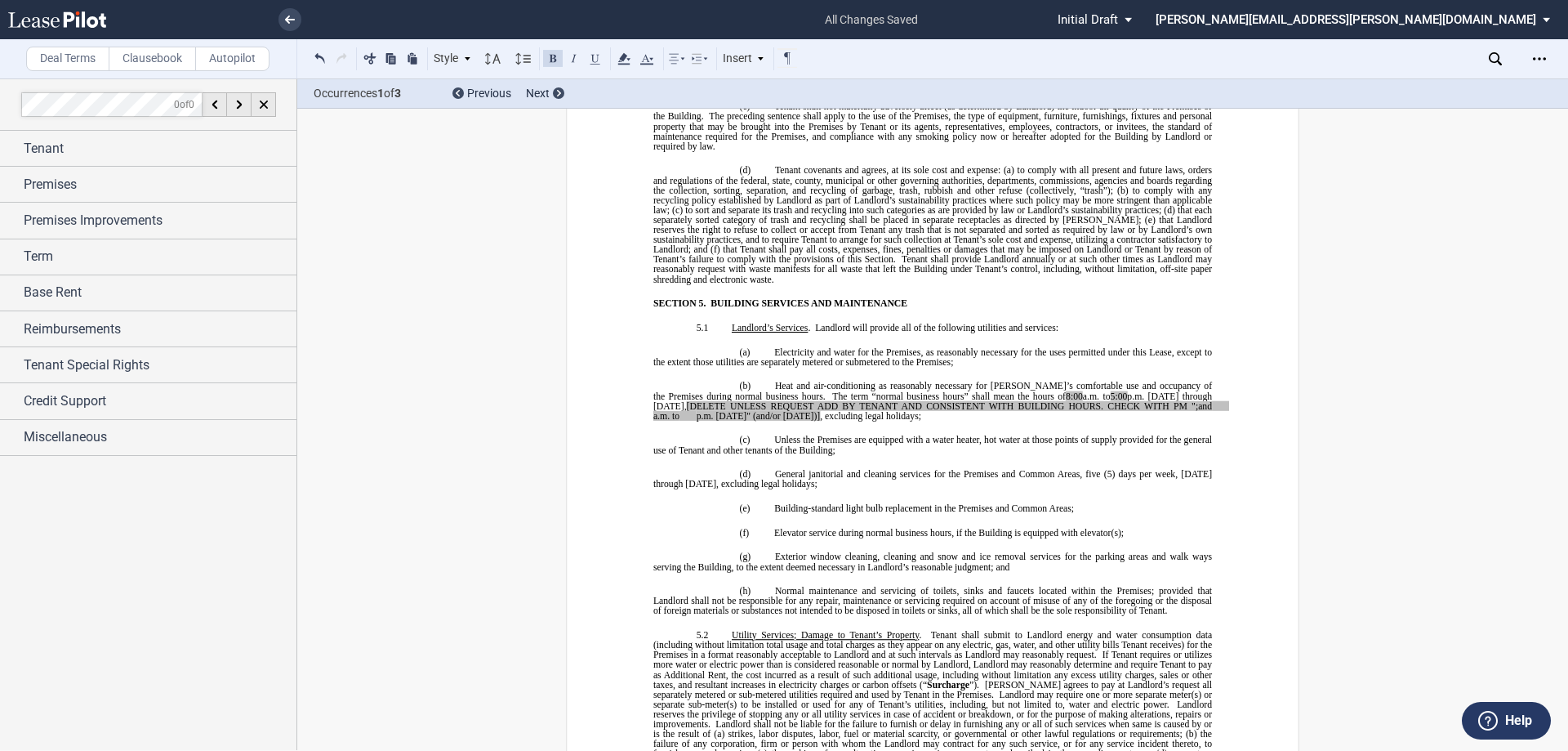 scroll, scrollTop: 4249, scrollLeft: 0, axis: vertical 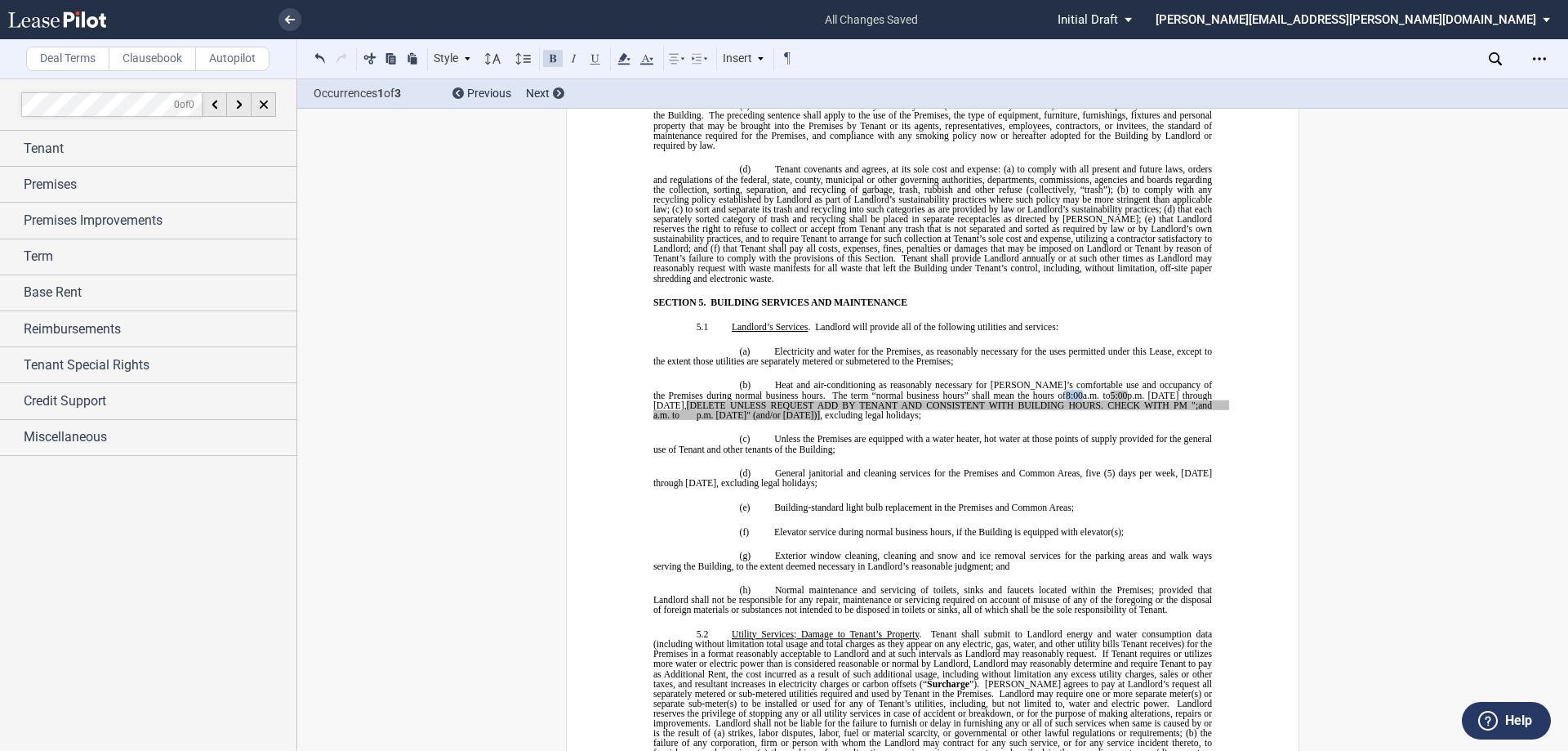 drag, startPoint x: 1015, startPoint y: 375, endPoint x: 1036, endPoint y: 374, distance: 21.023796 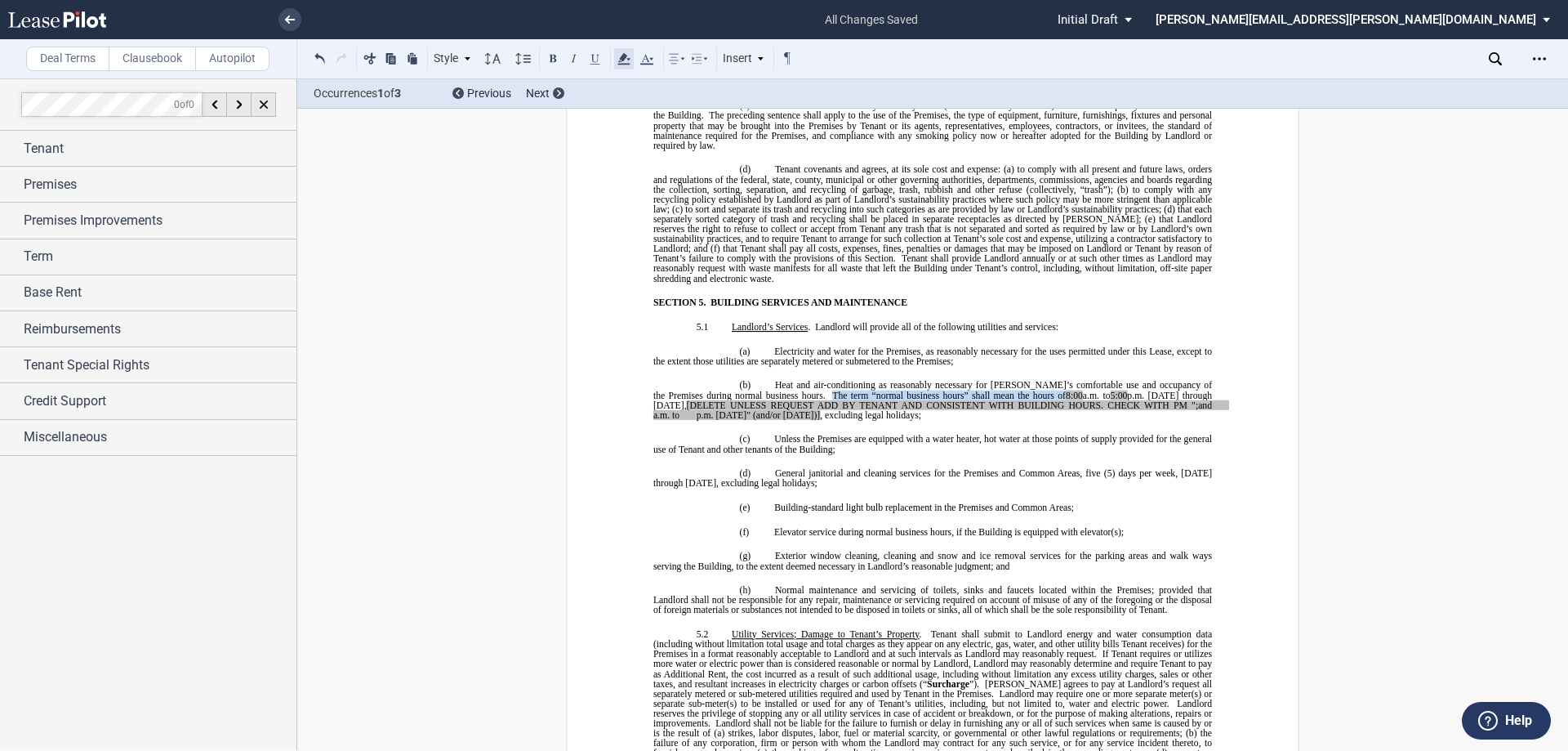 click 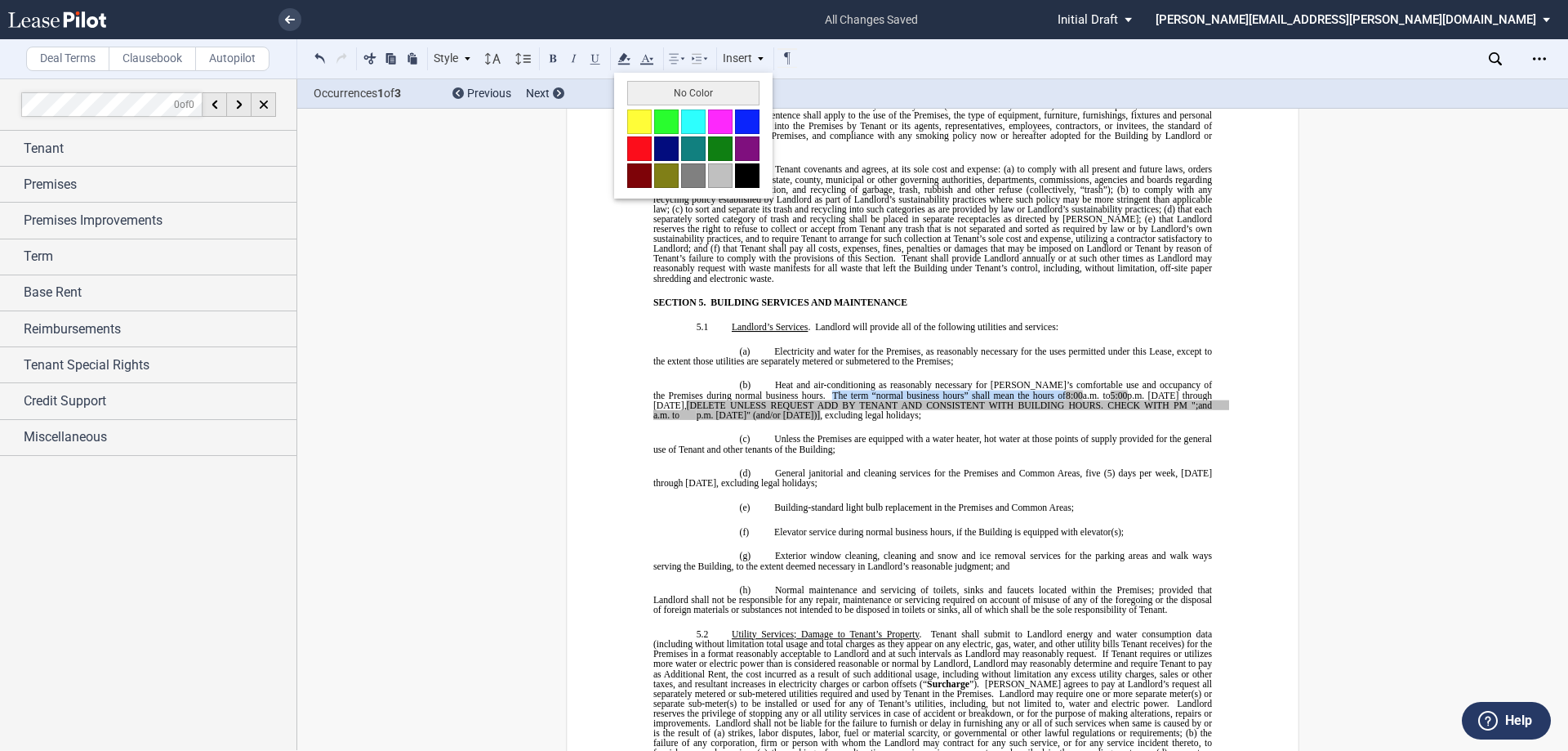 drag, startPoint x: 652, startPoint y: 93, endPoint x: 760, endPoint y: 132, distance: 114.826 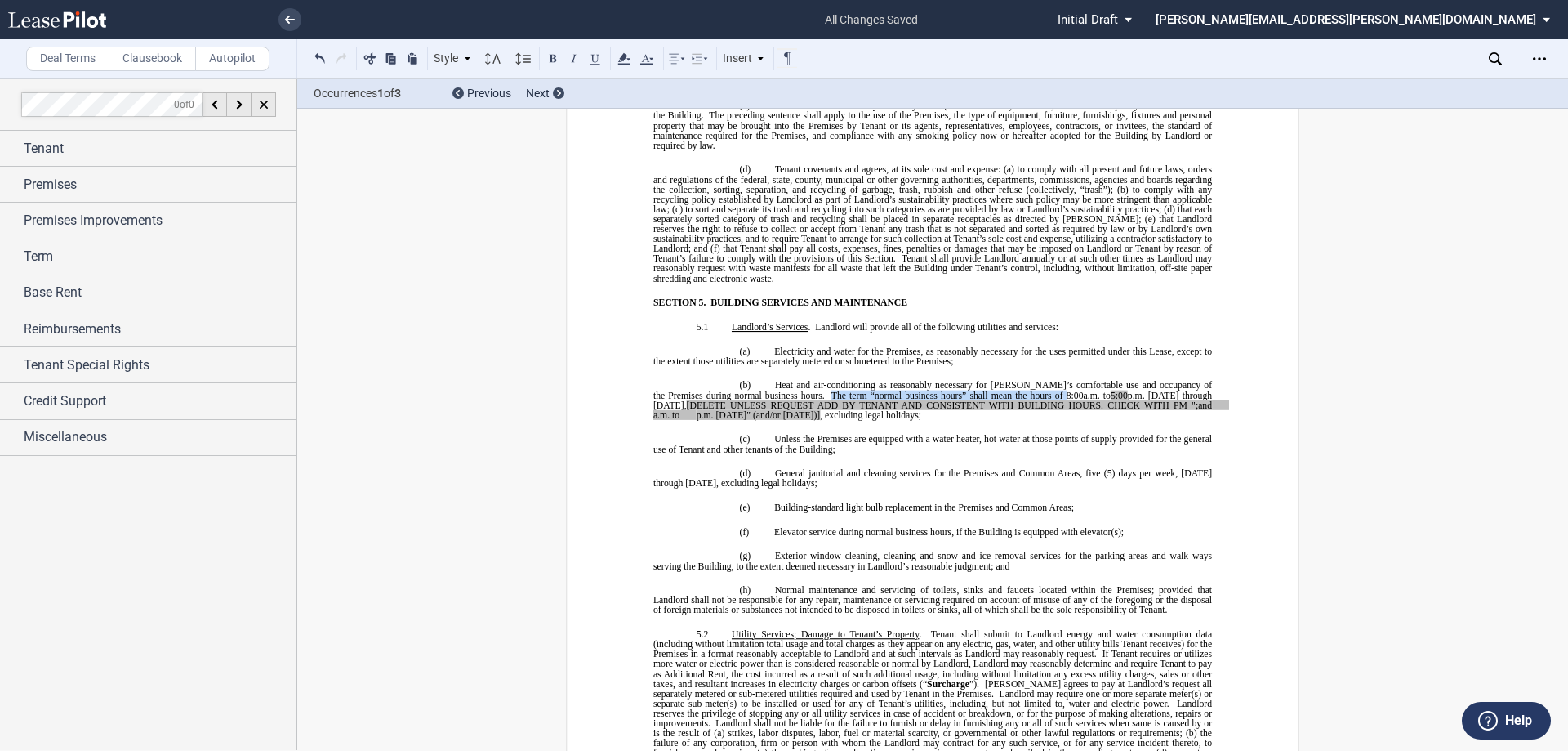 type 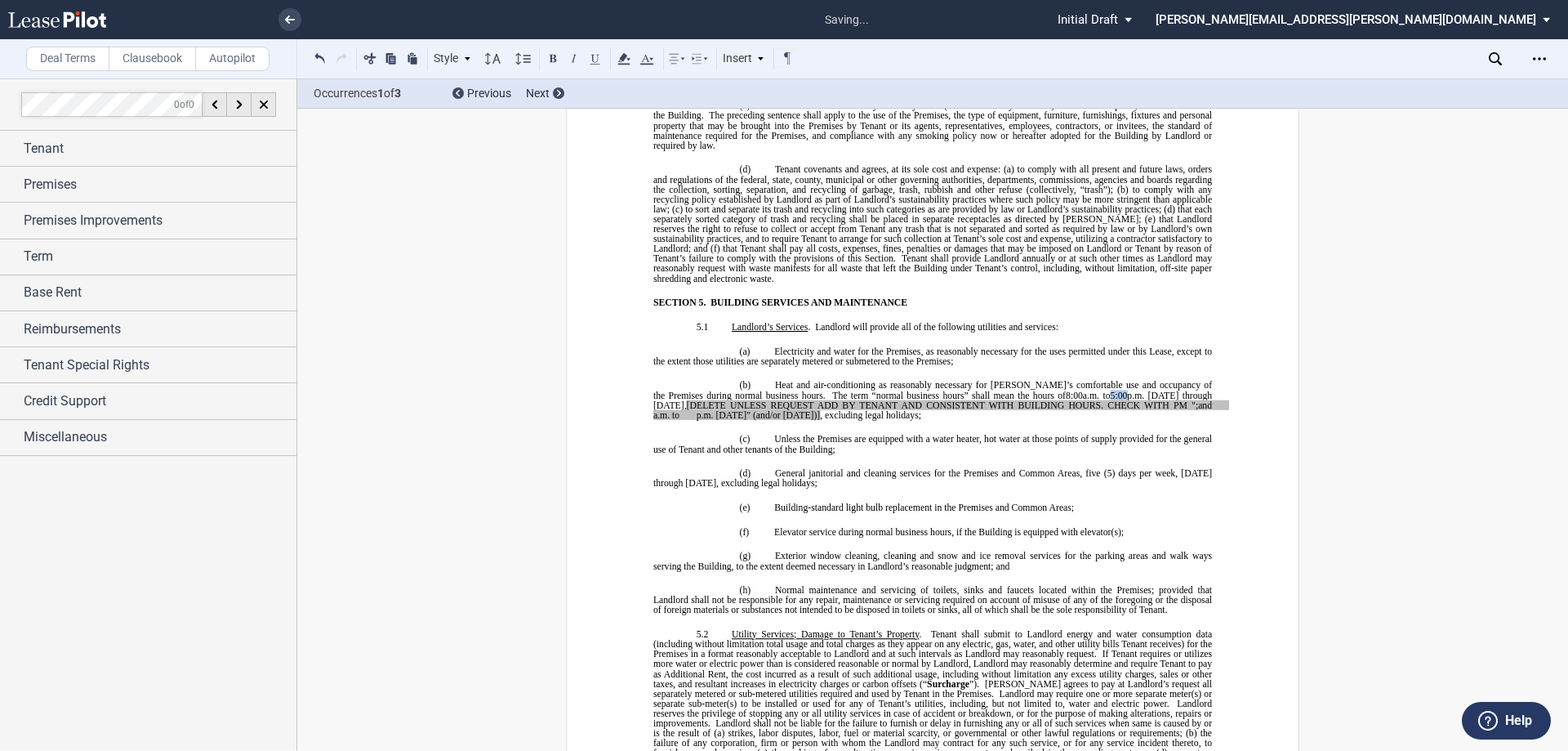 drag, startPoint x: 1085, startPoint y: 374, endPoint x: 1071, endPoint y: 370, distance: 14.56022 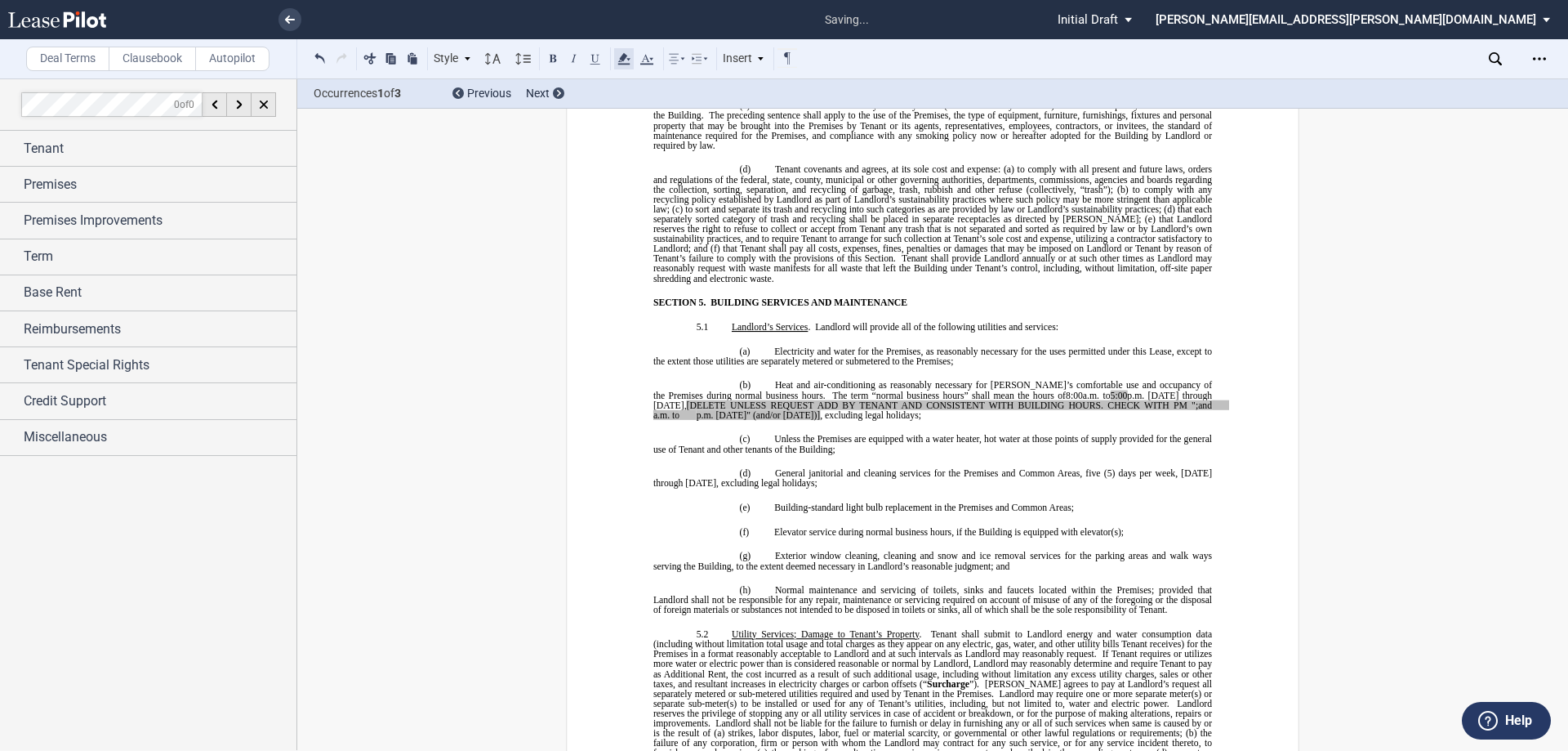 click 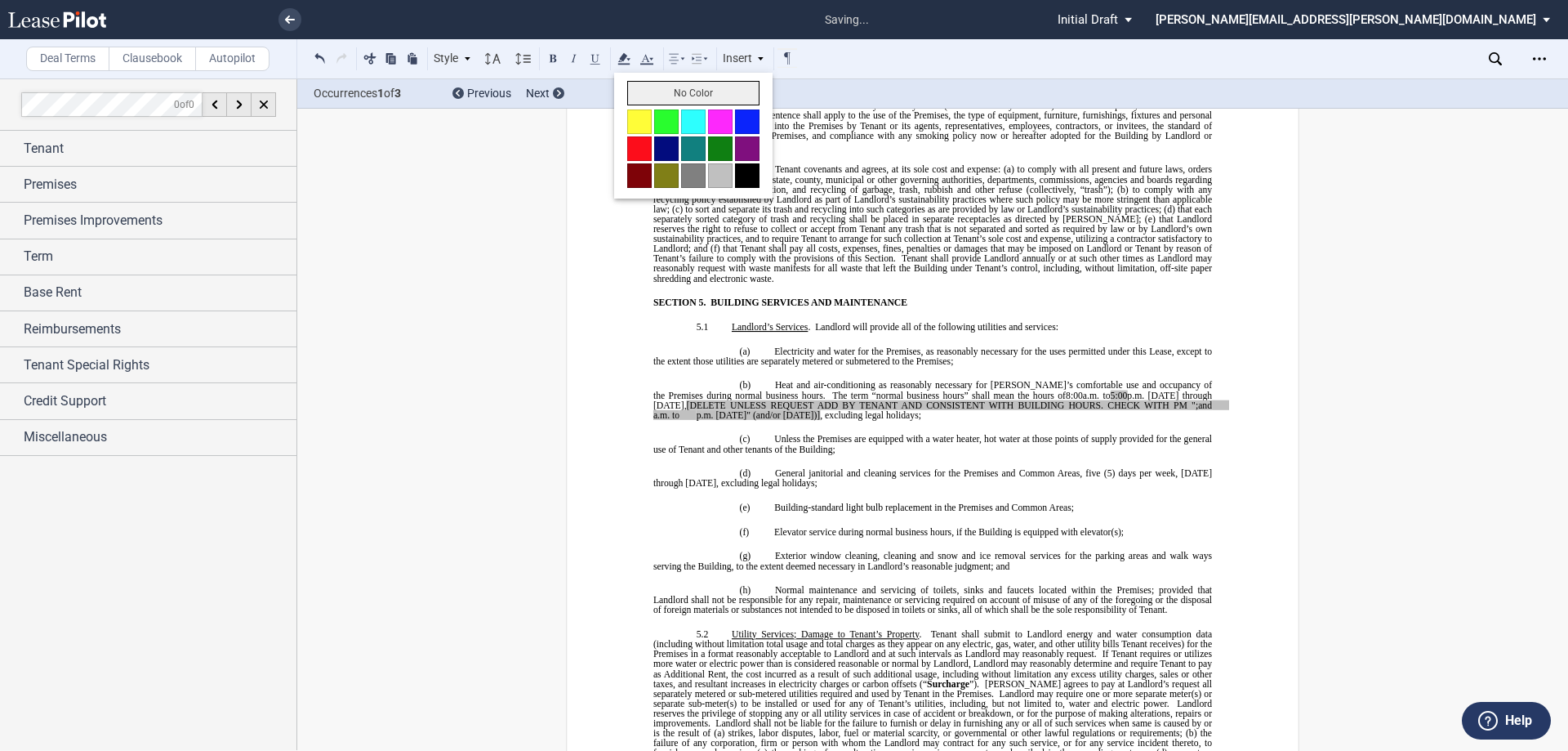 click on "No Color" at bounding box center [693, 93] 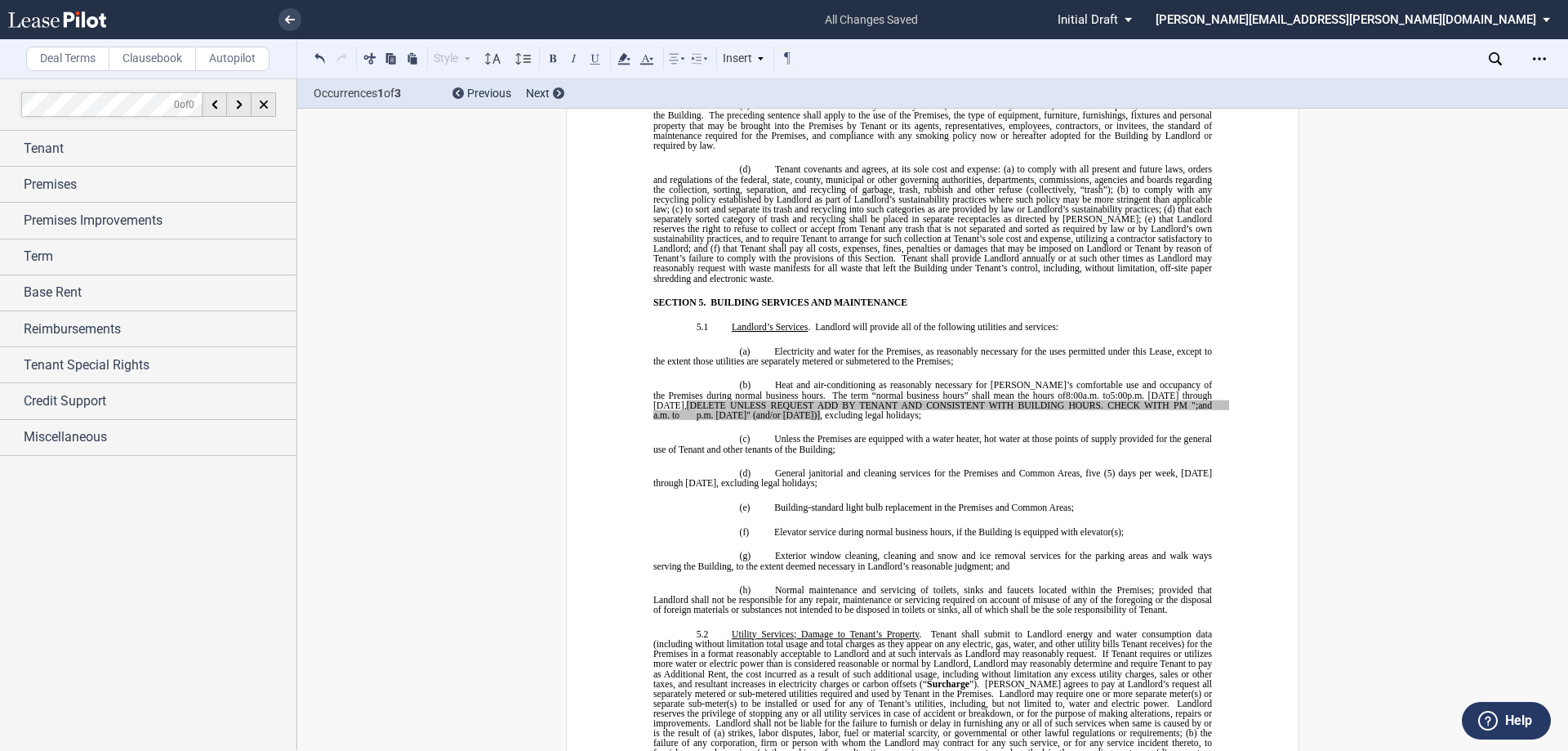 drag, startPoint x: 647, startPoint y: 382, endPoint x: 786, endPoint y: 396, distance: 139.70326 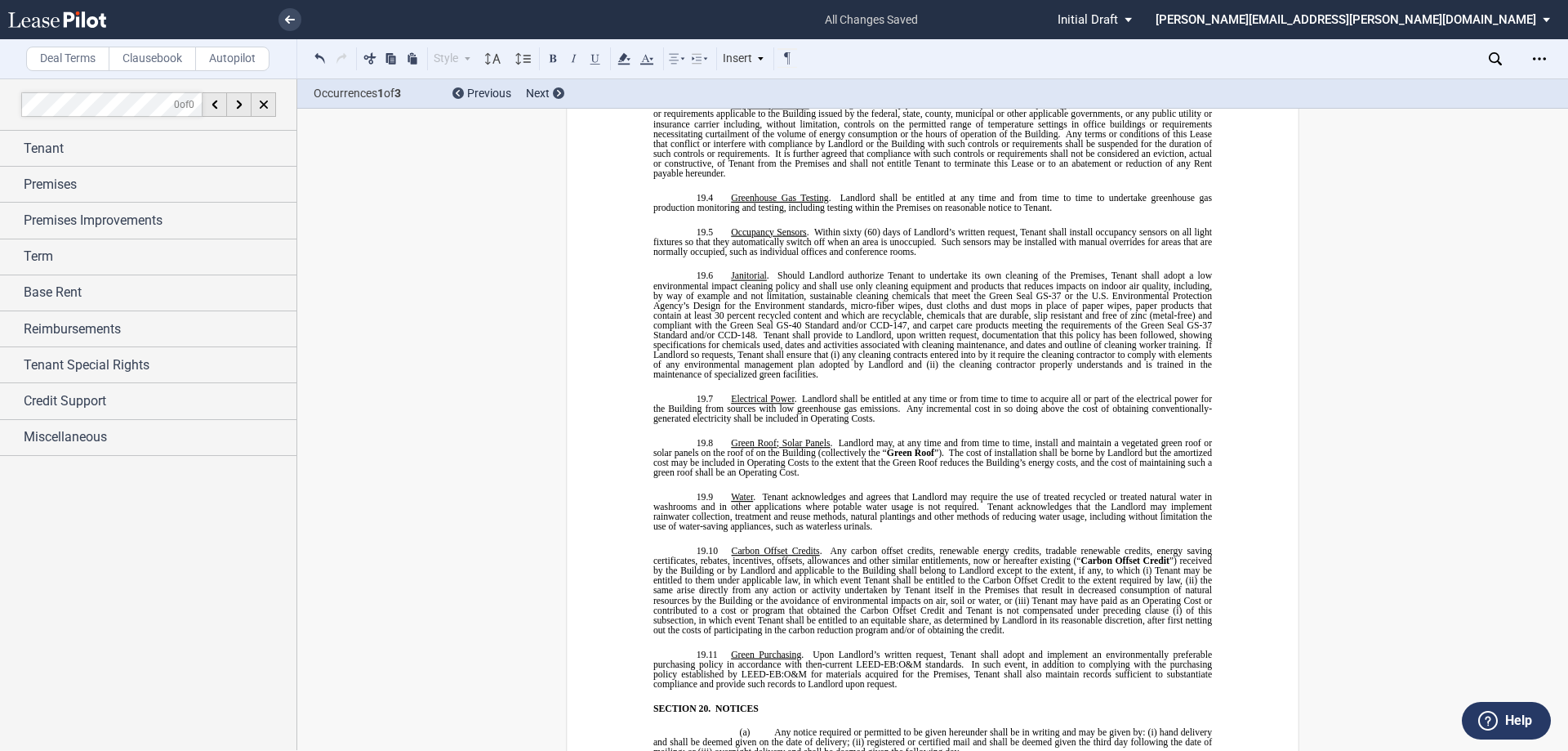 scroll, scrollTop: 10025, scrollLeft: 0, axis: vertical 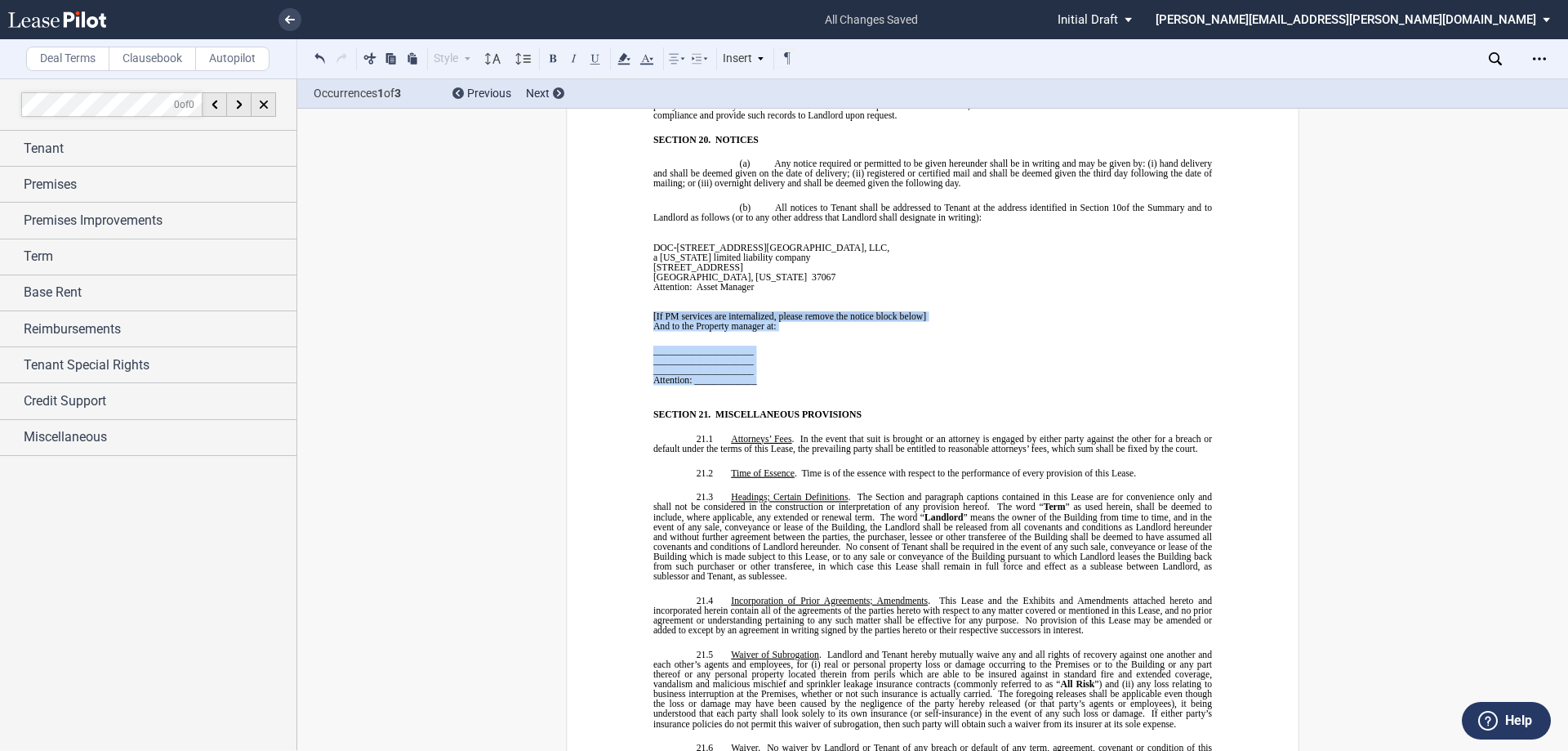 drag, startPoint x: 649, startPoint y: 254, endPoint x: 752, endPoint y: 321, distance: 122.87392 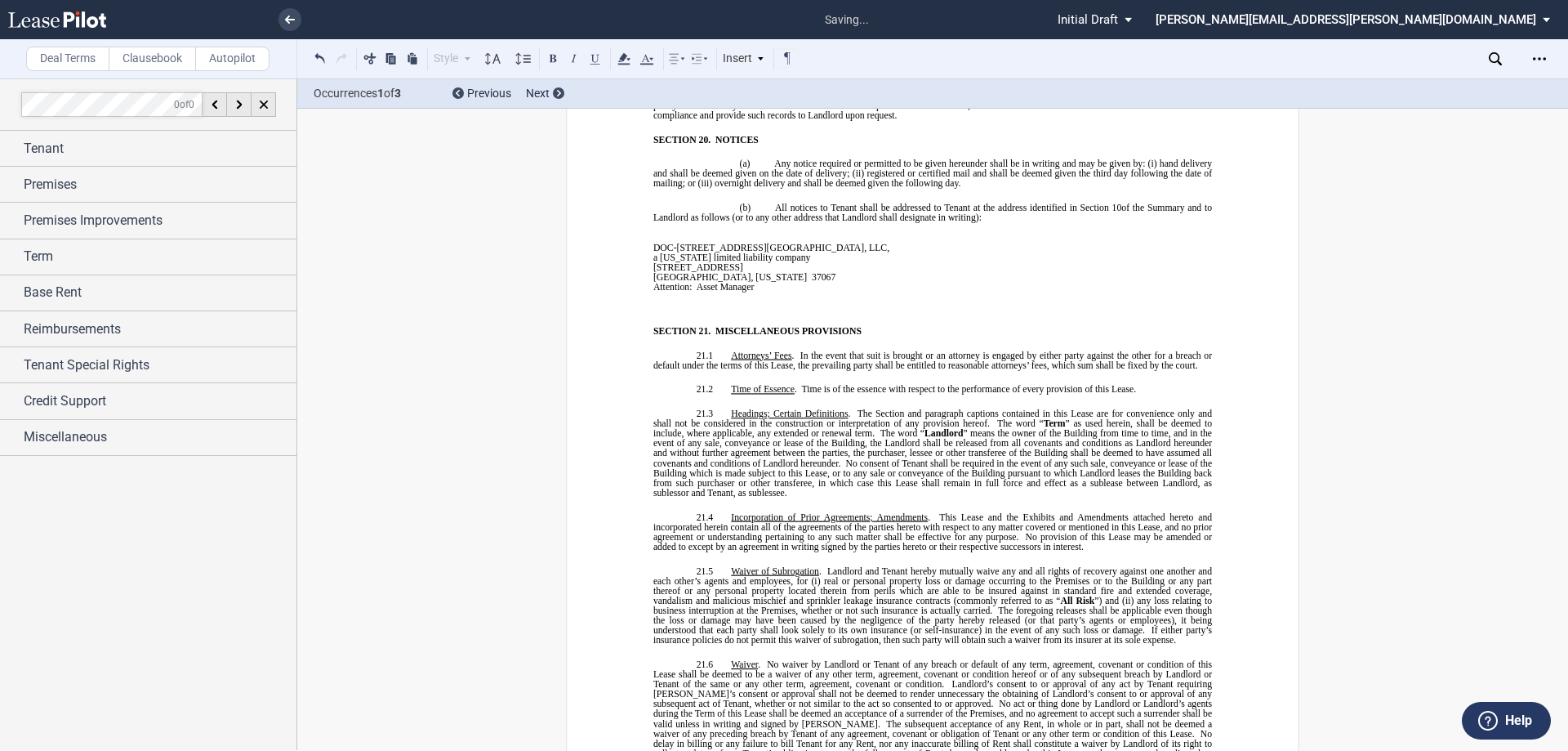 click on "﻿" at bounding box center (796, 297) 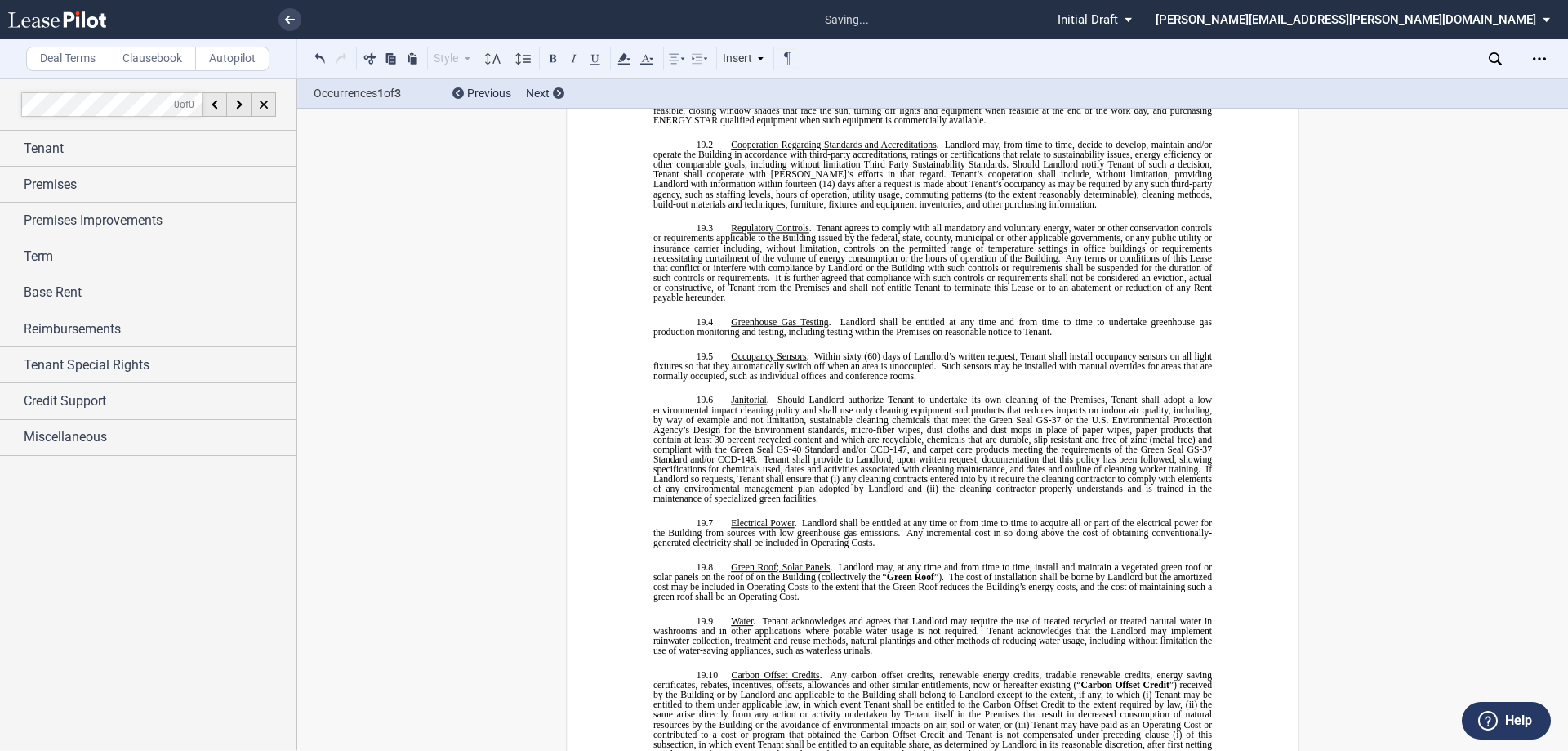 scroll, scrollTop: 9261, scrollLeft: 0, axis: vertical 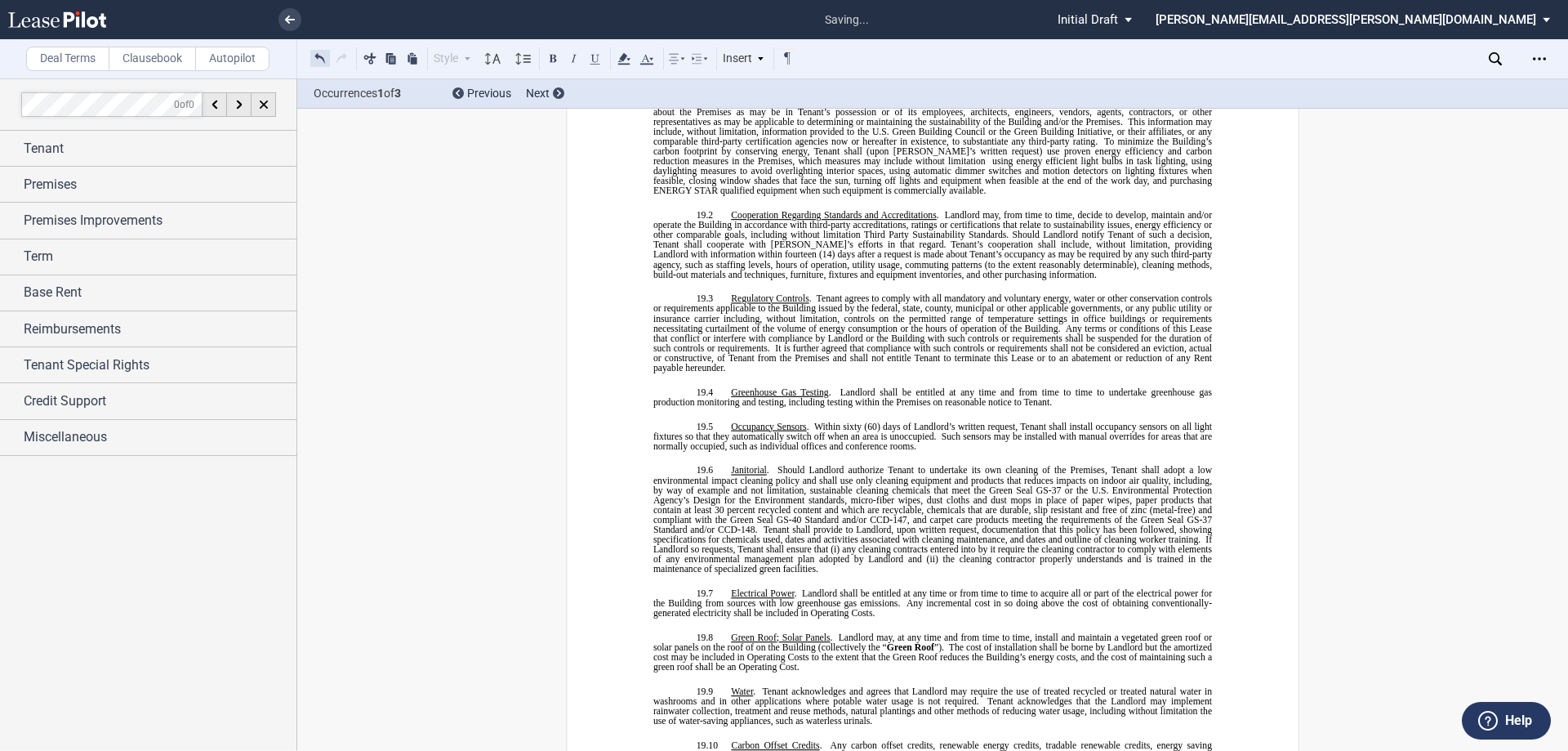 click at bounding box center (320, 58) 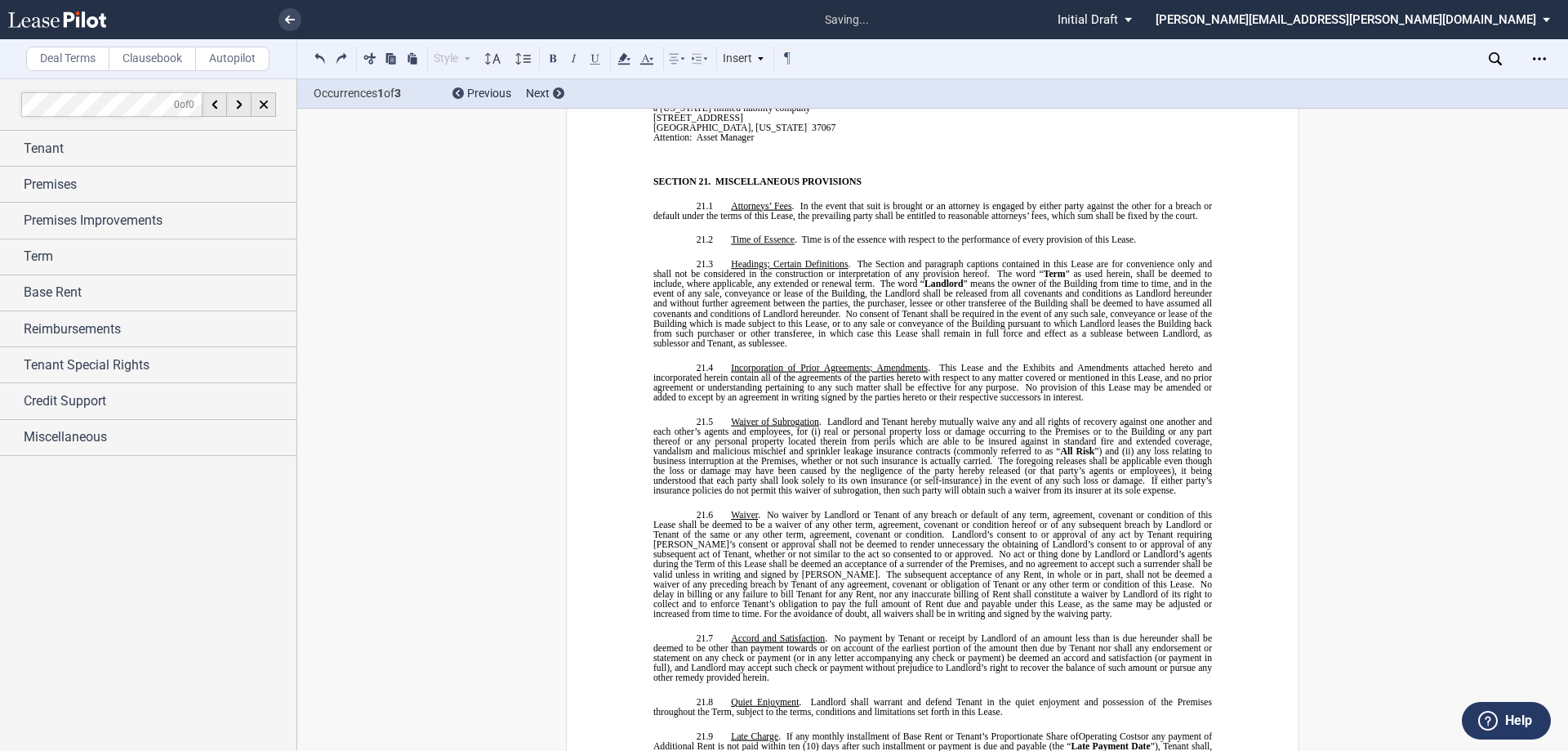 scroll, scrollTop: 10065, scrollLeft: 0, axis: vertical 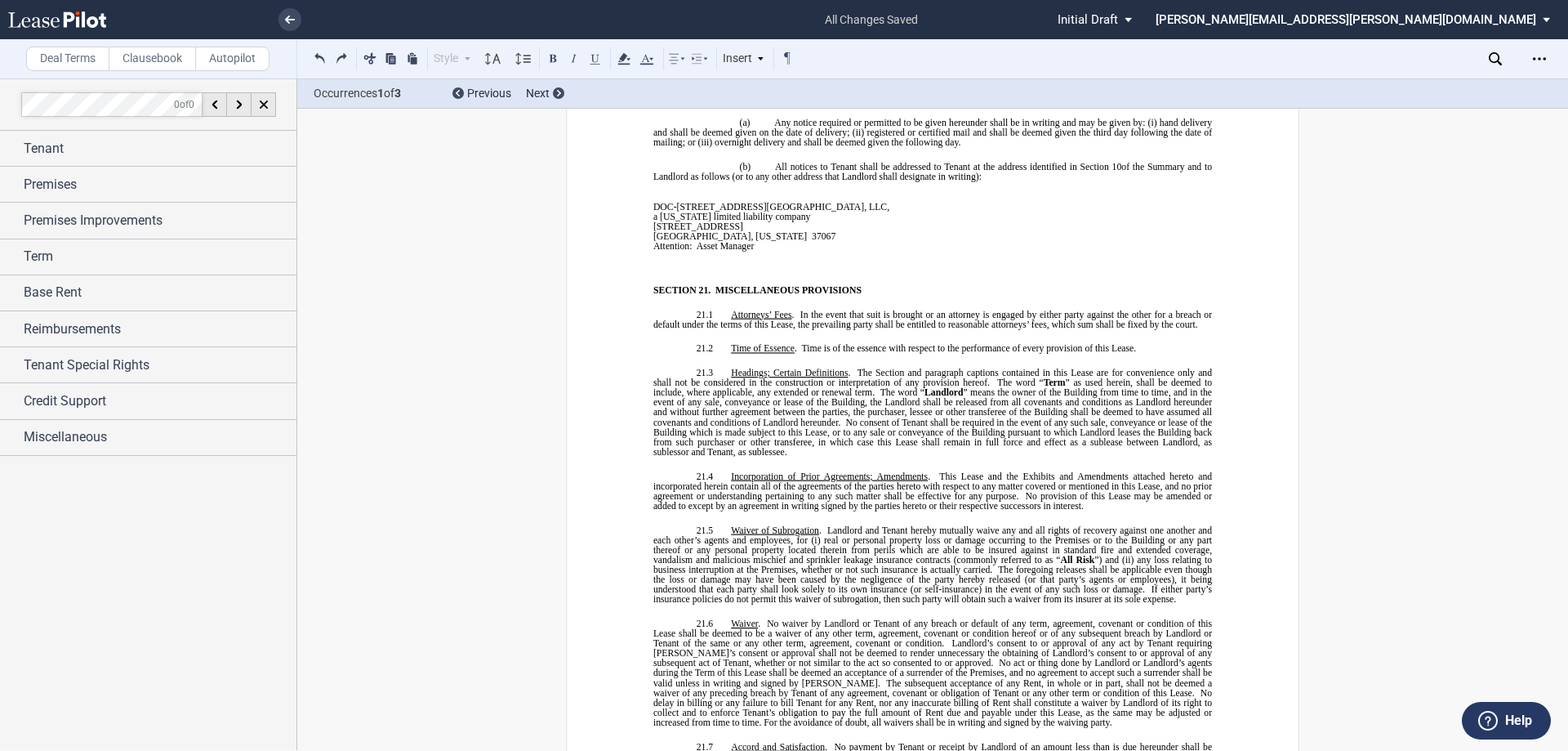 click on "﻿" at bounding box center (796, 266) 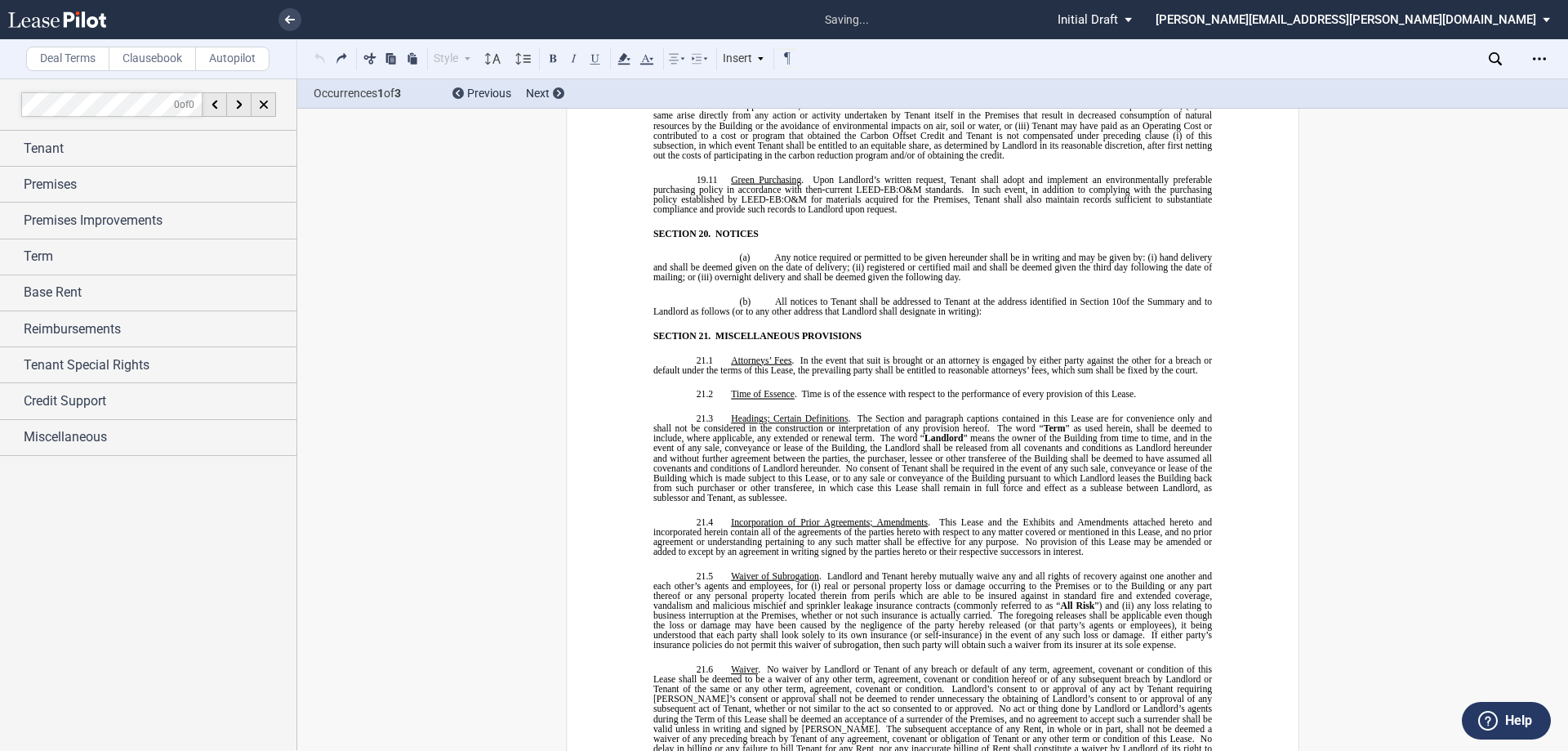 scroll, scrollTop: 9847, scrollLeft: 0, axis: vertical 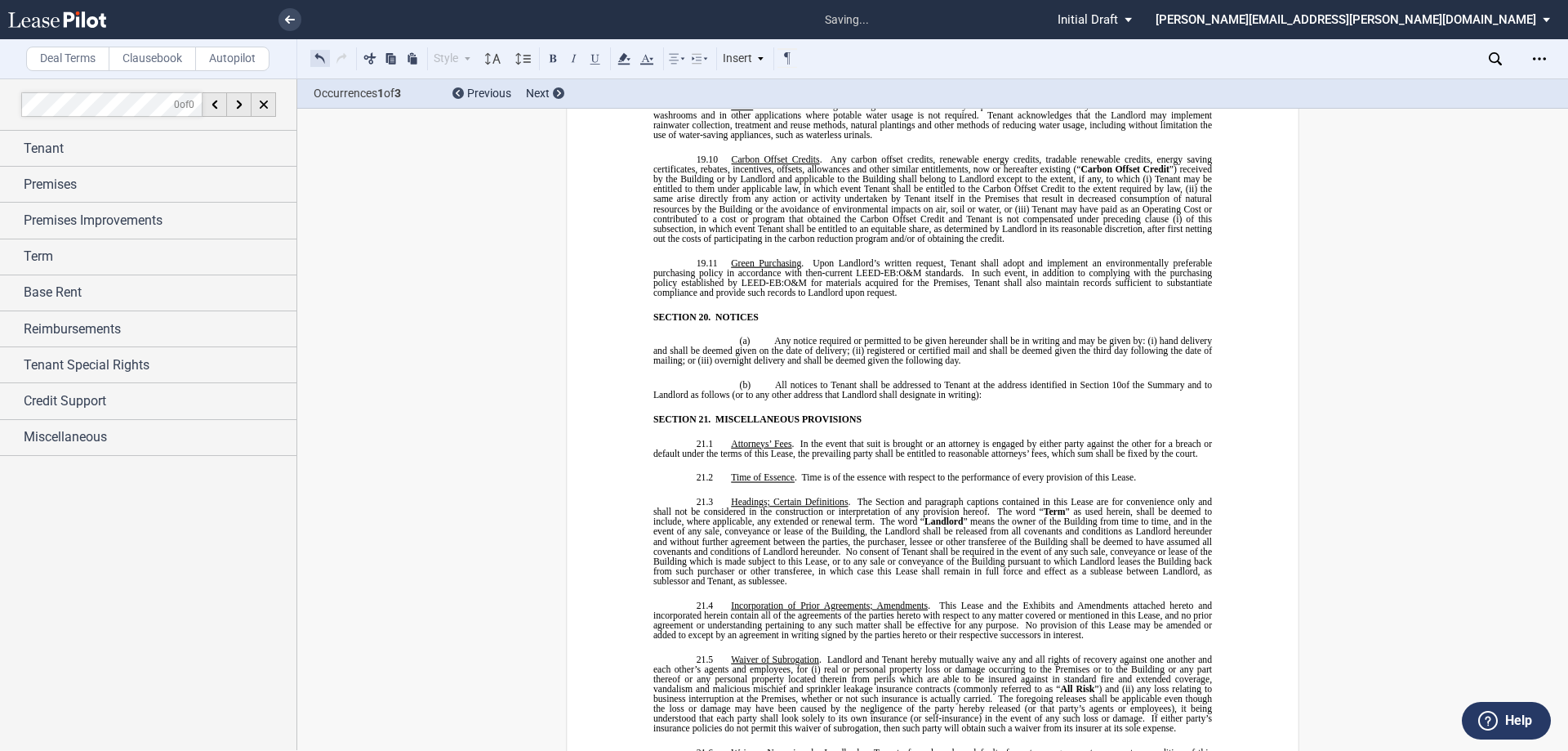 click at bounding box center [320, 58] 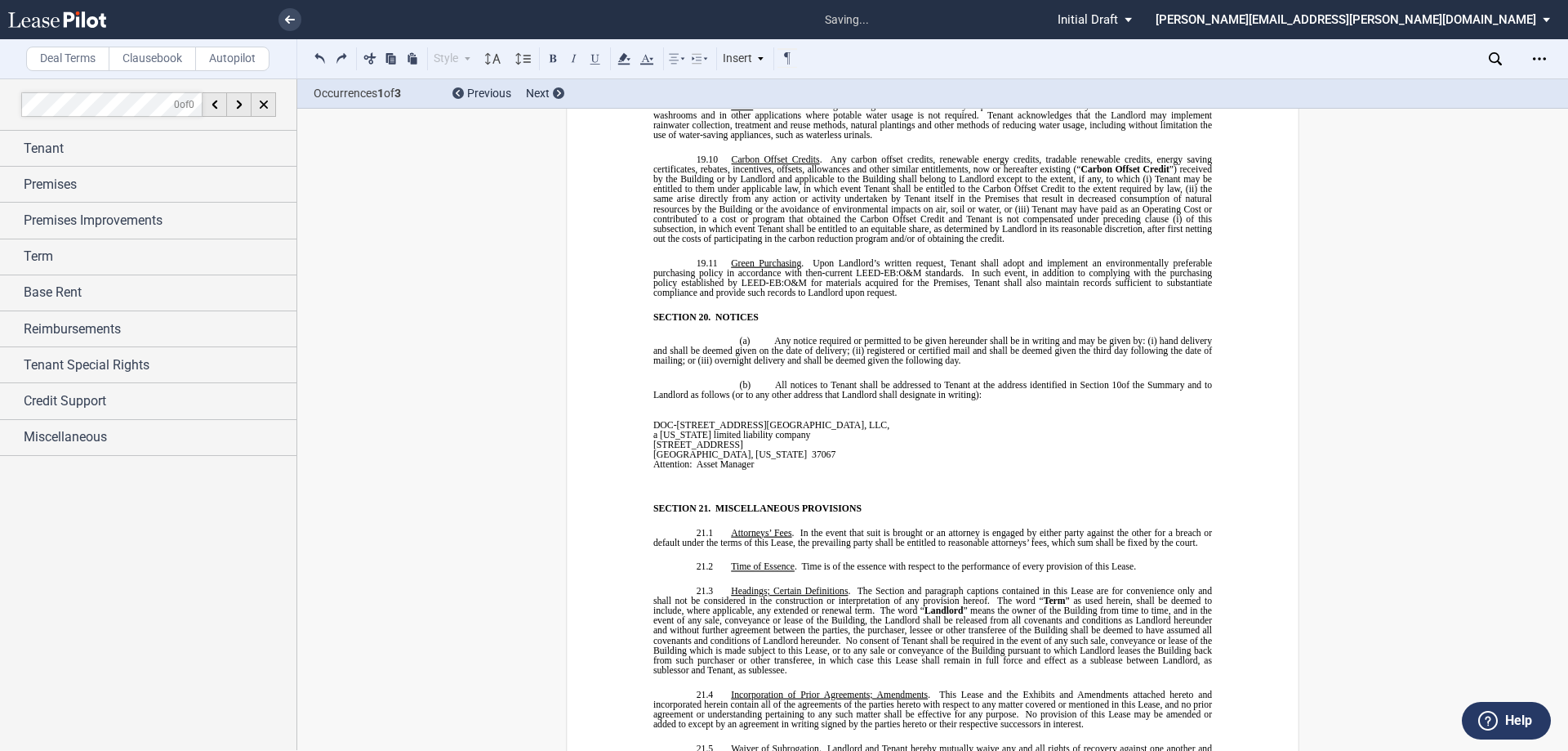 click on "The Section and paragraph captions contained in this Lease are for convenience only and shall not be considered in the construction or interpretation of any provision hereof." 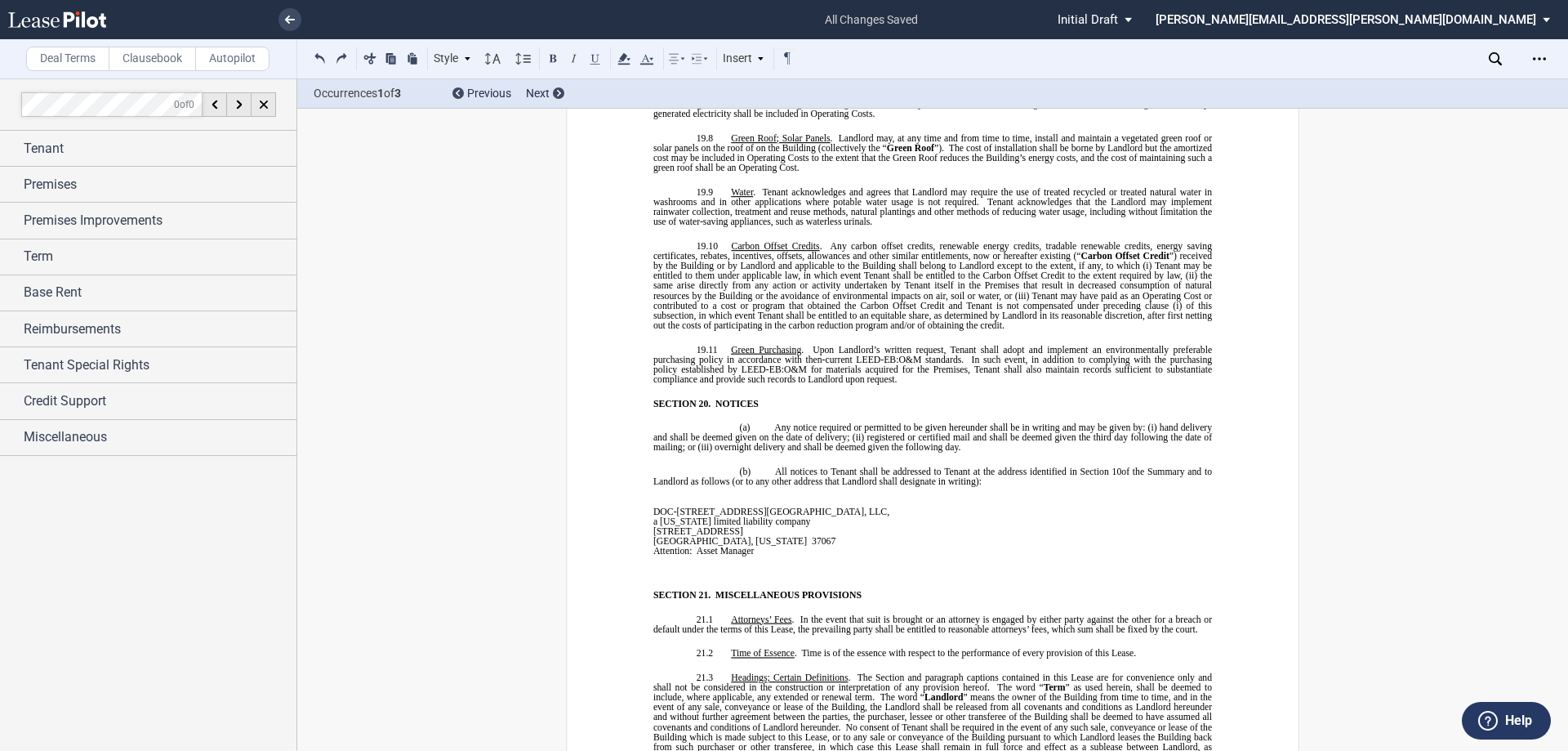 scroll, scrollTop: 9738, scrollLeft: 0, axis: vertical 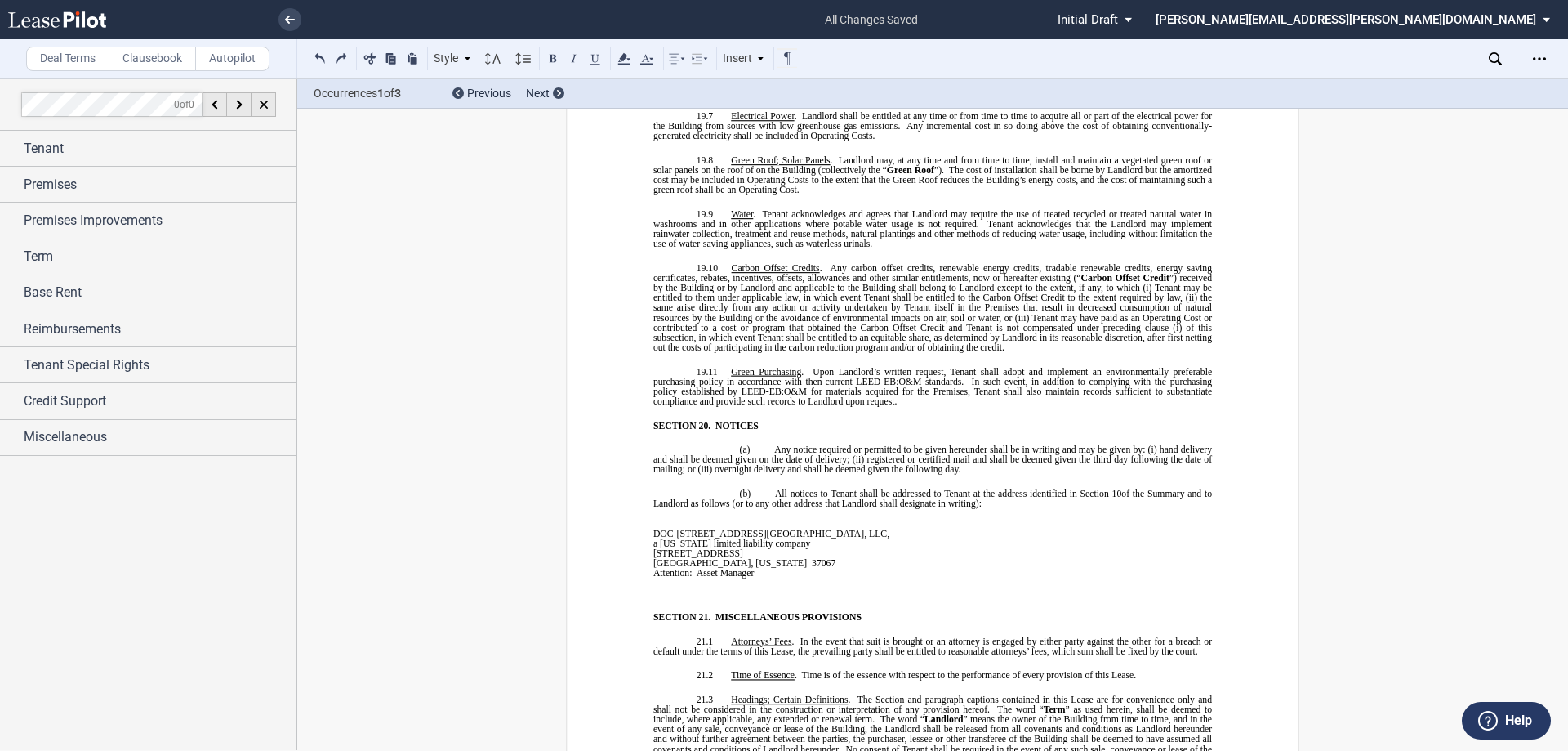 click at bounding box center (796, 592) 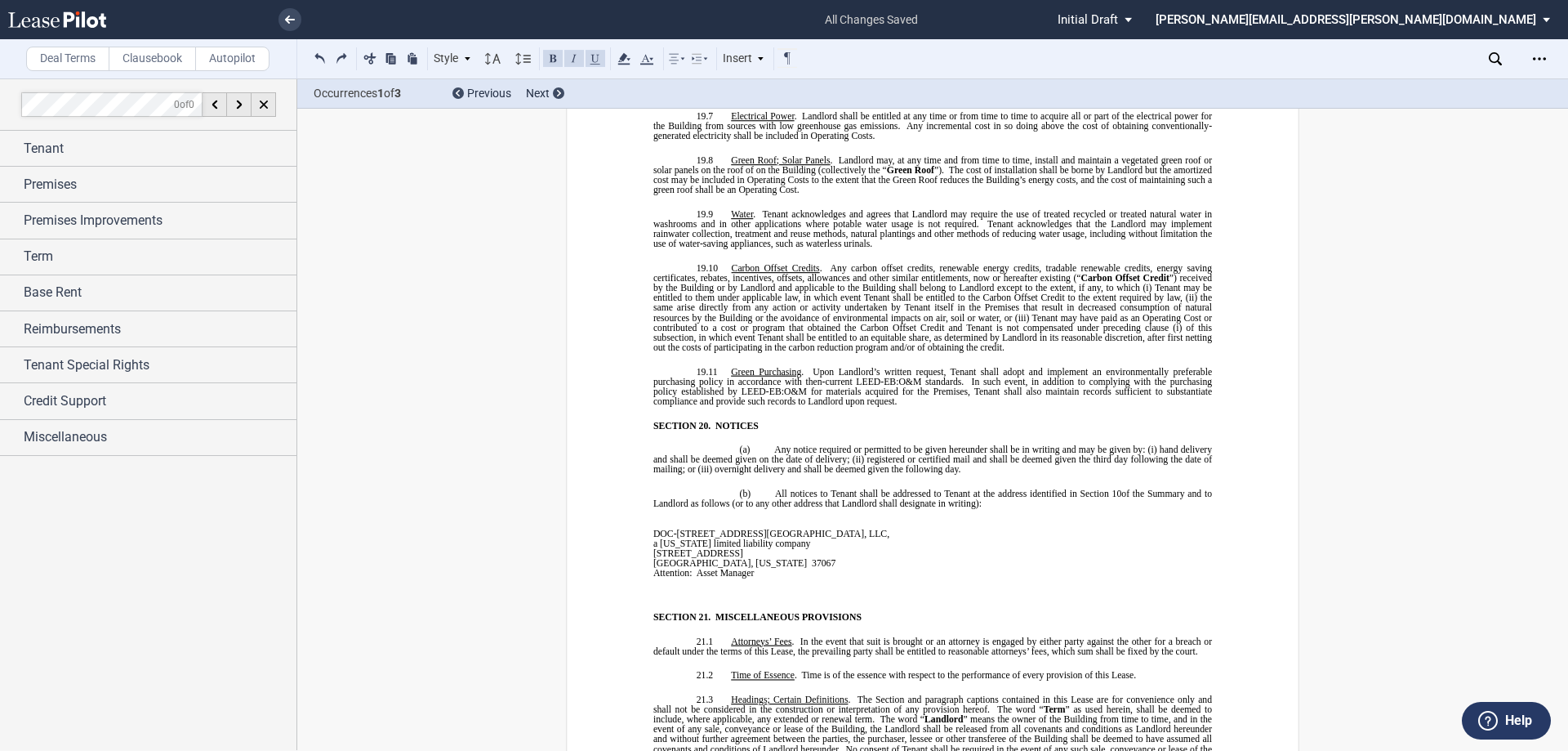 click on "﻿
BASE YEAR  TRIPLE NET  OUTPATIENT MEDICAL OFFICE LEASE
﻿
﻿
THIS  BASE YEAR  TRIPLE NET  OUTPATIENT MEDICAL OFFICE LEASE (this “ Lease ”) made as of the date set forth in Section   ﻿ 1 ﻿  of the Summary of Basic Lease Information (the “ Summary ”), below, is made by and between  DOC-[STREET_ADDRESS] MOB, LLC ,  a   [US_STATE]   limited liability company ,  or its assigns (“ Landlord ”) and  ﻿ ﻿ ,   ﻿ ﻿   ﻿ ﻿   ﻿ ﻿  an individual ,  , an individual ,  ,  , and  , and  ﻿ ﻿ , an individual  ( jointly, severally and collectively, the  “ Tenant ”).
﻿
﻿
SUMMARY BASIC LEASE INFORMATION
﻿
BASIC LEASE PROVISIONS
DESCRIPTION
﻿
!!SET_LEVEL_0!!" at bounding box center (933, -1871) 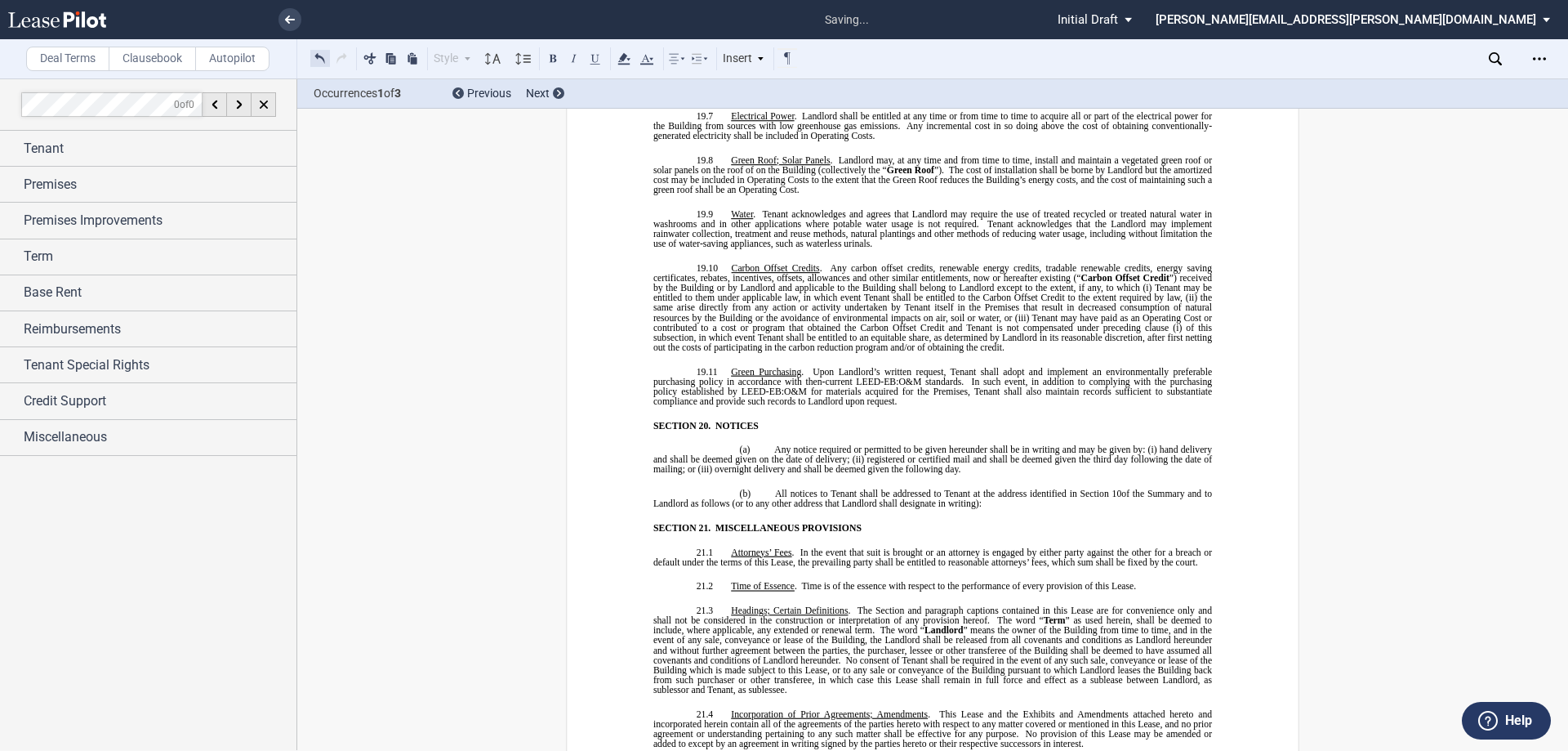click at bounding box center [320, 58] 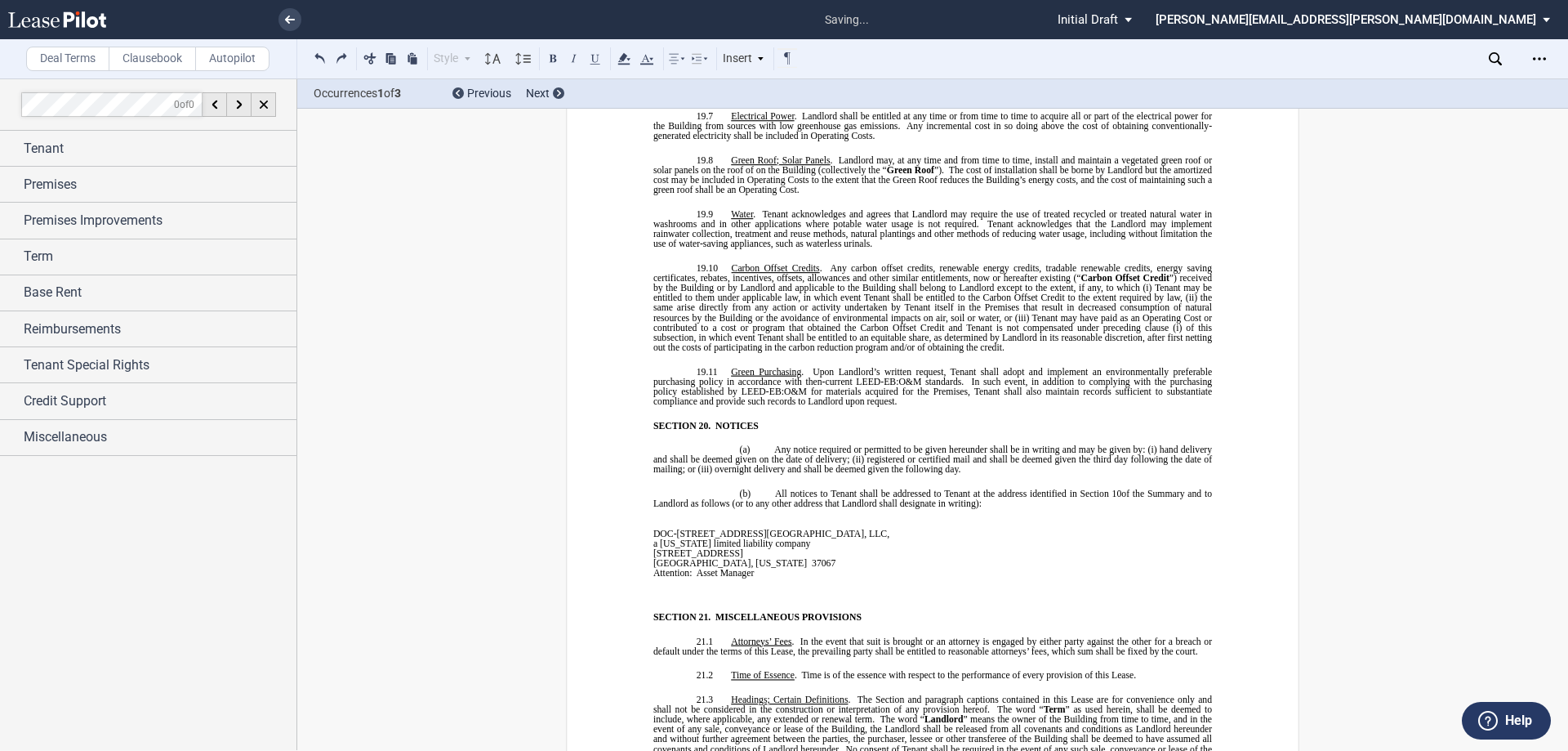 click on "﻿" at bounding box center [796, 513] 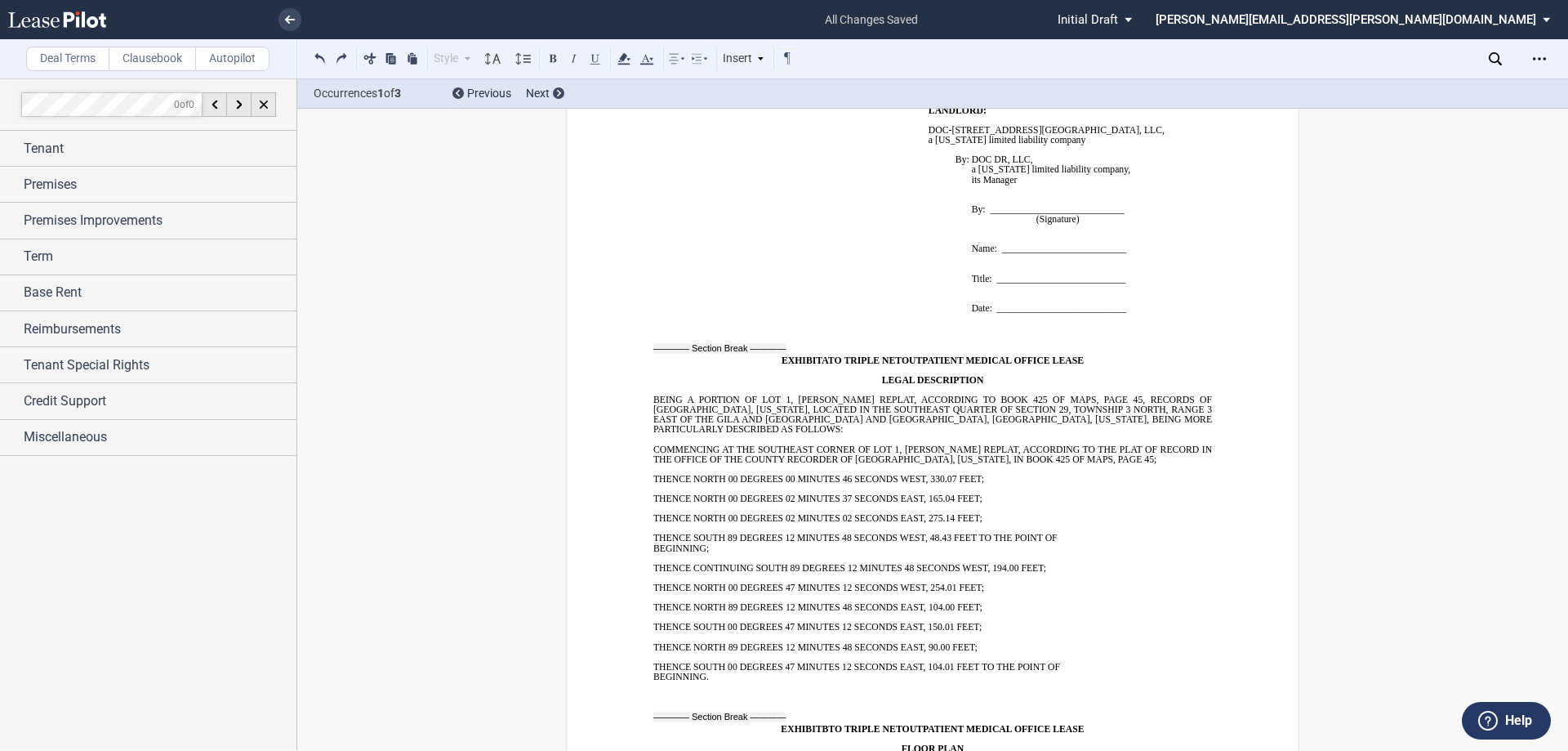 scroll, scrollTop: 13334, scrollLeft: 0, axis: vertical 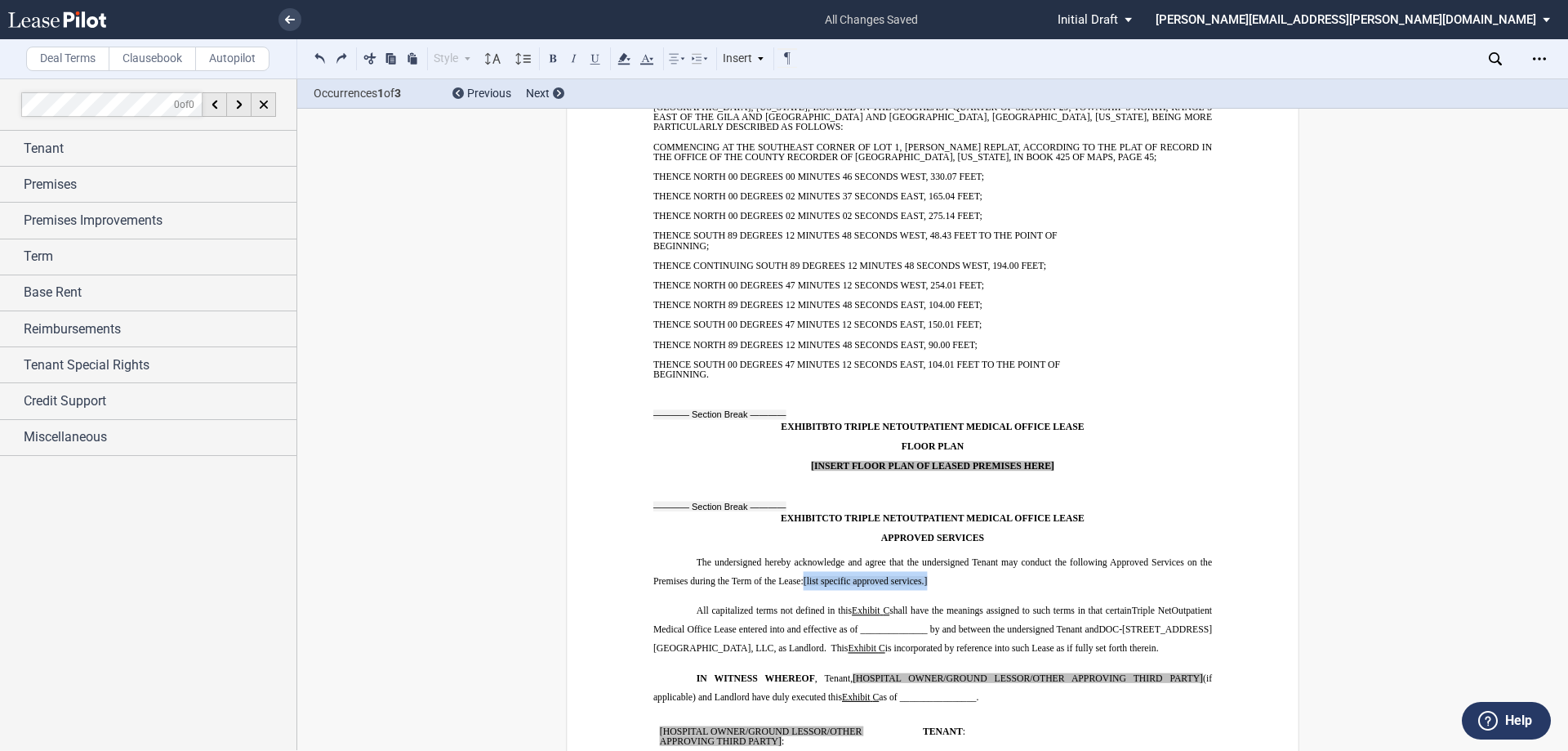 drag, startPoint x: 928, startPoint y: 521, endPoint x: 800, endPoint y: 523, distance: 128.01562 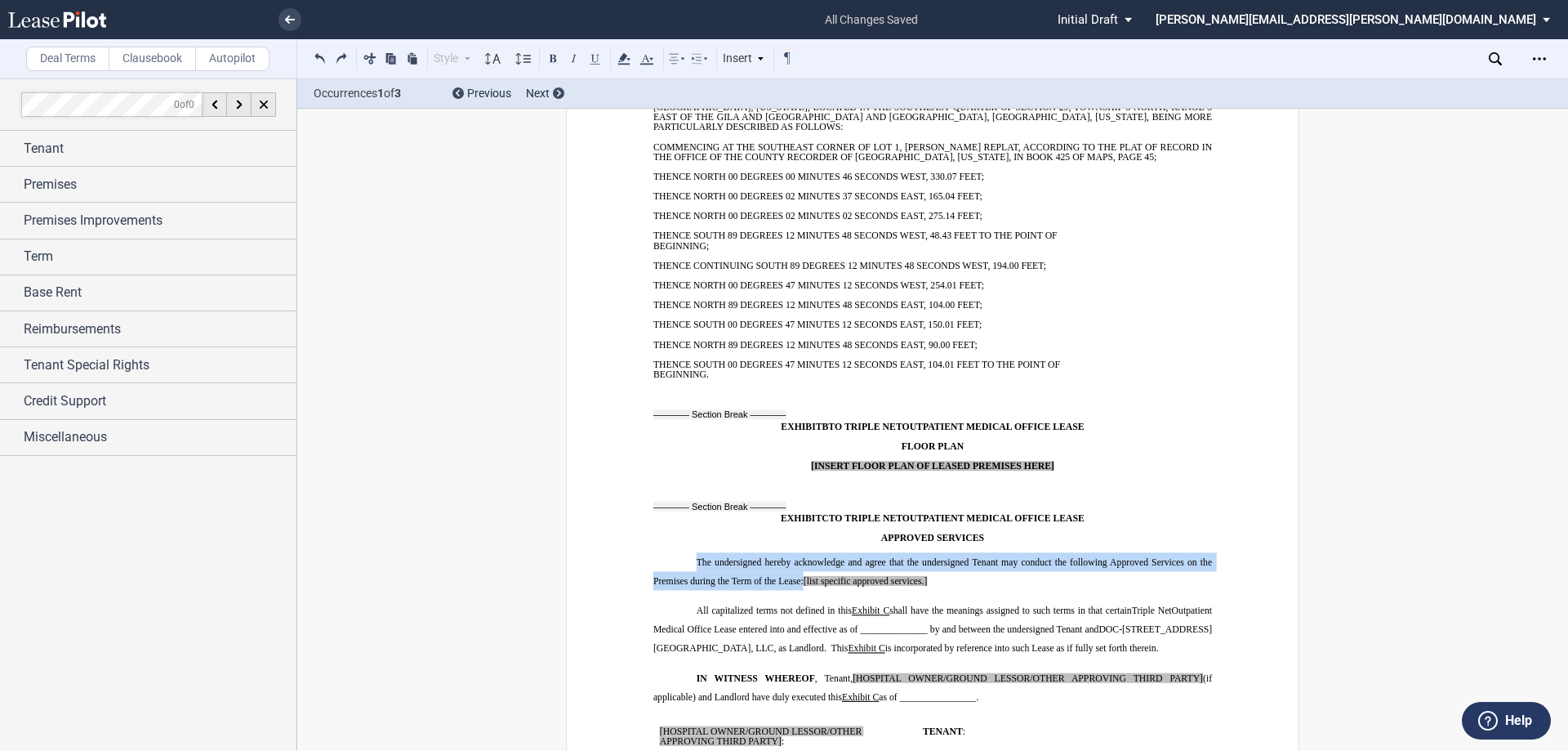 type 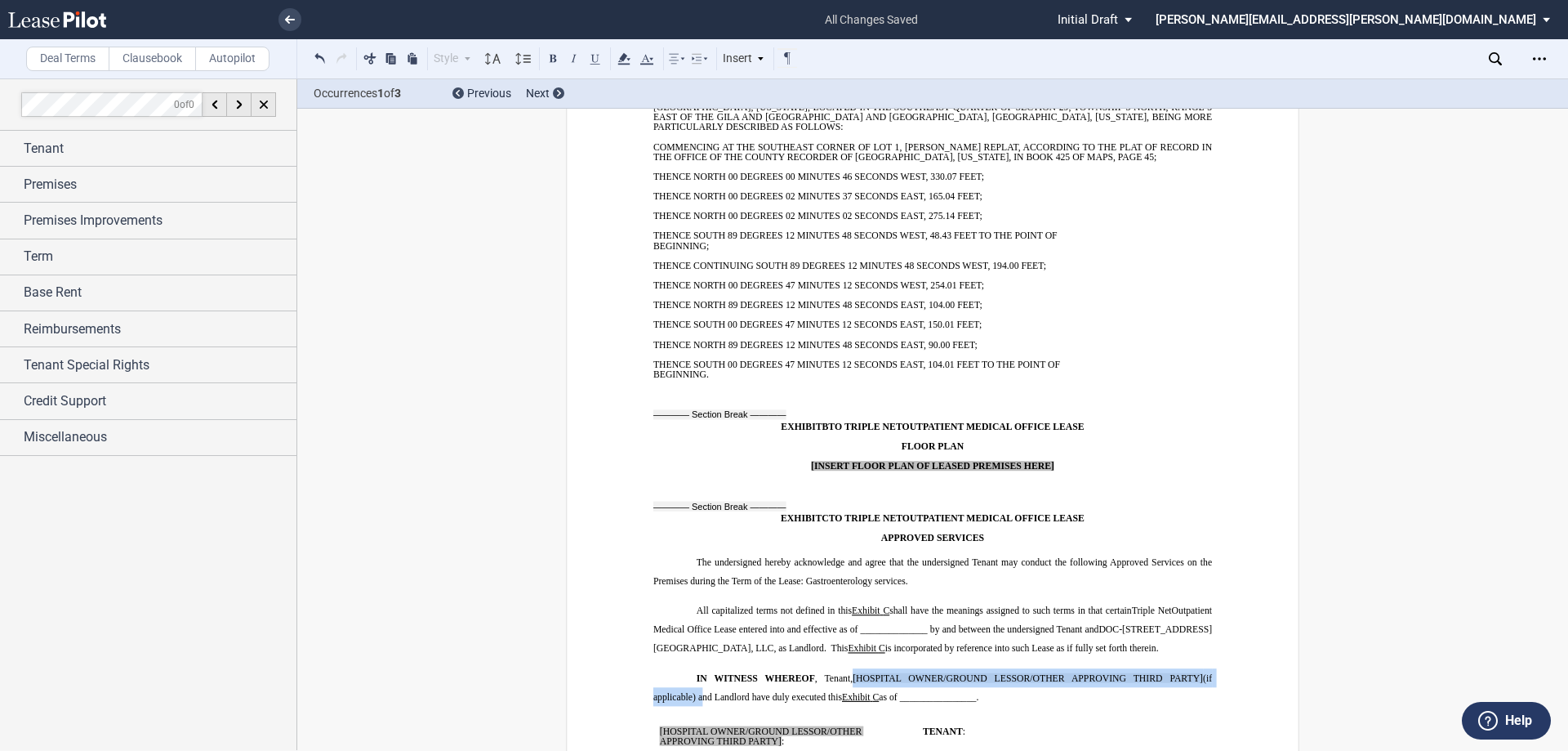 drag, startPoint x: 849, startPoint y: 620, endPoint x: 695, endPoint y: 633, distance: 154.54773 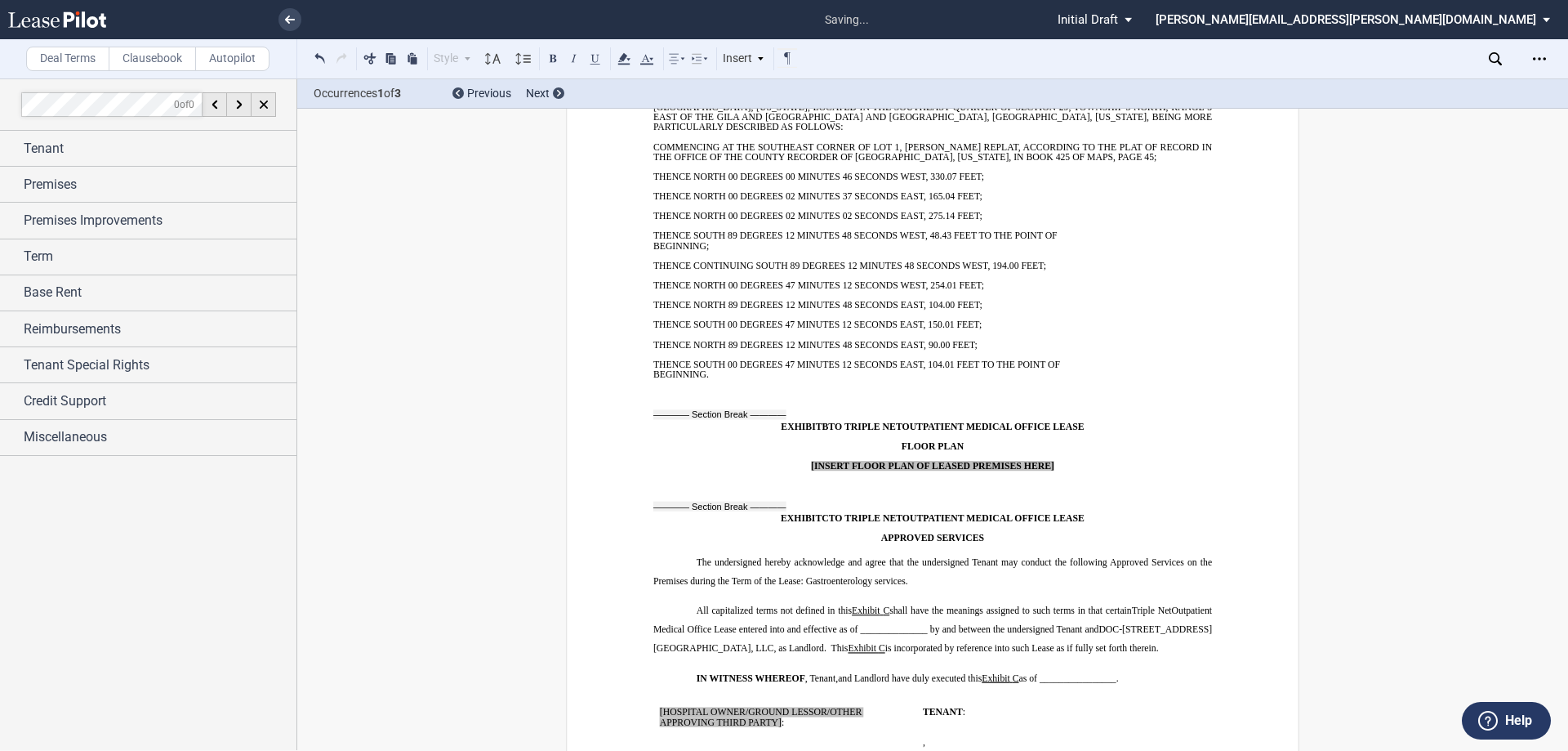 type 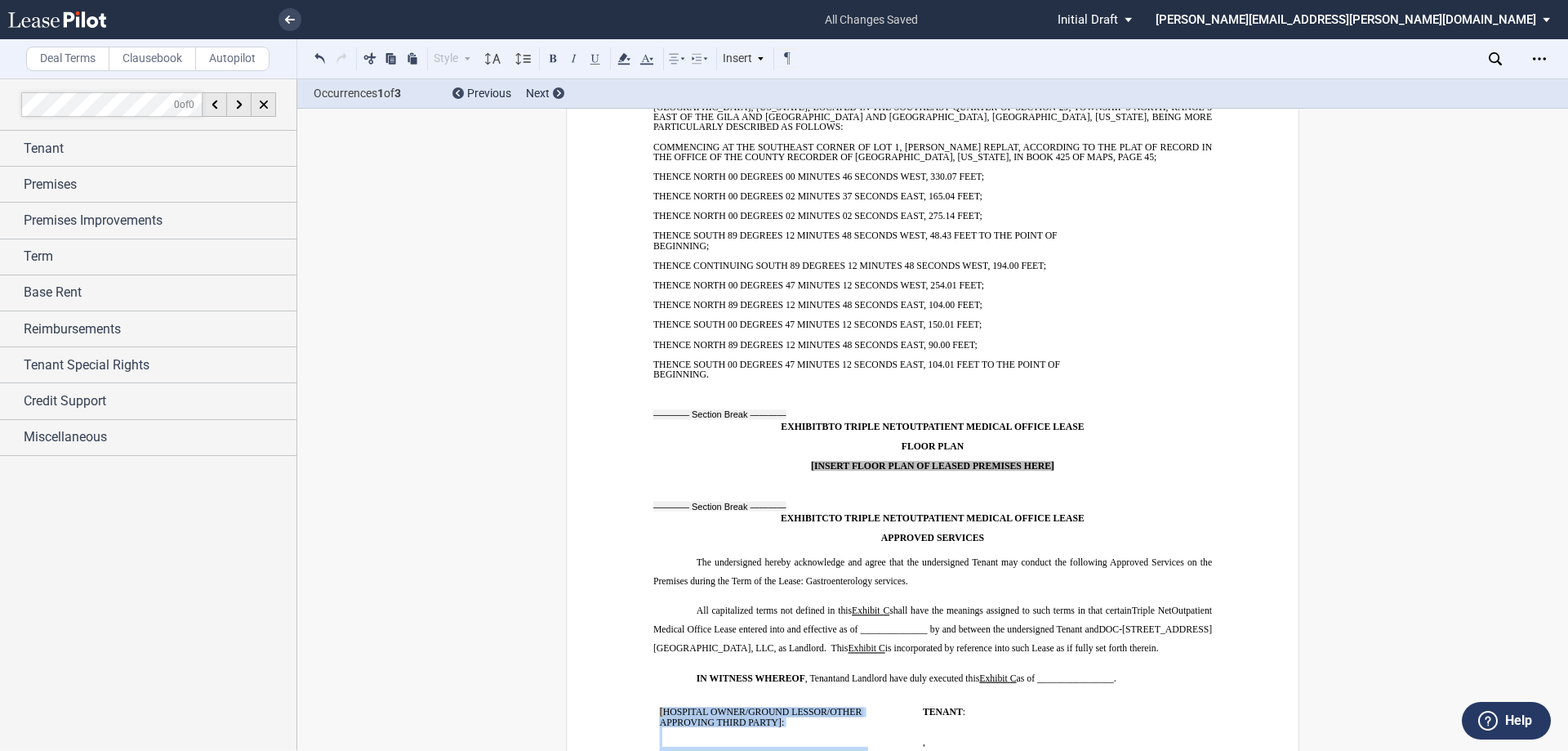 scroll, scrollTop: 13552, scrollLeft: 0, axis: vertical 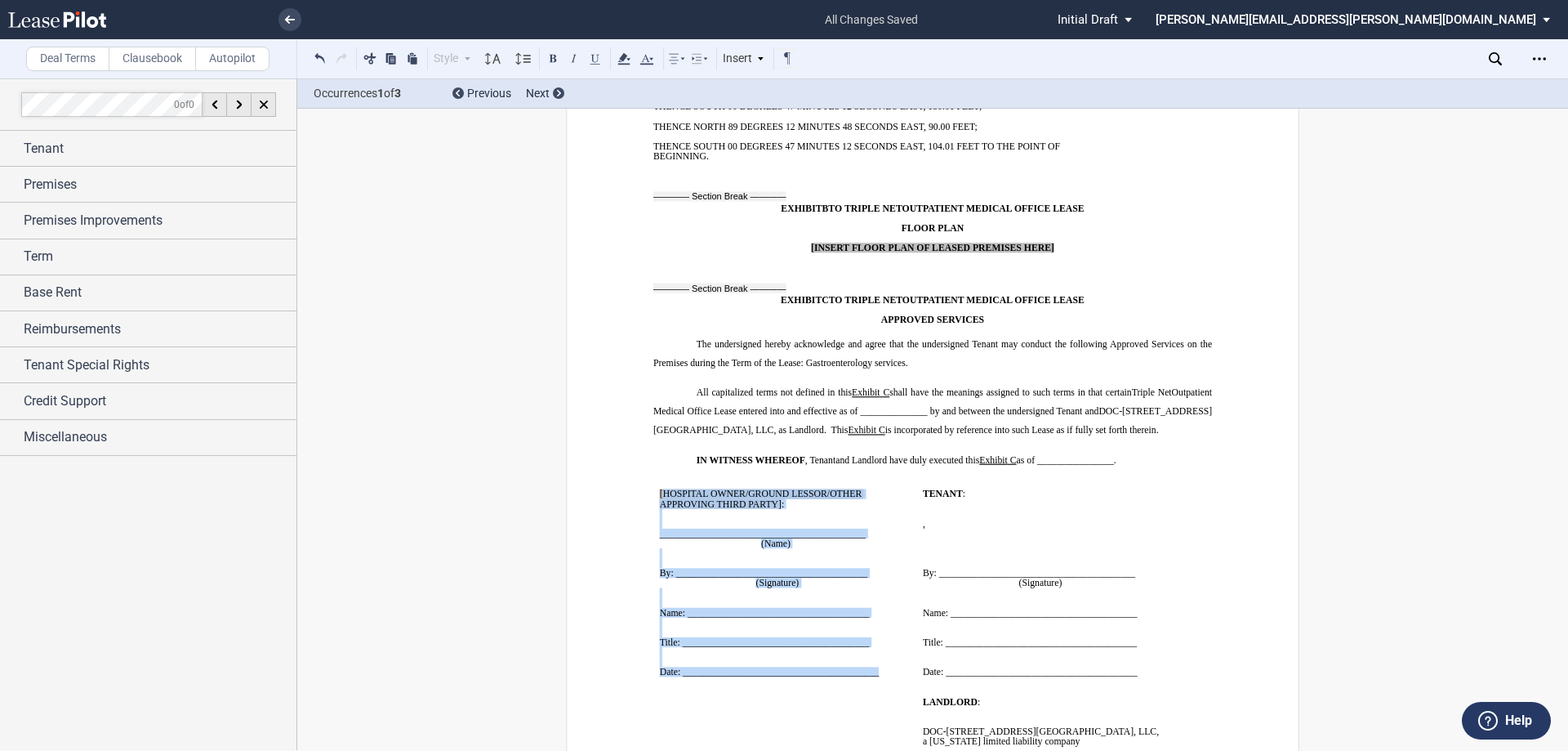 drag, startPoint x: 661, startPoint y: 654, endPoint x: 874, endPoint y: 615, distance: 216.54099 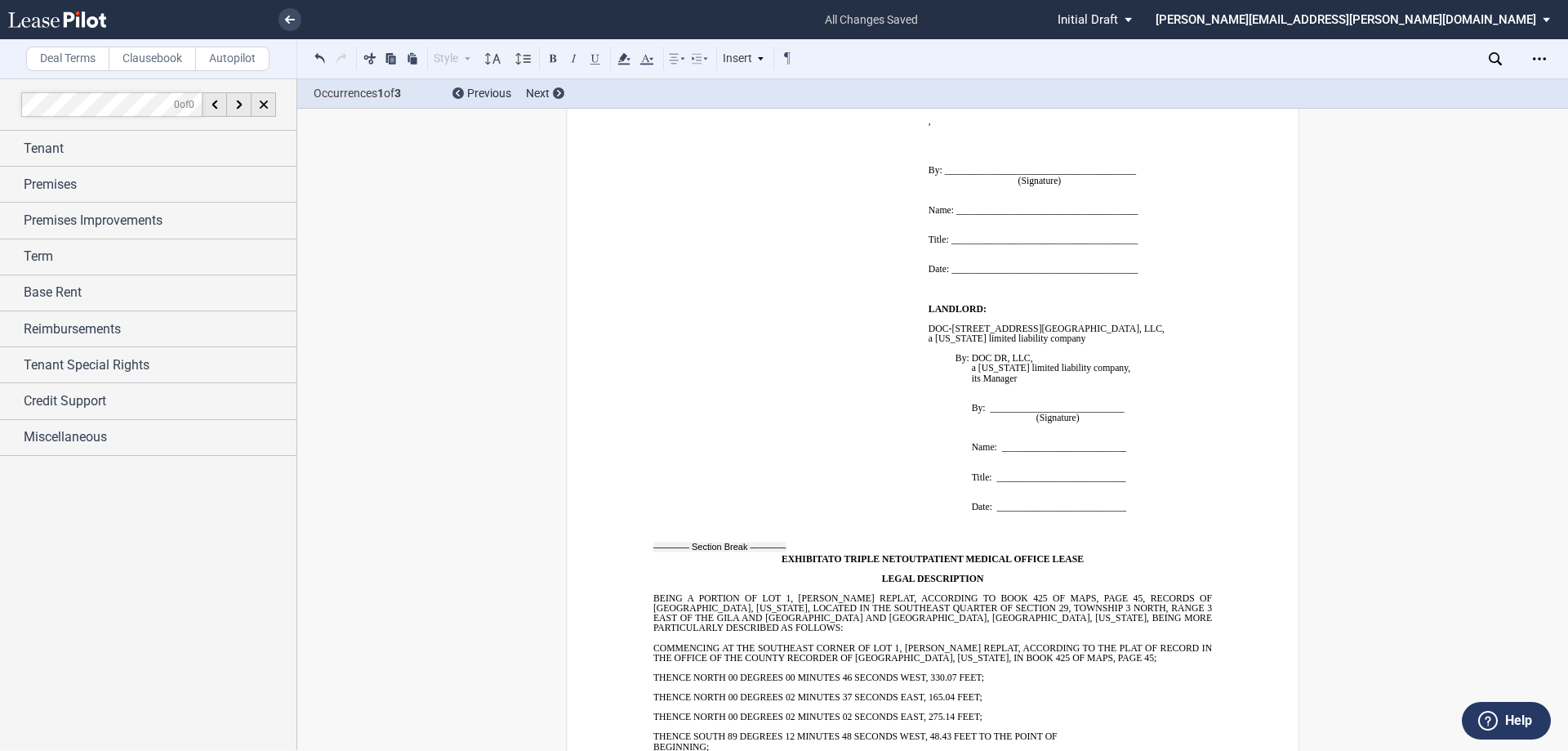 scroll, scrollTop: 12812, scrollLeft: 0, axis: vertical 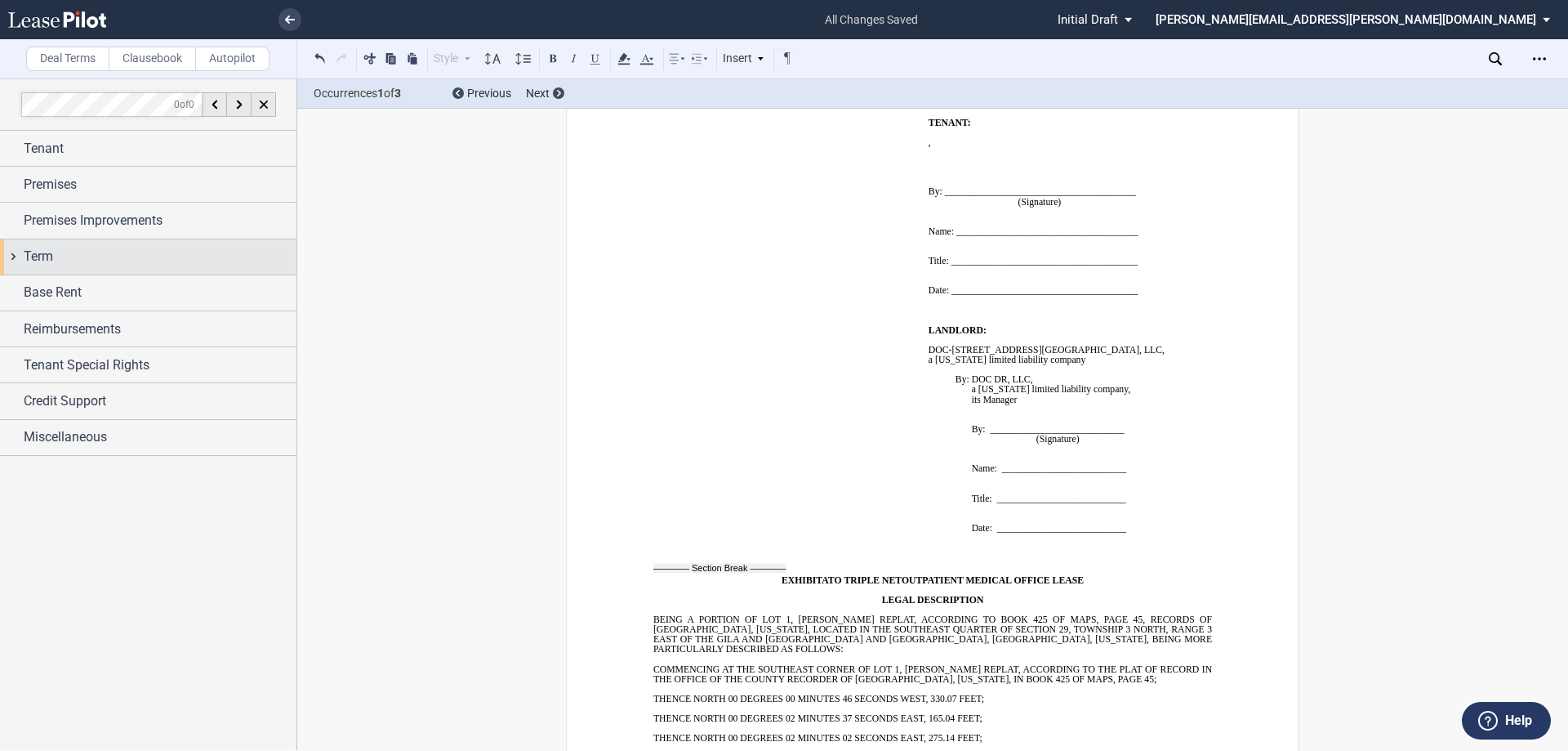 click on "Term" at bounding box center (160, 257) 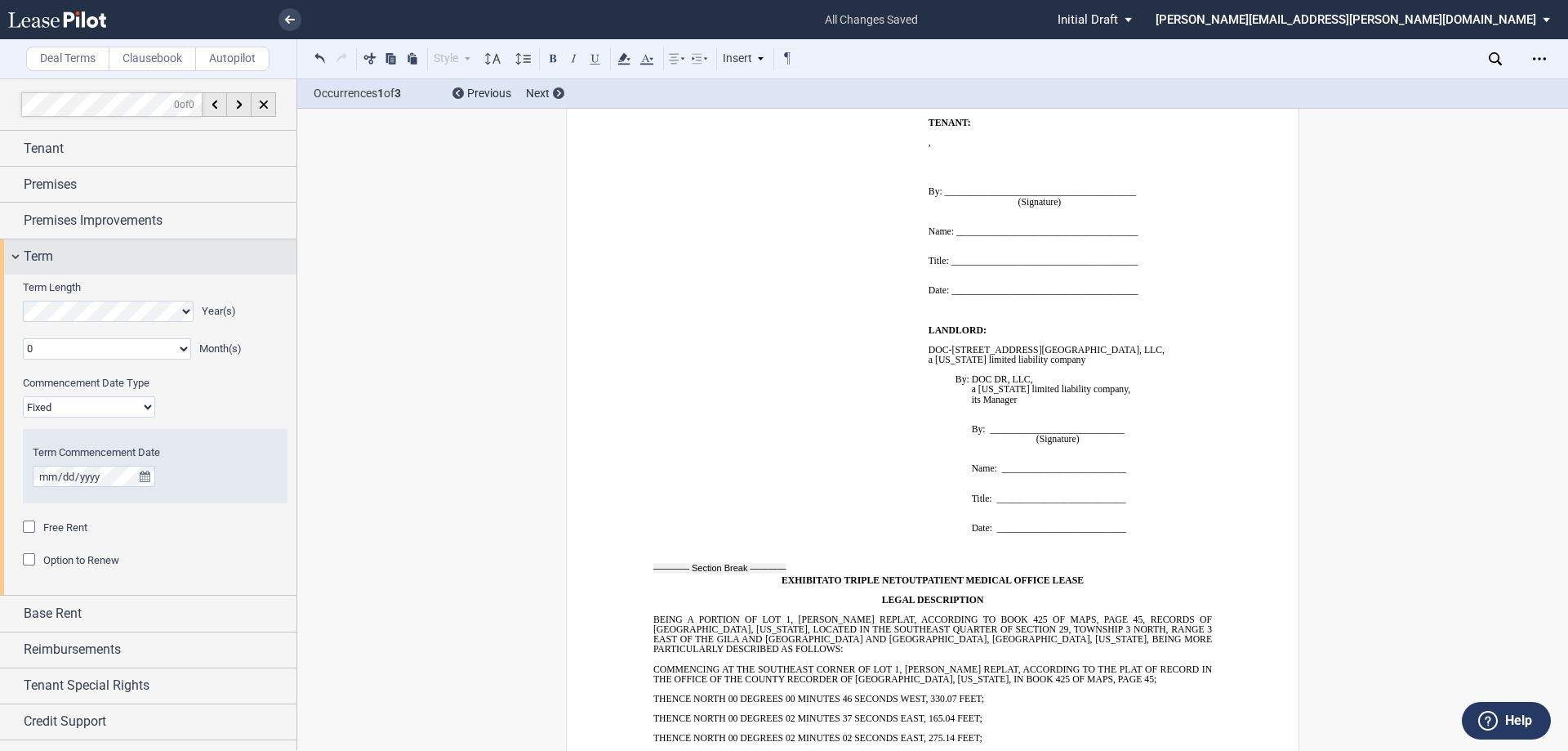 click on "Term" at bounding box center (38, 257) 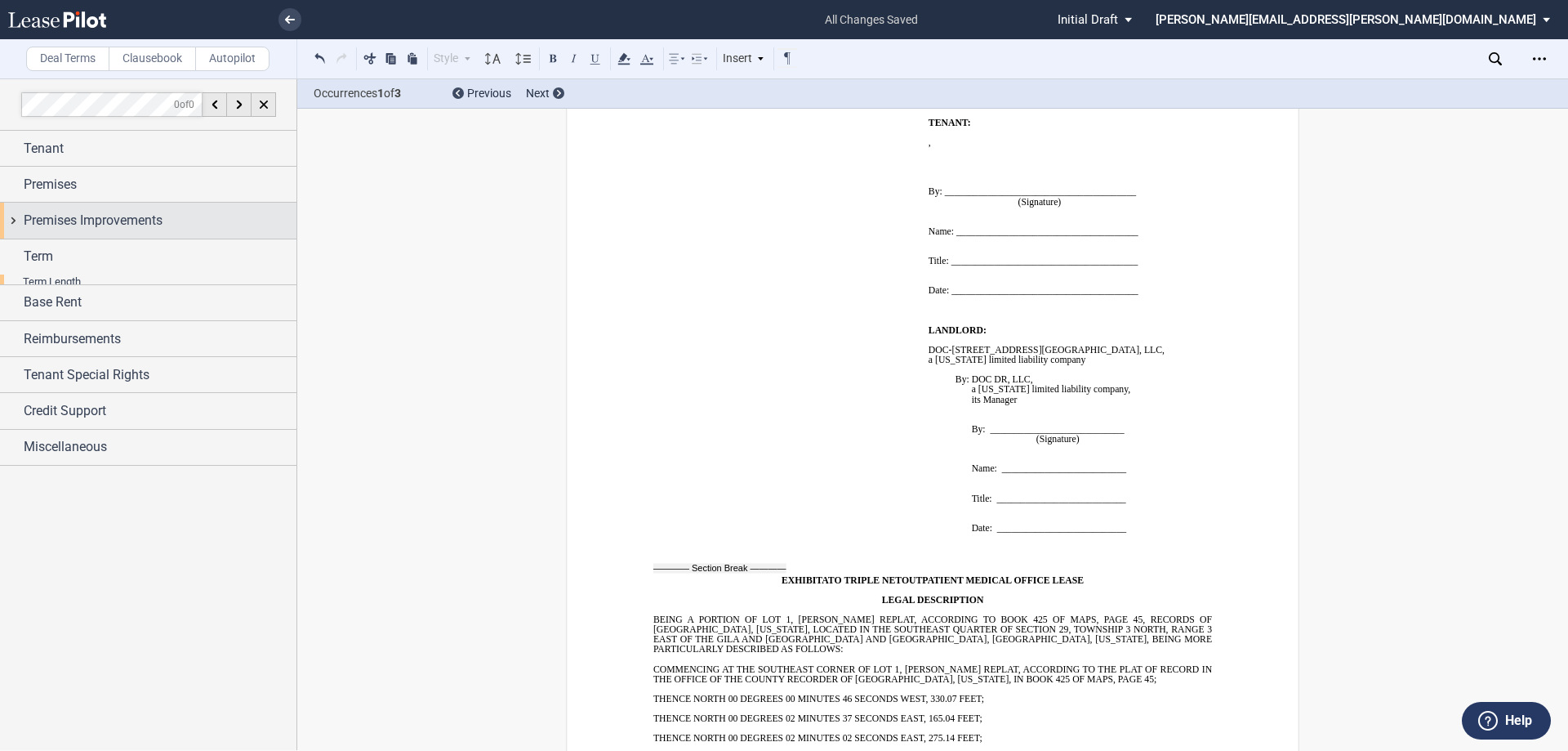 click on "Premises Improvements" at bounding box center [93, 221] 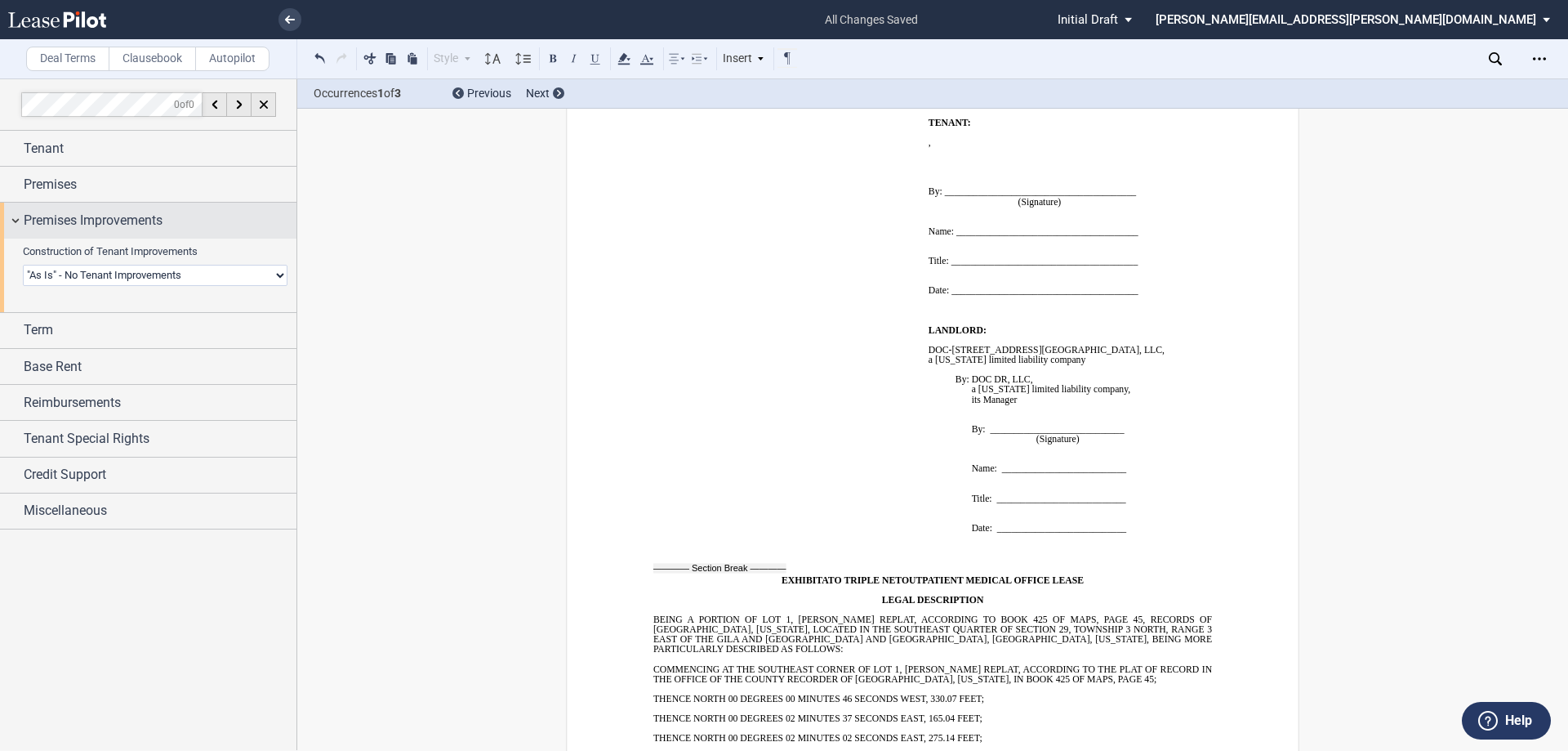 click on "Premises Improvements" at bounding box center [93, 221] 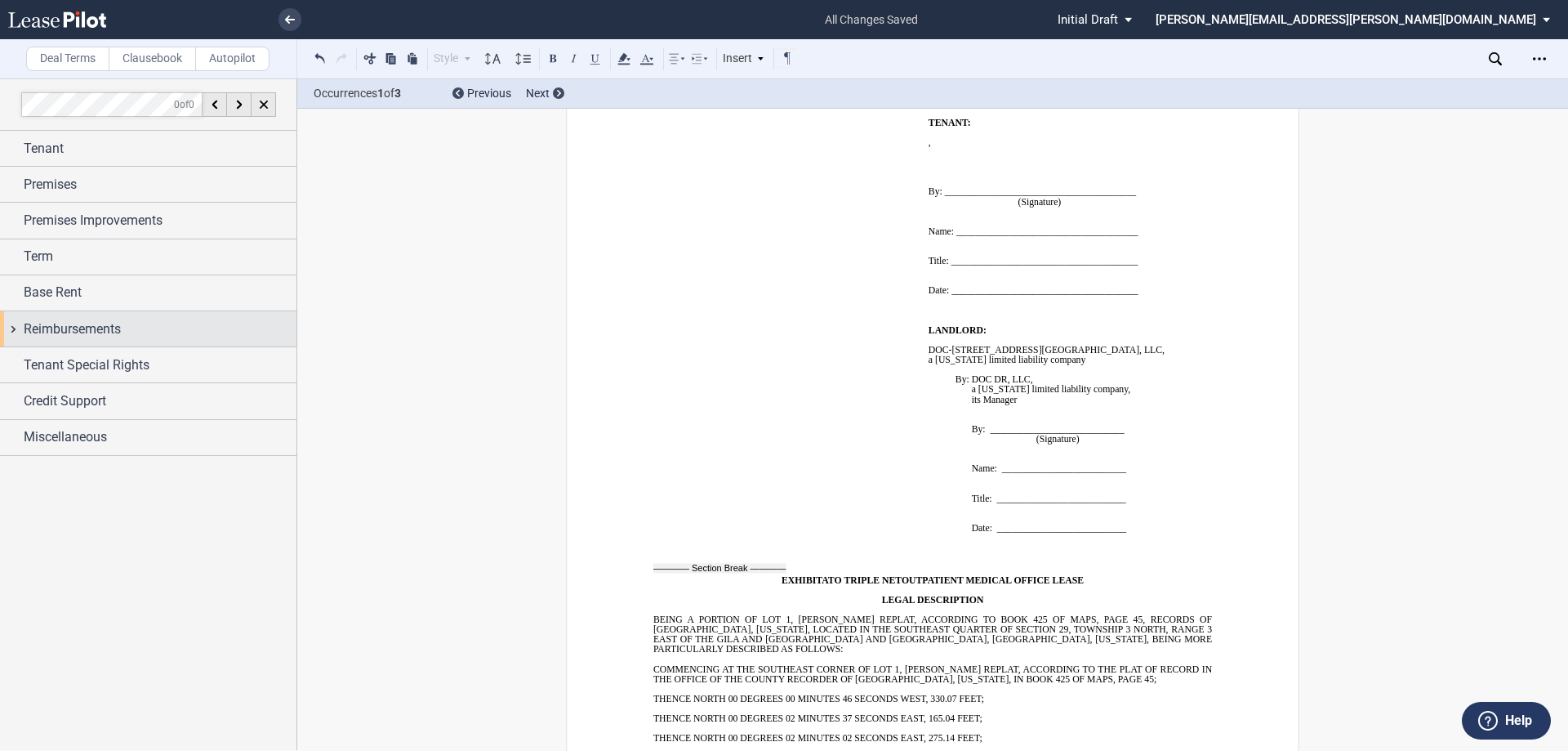 click on "Reimbursements" at bounding box center (72, 329) 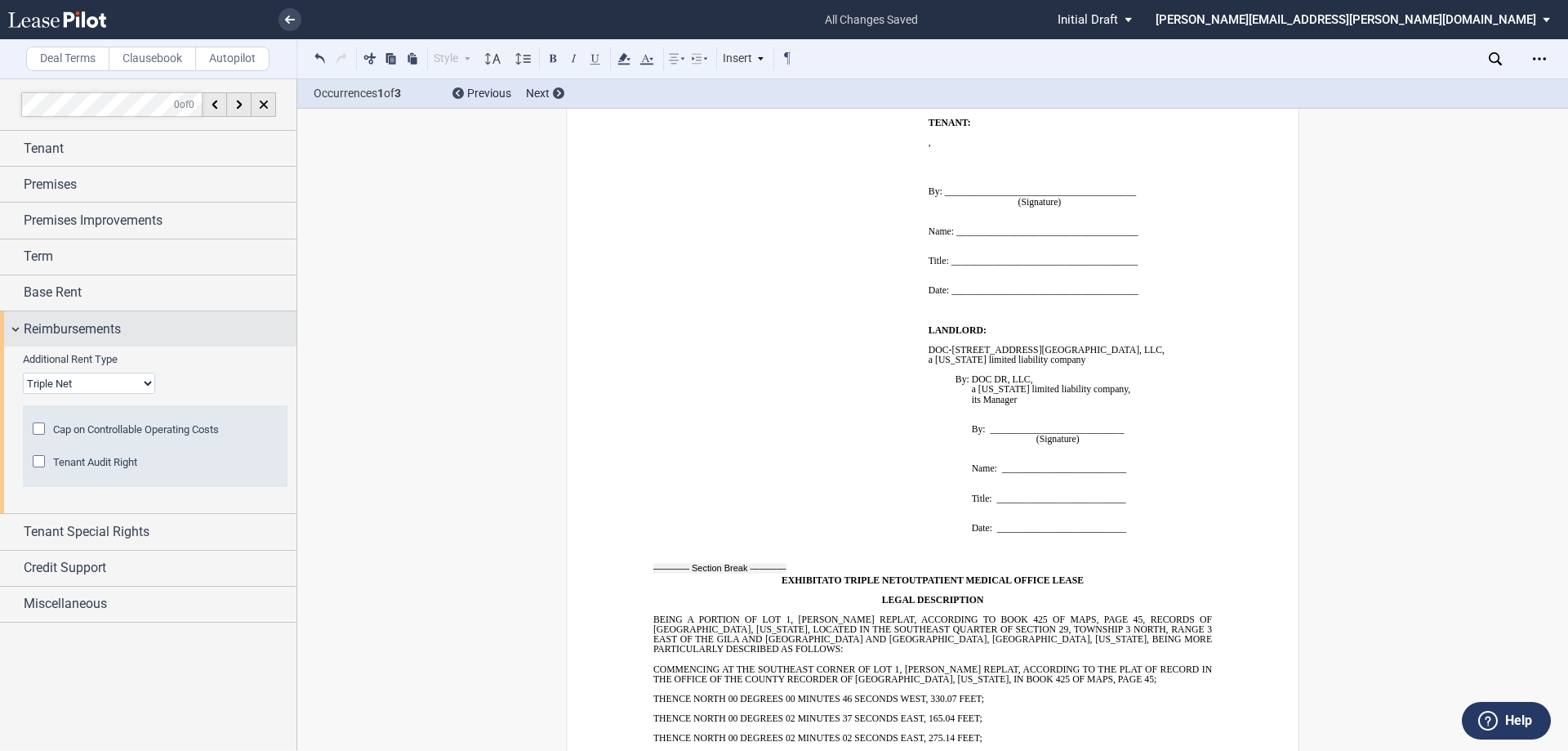 click on "Reimbursements" at bounding box center [72, 329] 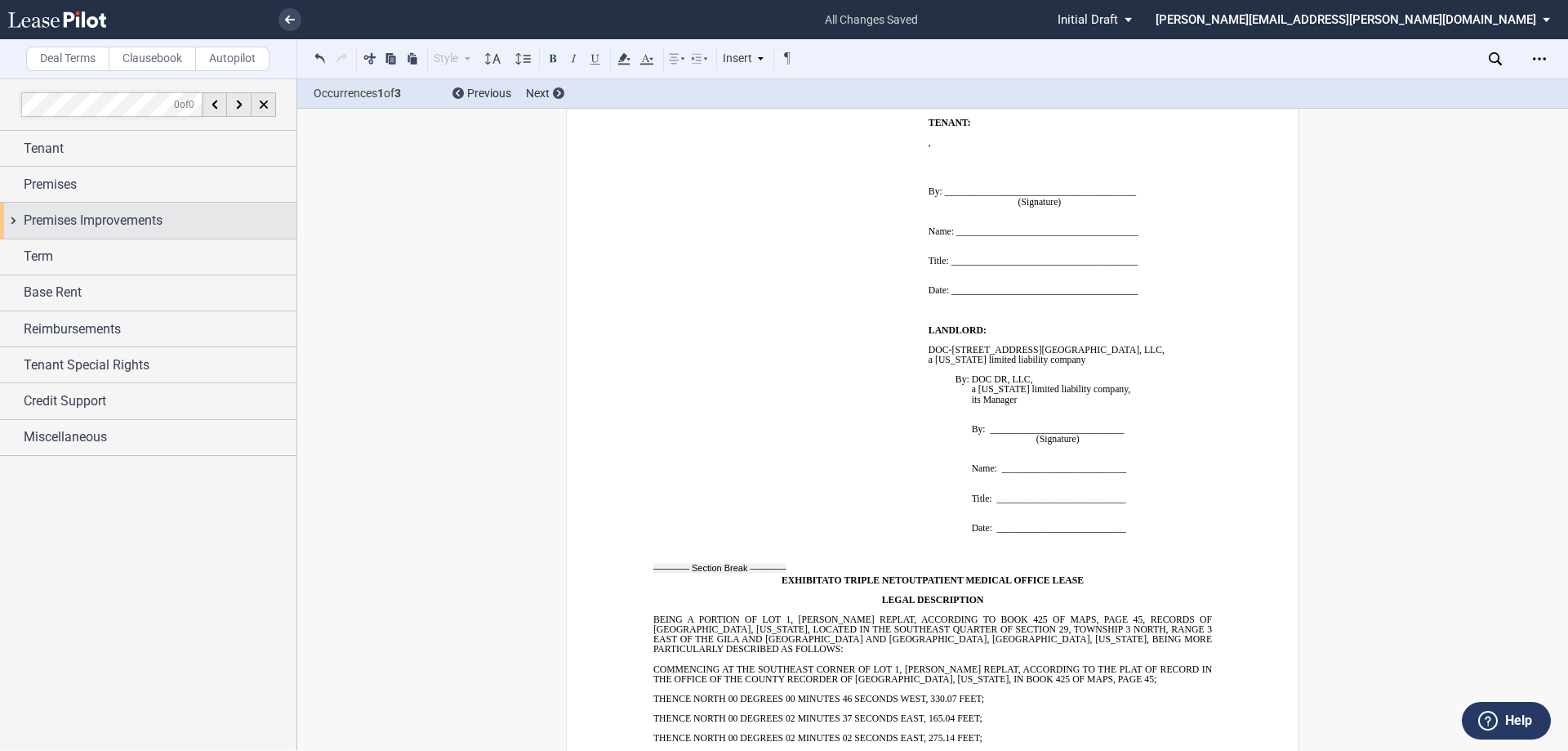 click on "Premises Improvements" at bounding box center [93, 221] 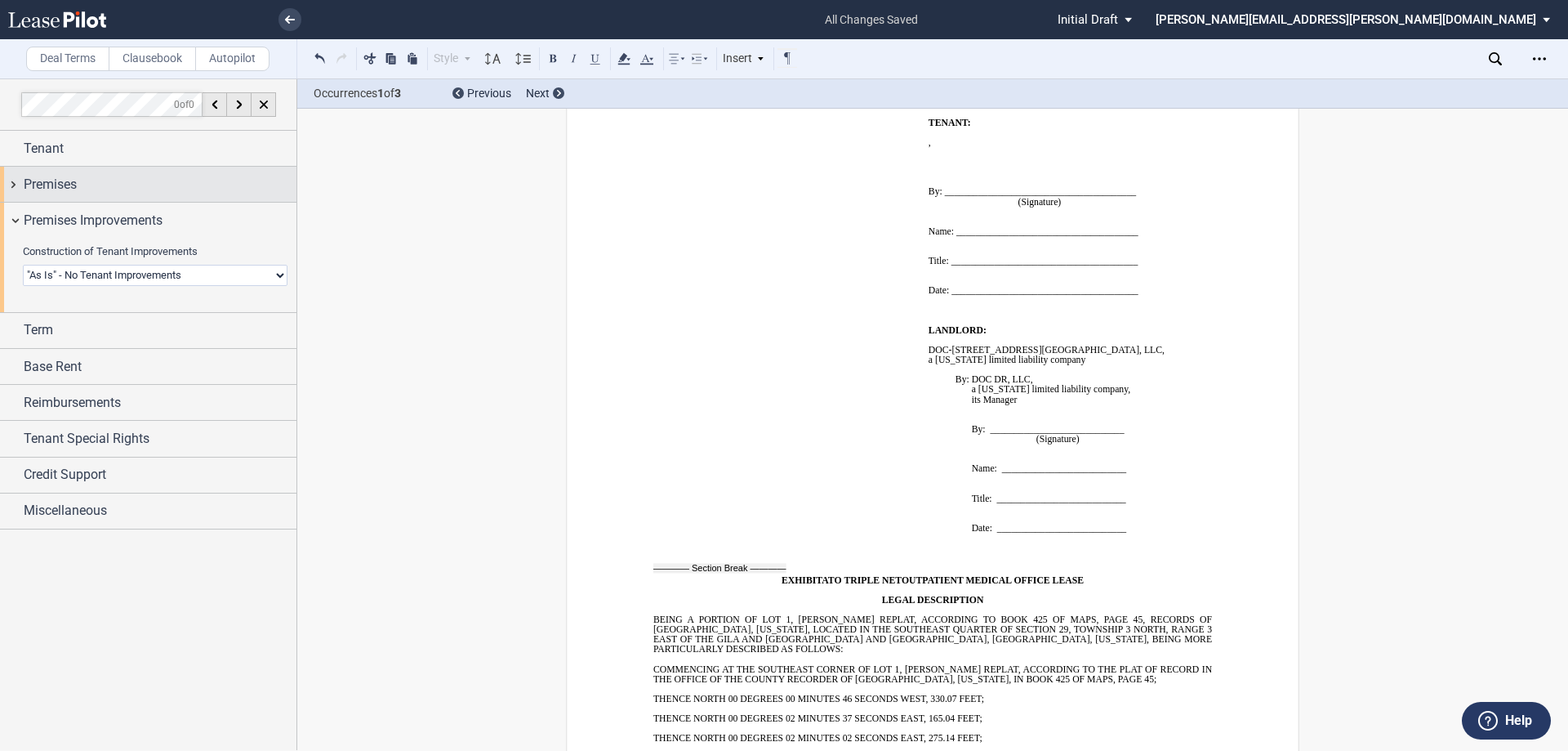 click on "Premises" at bounding box center [50, 185] 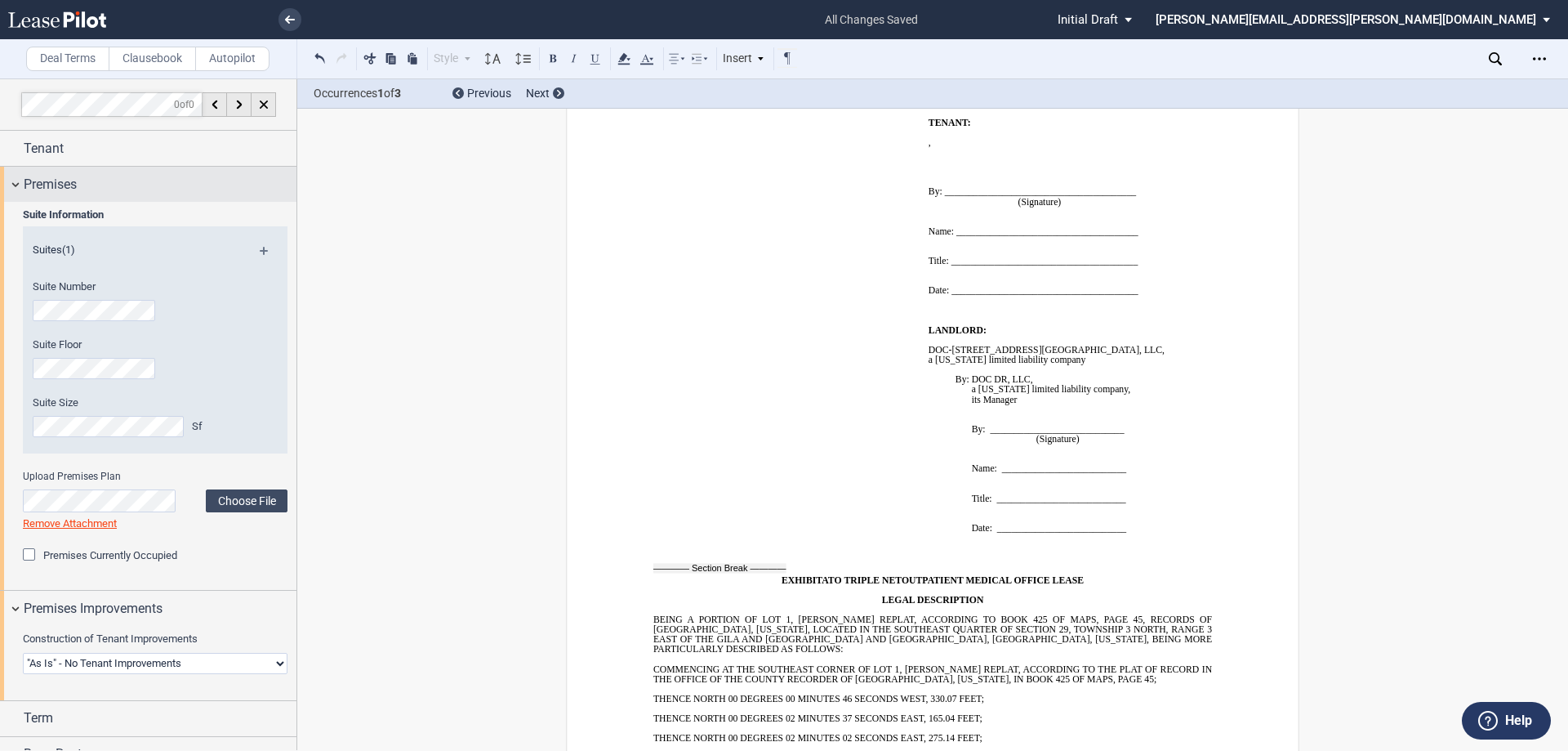 click on "Premises" at bounding box center [50, 185] 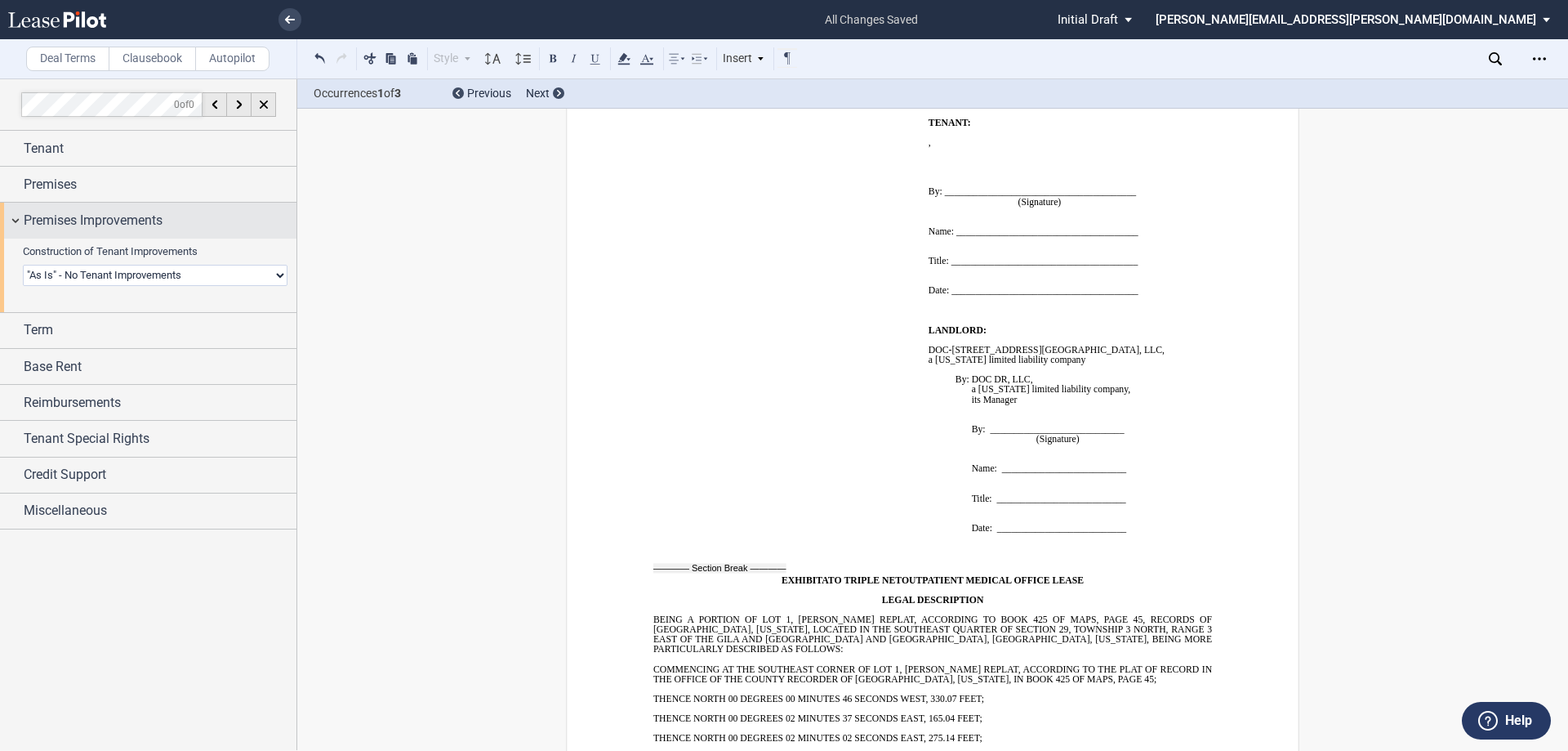 click on "Premises Improvements" at bounding box center (93, 221) 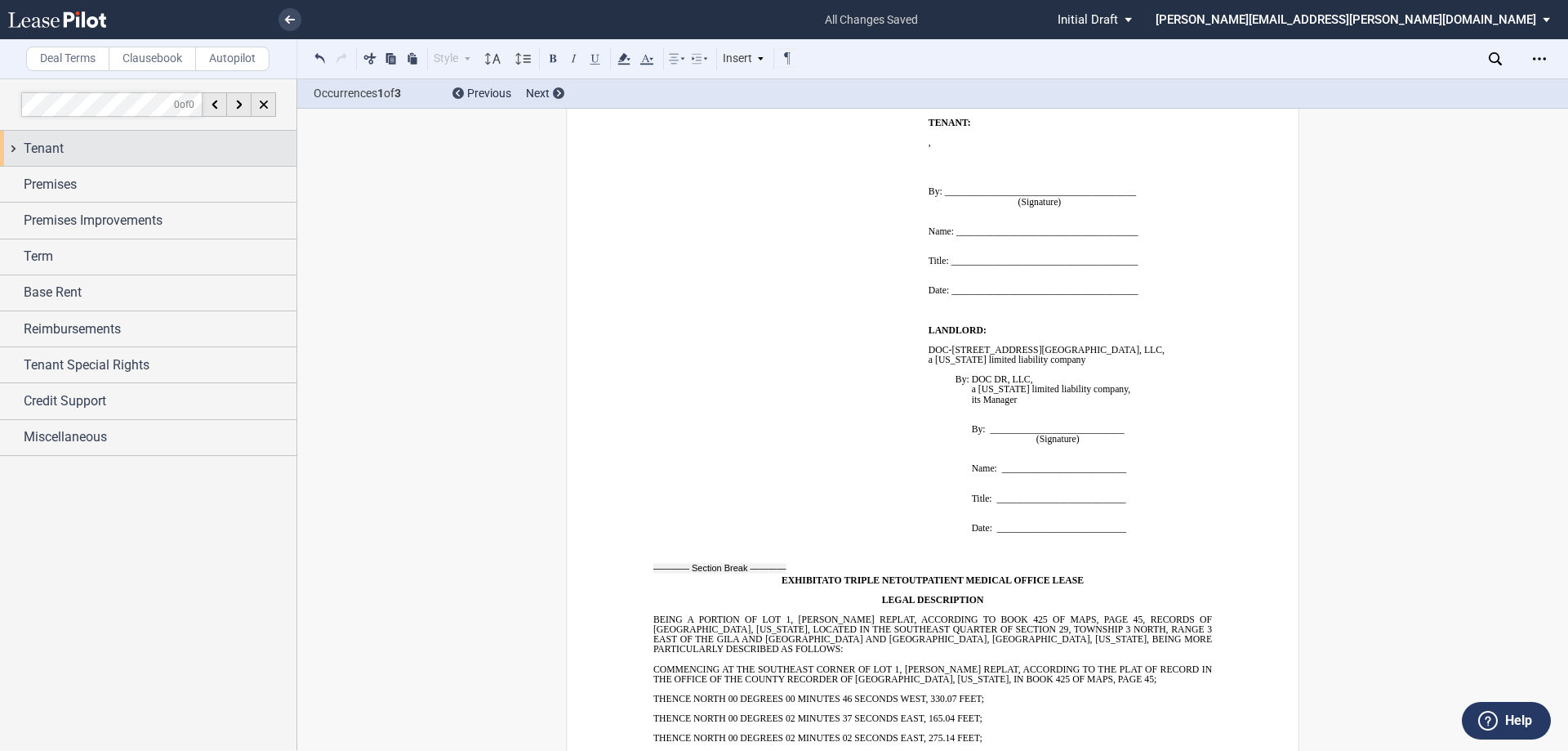 click on "Tenant" at bounding box center [43, 149] 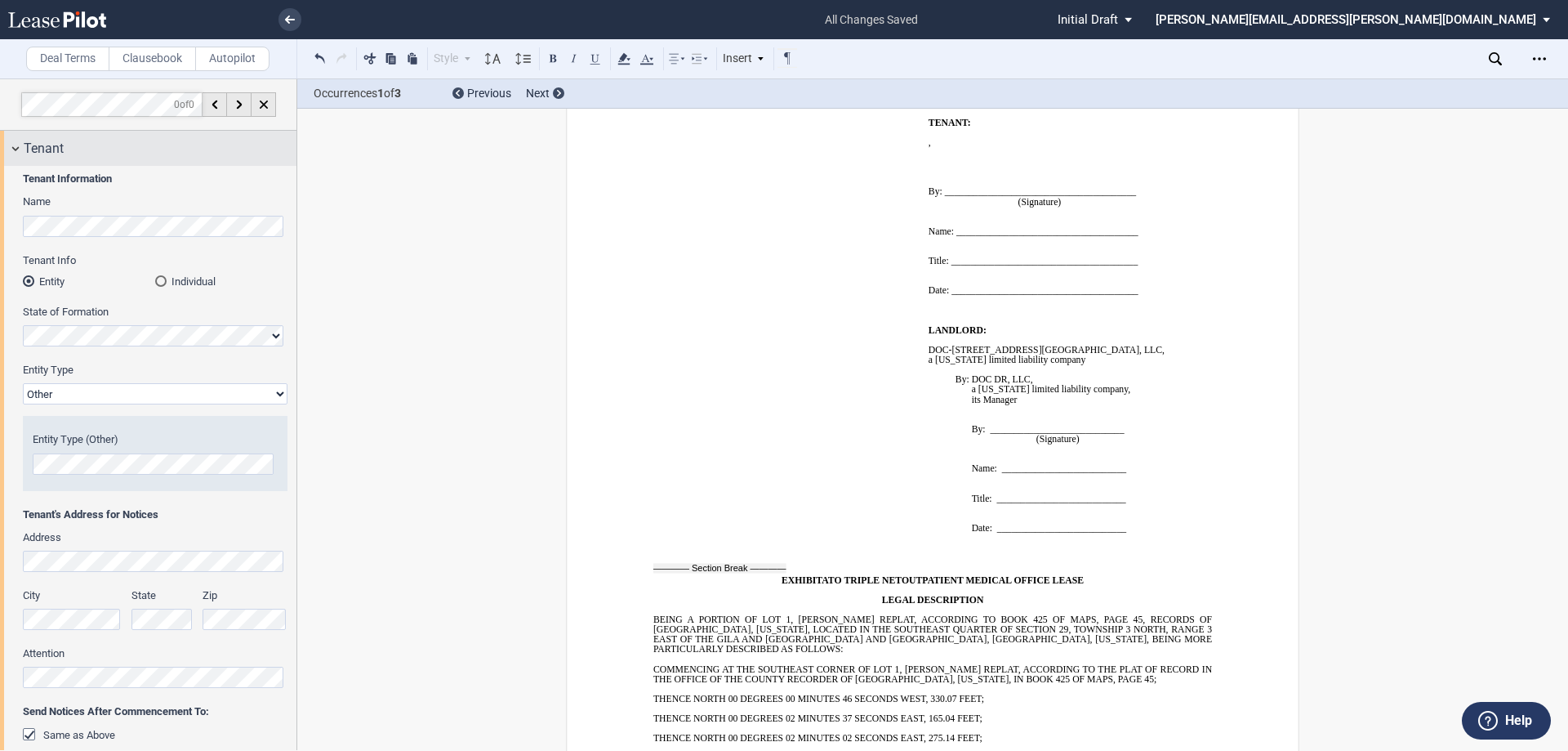 click on "Tenant" at bounding box center (43, 149) 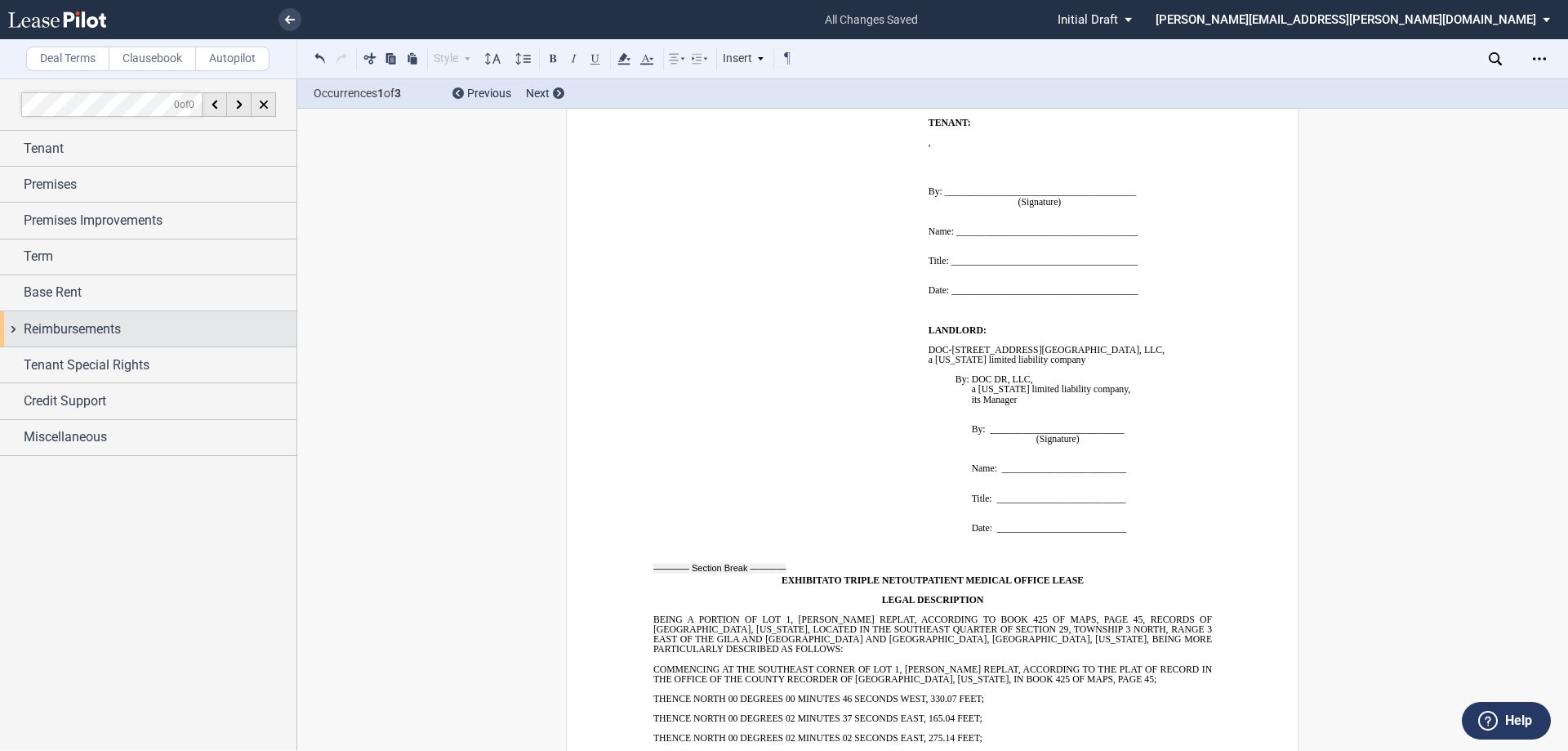 click on "Reimbursements" at bounding box center (72, 329) 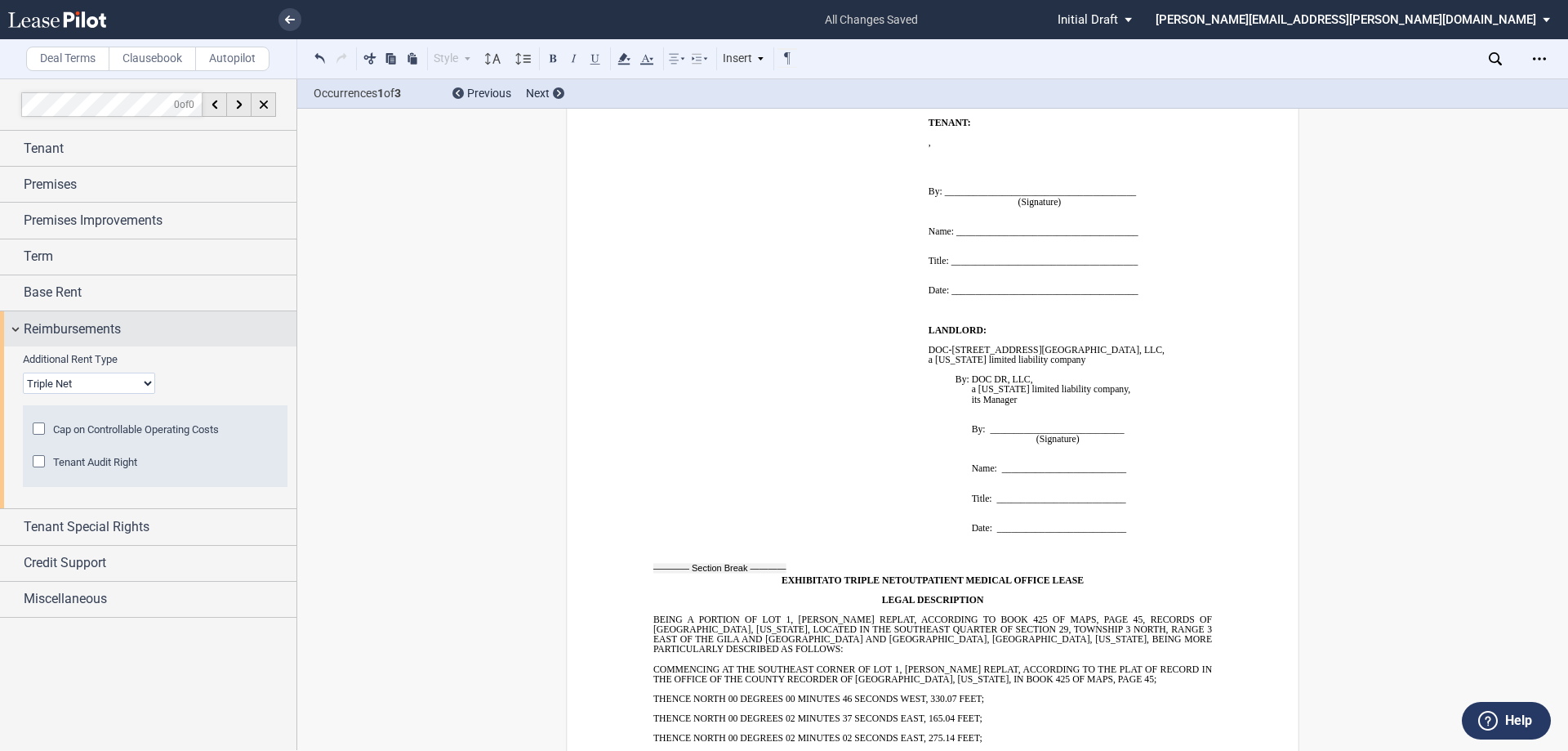 click on "Reimbursements" at bounding box center (72, 329) 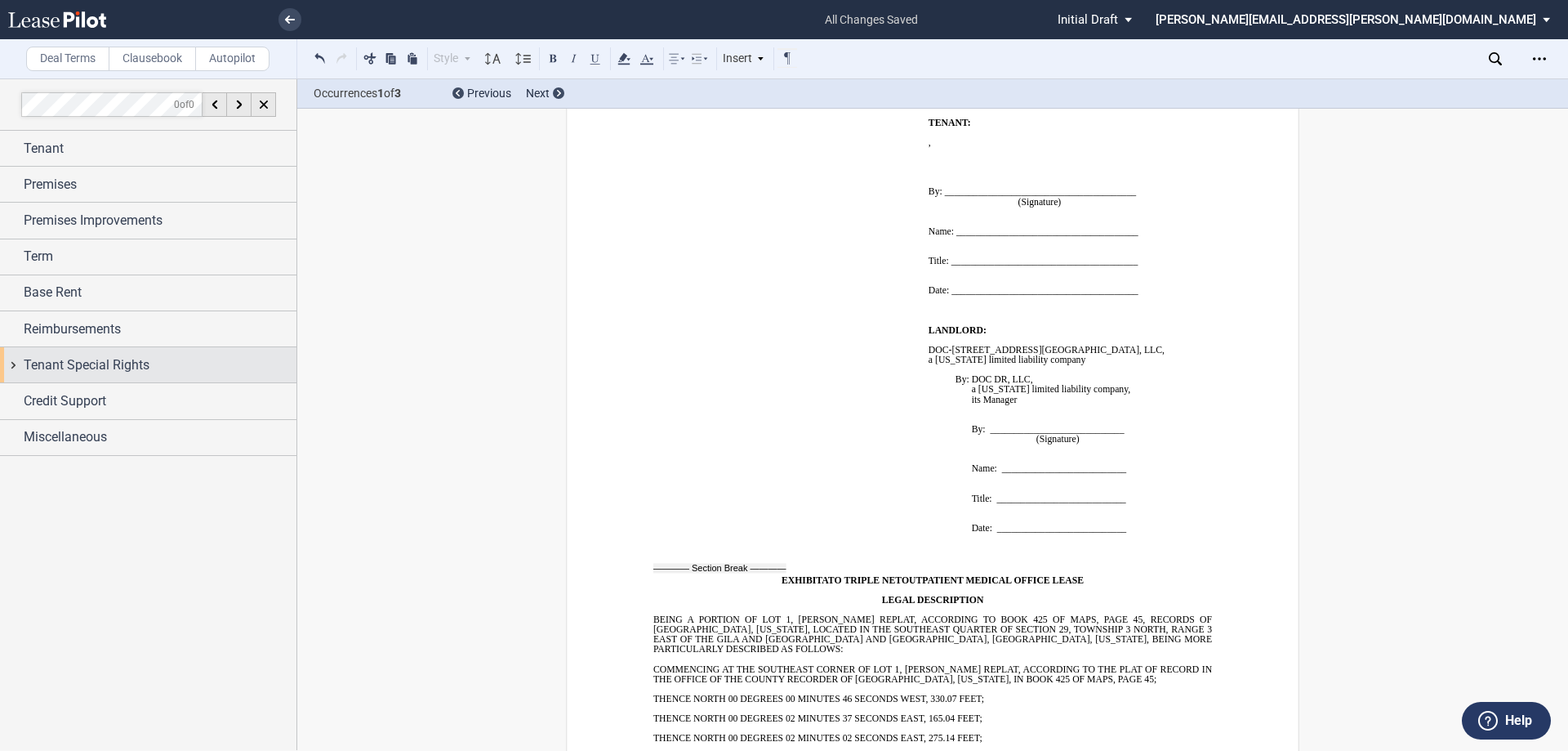 click on "Tenant Special Rights" at bounding box center (87, 365) 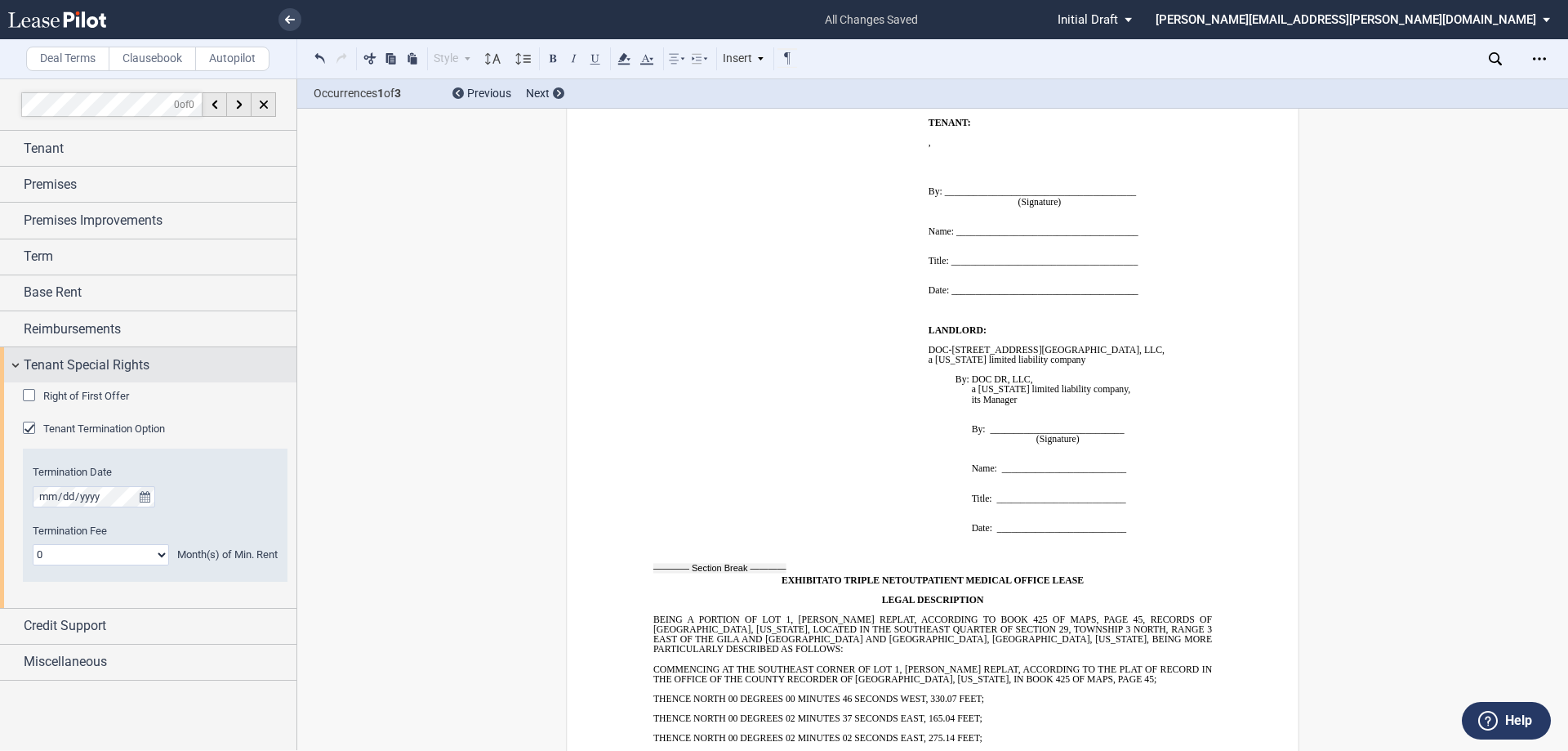 click on "Tenant Special Rights" at bounding box center (87, 365) 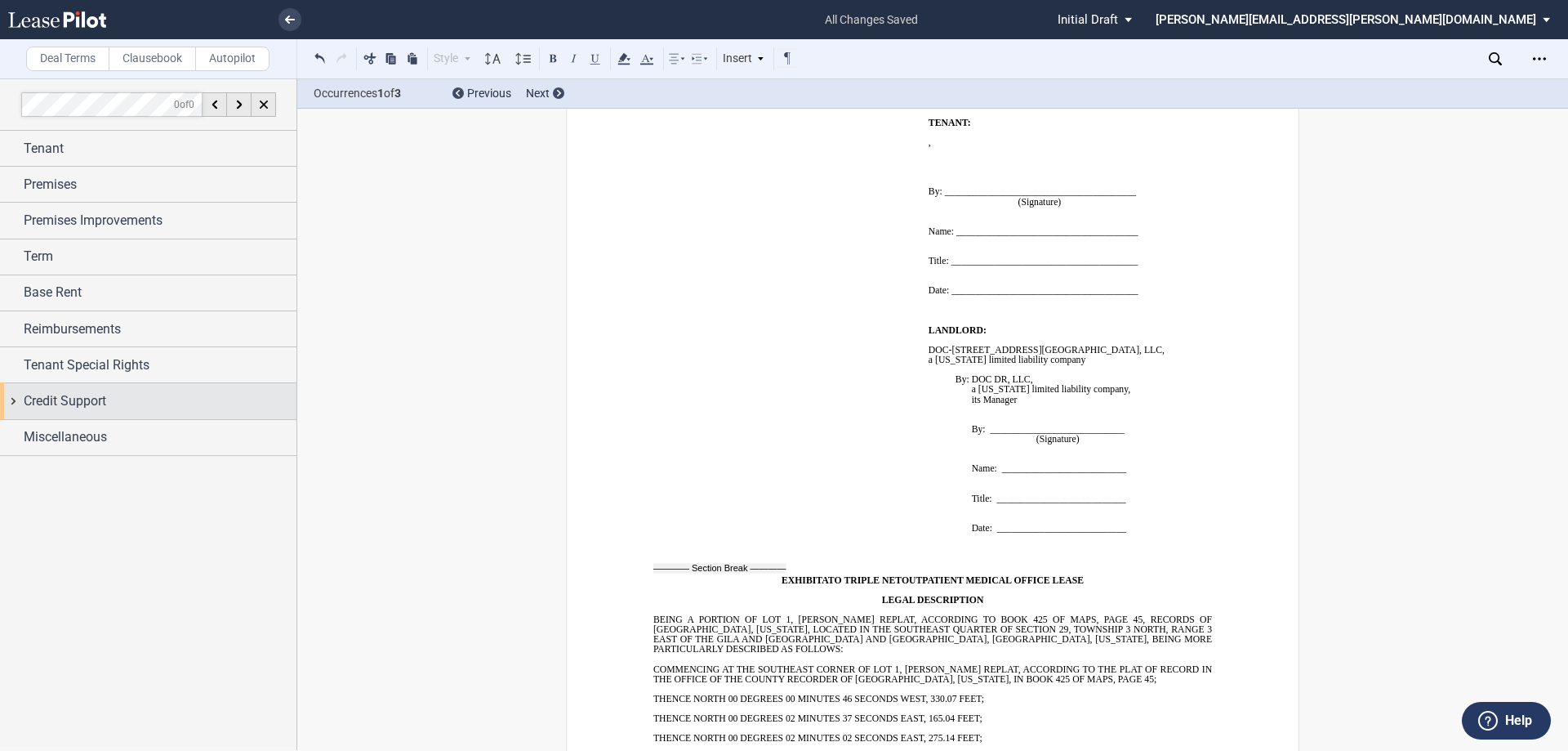 click on "Credit Support" at bounding box center [65, 401] 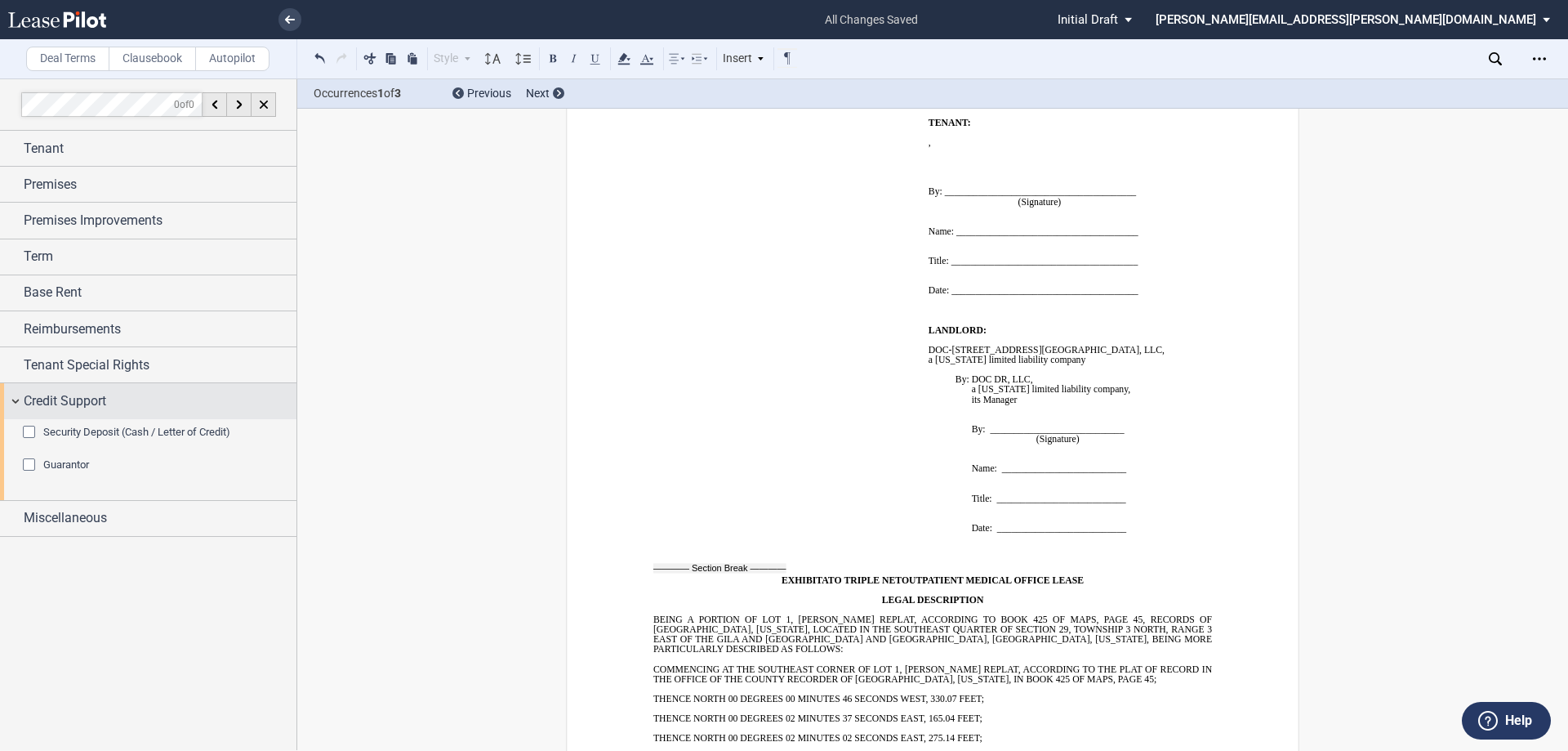 click on "Credit Support" at bounding box center [65, 401] 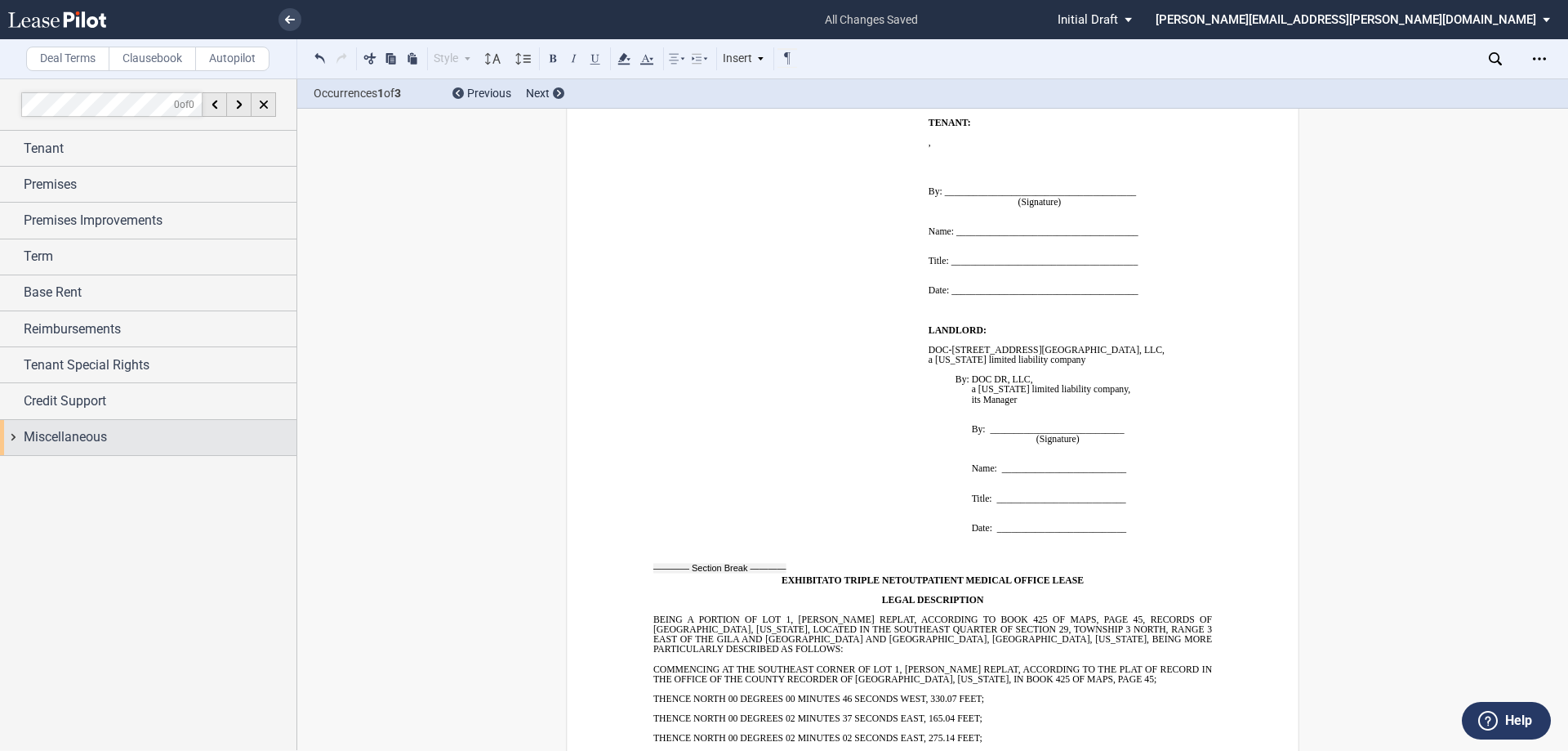 click on "Miscellaneous" at bounding box center [65, 437] 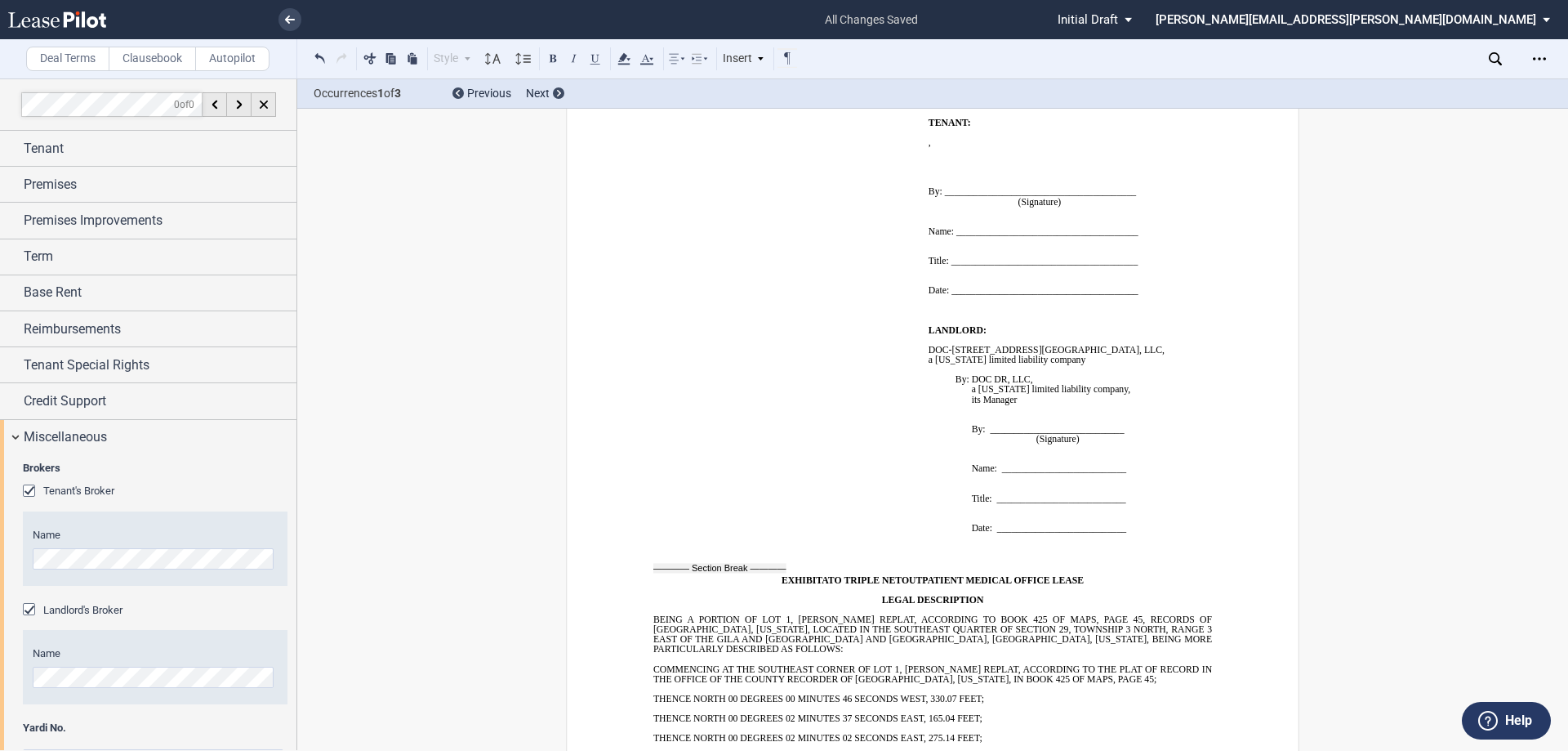 scroll, scrollTop: 47, scrollLeft: 0, axis: vertical 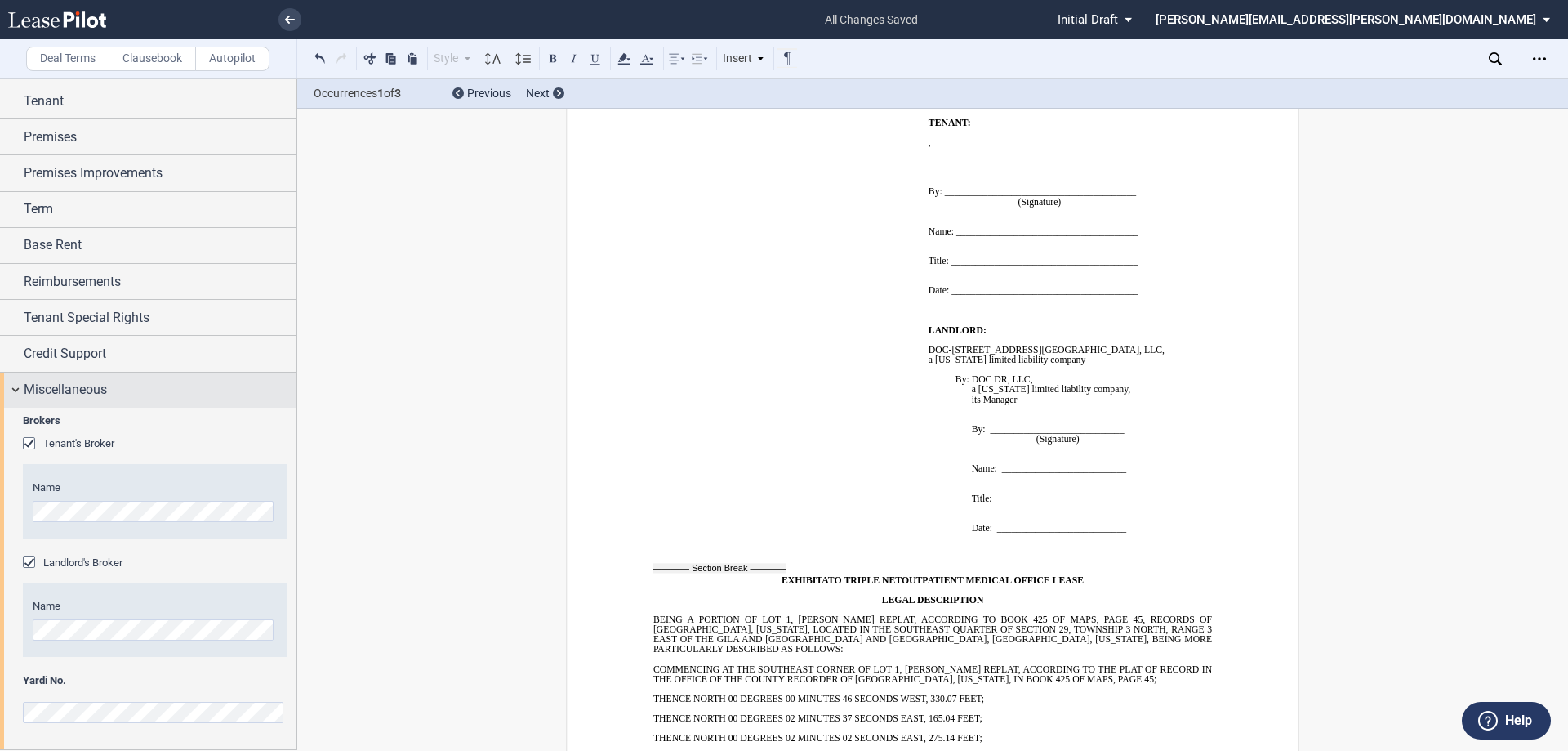 click on "Miscellaneous" at bounding box center [65, 390] 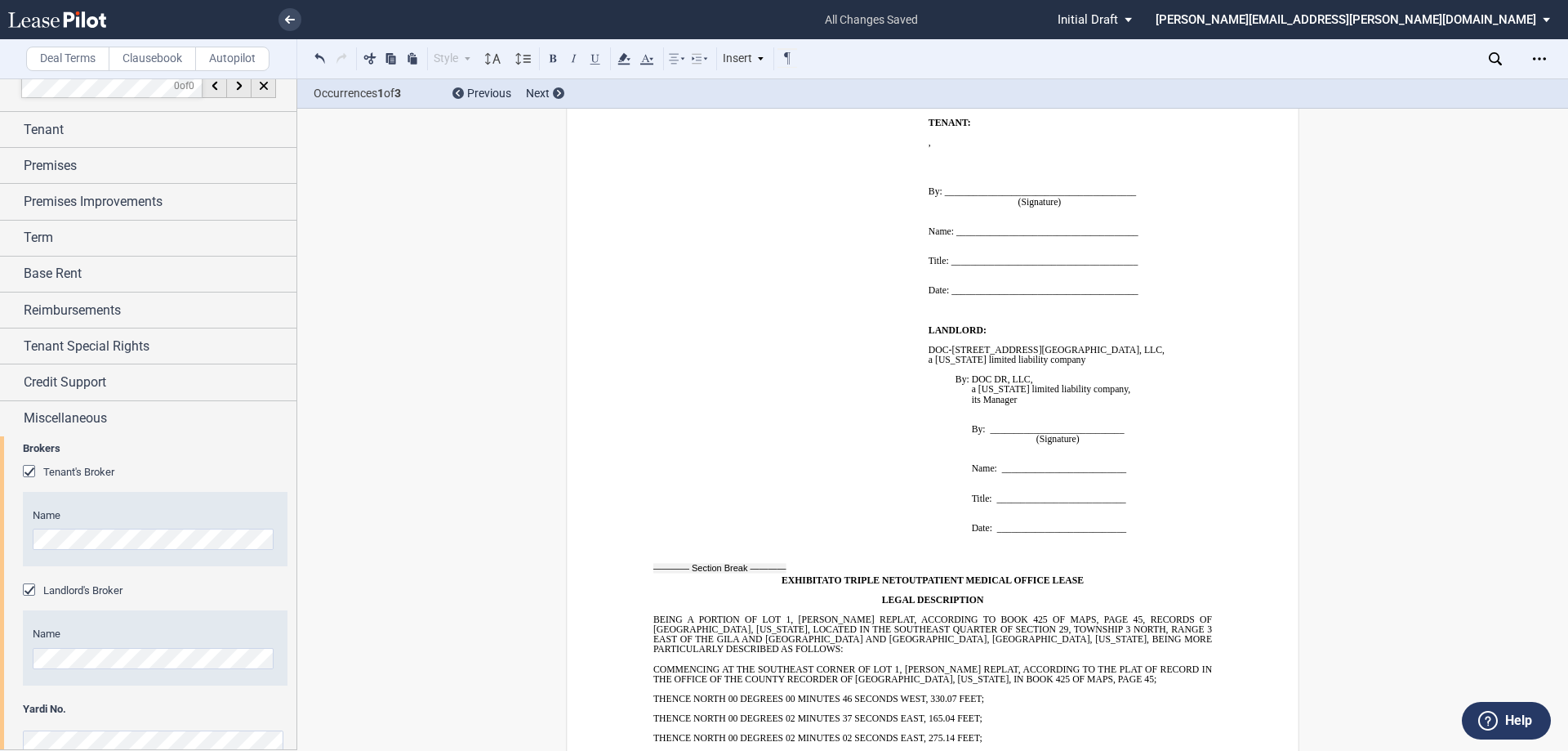 scroll, scrollTop: 0, scrollLeft: 0, axis: both 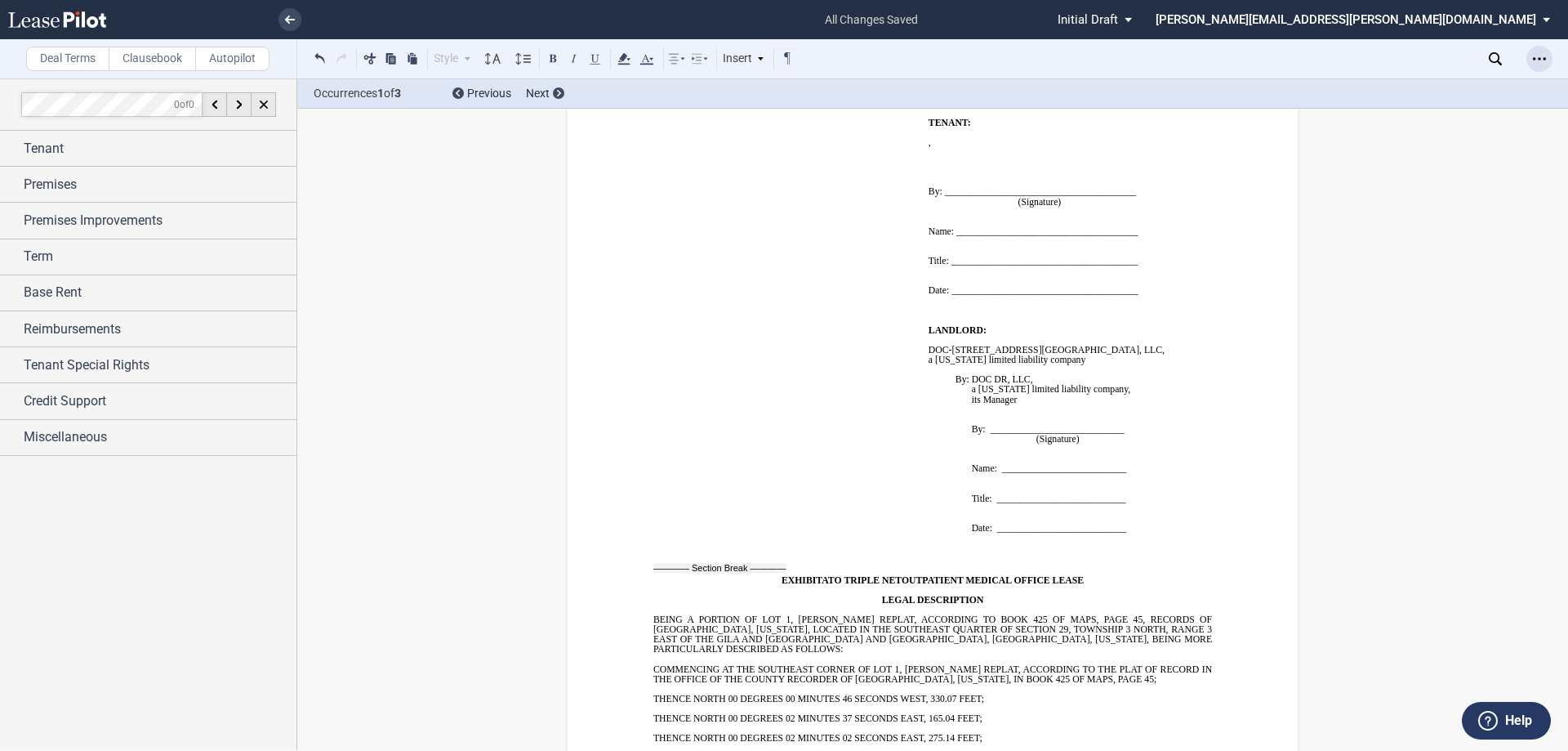 click at bounding box center (1539, 59) 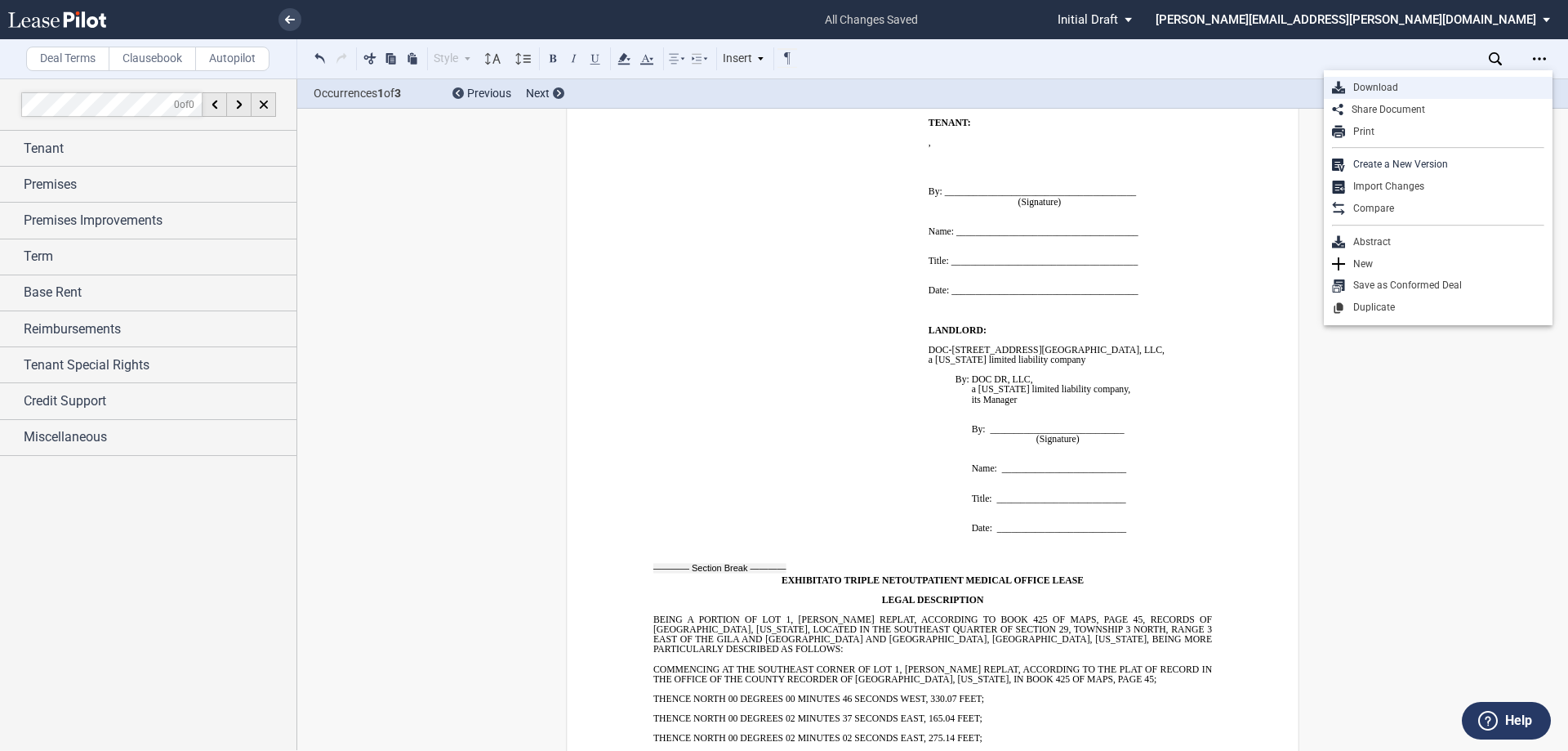 click on "Download" at bounding box center [1445, 87] 